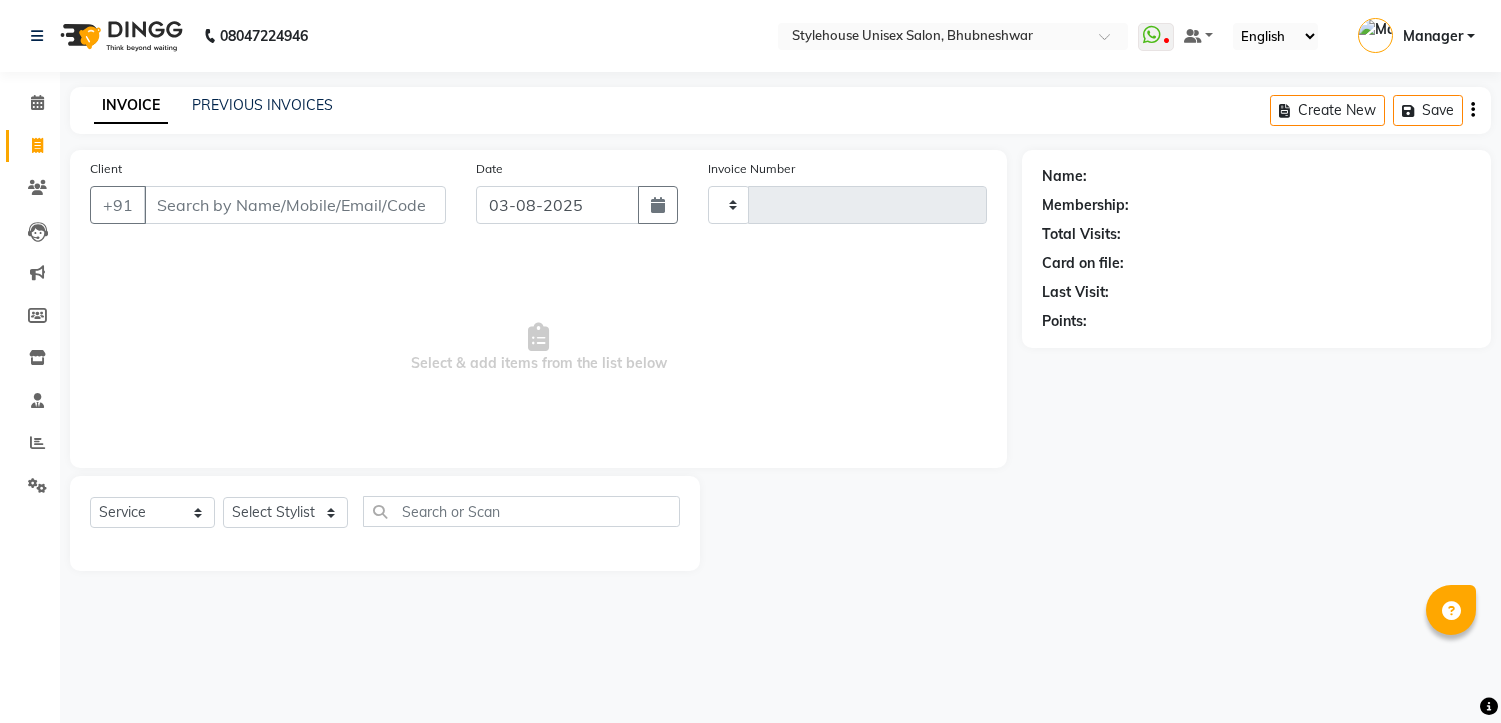 select on "service" 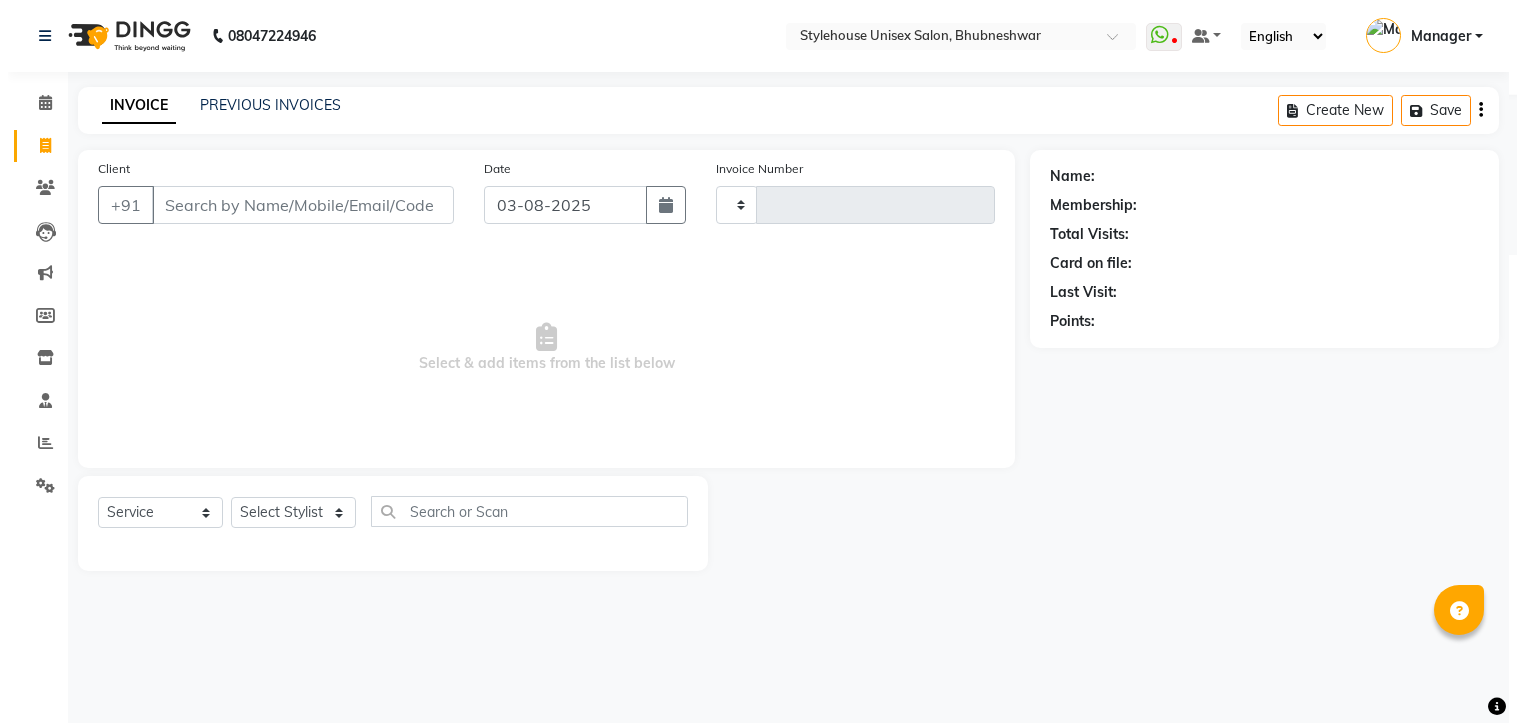 scroll, scrollTop: 0, scrollLeft: 0, axis: both 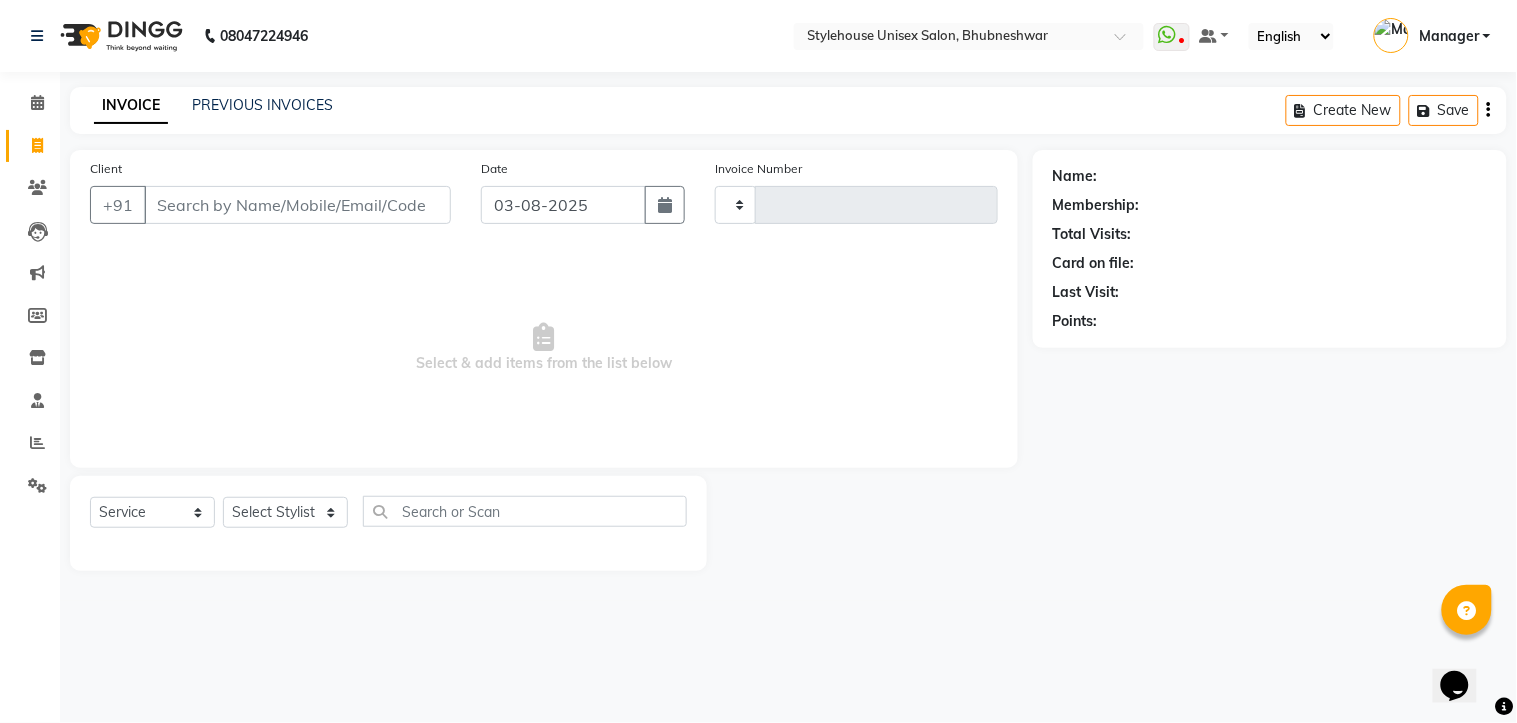 type on "1046" 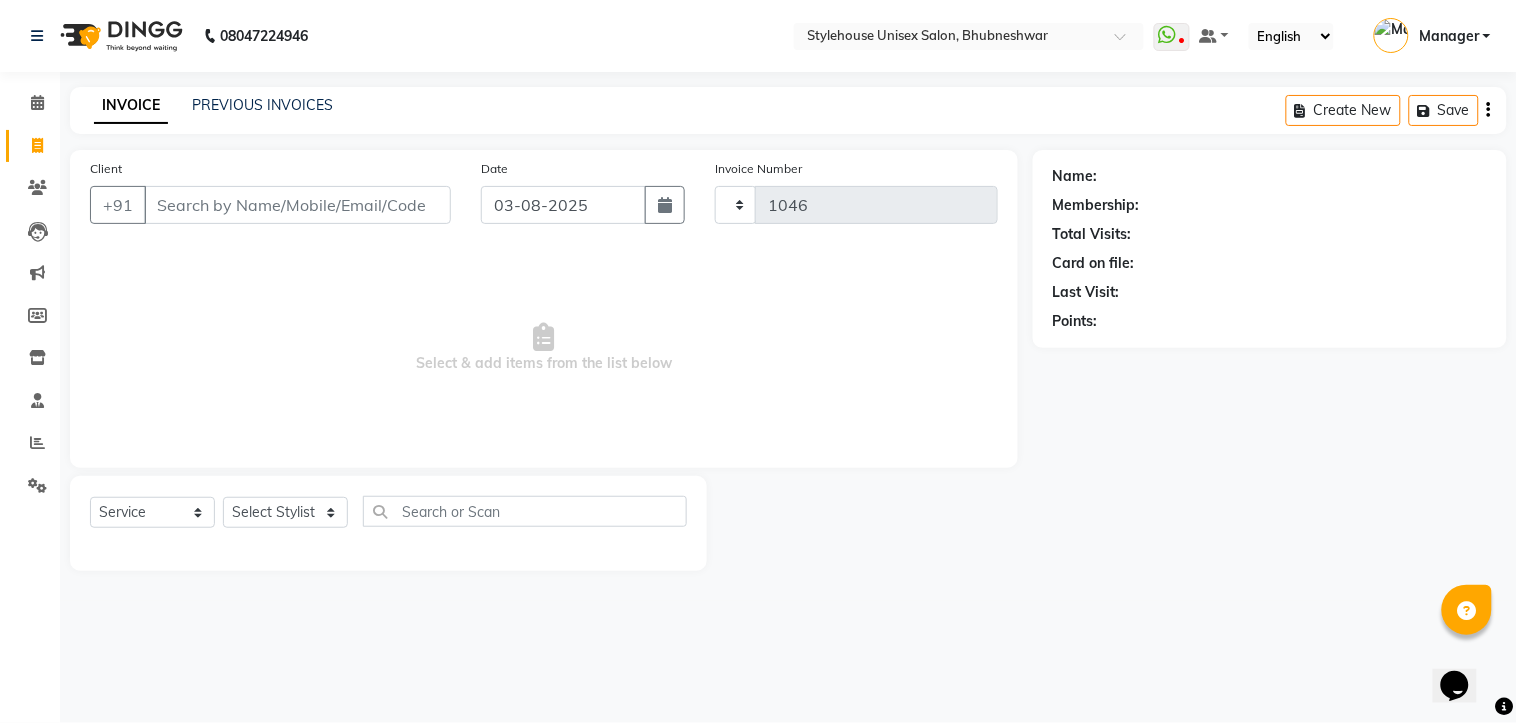 select on "7906" 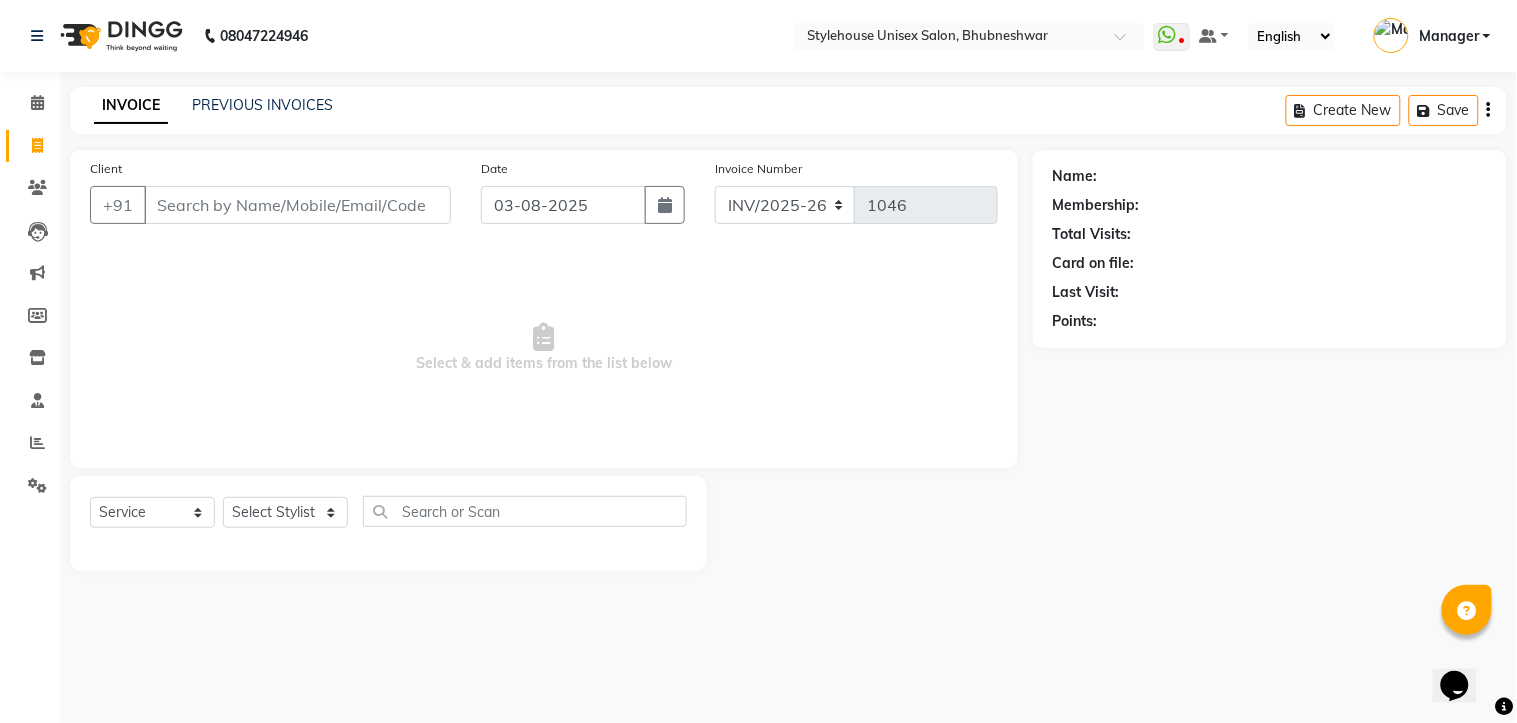 click on "Client" at bounding box center (297, 205) 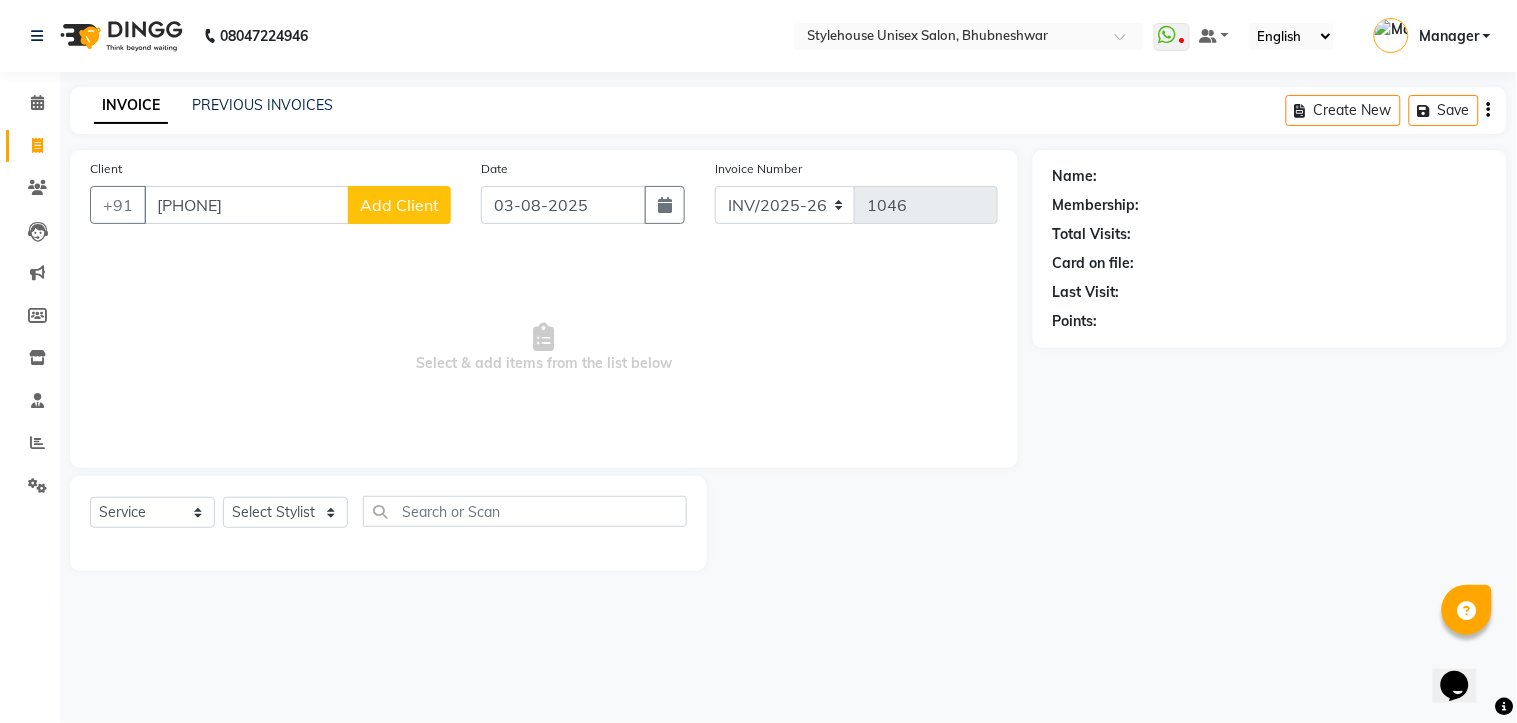type on "[PHONE]" 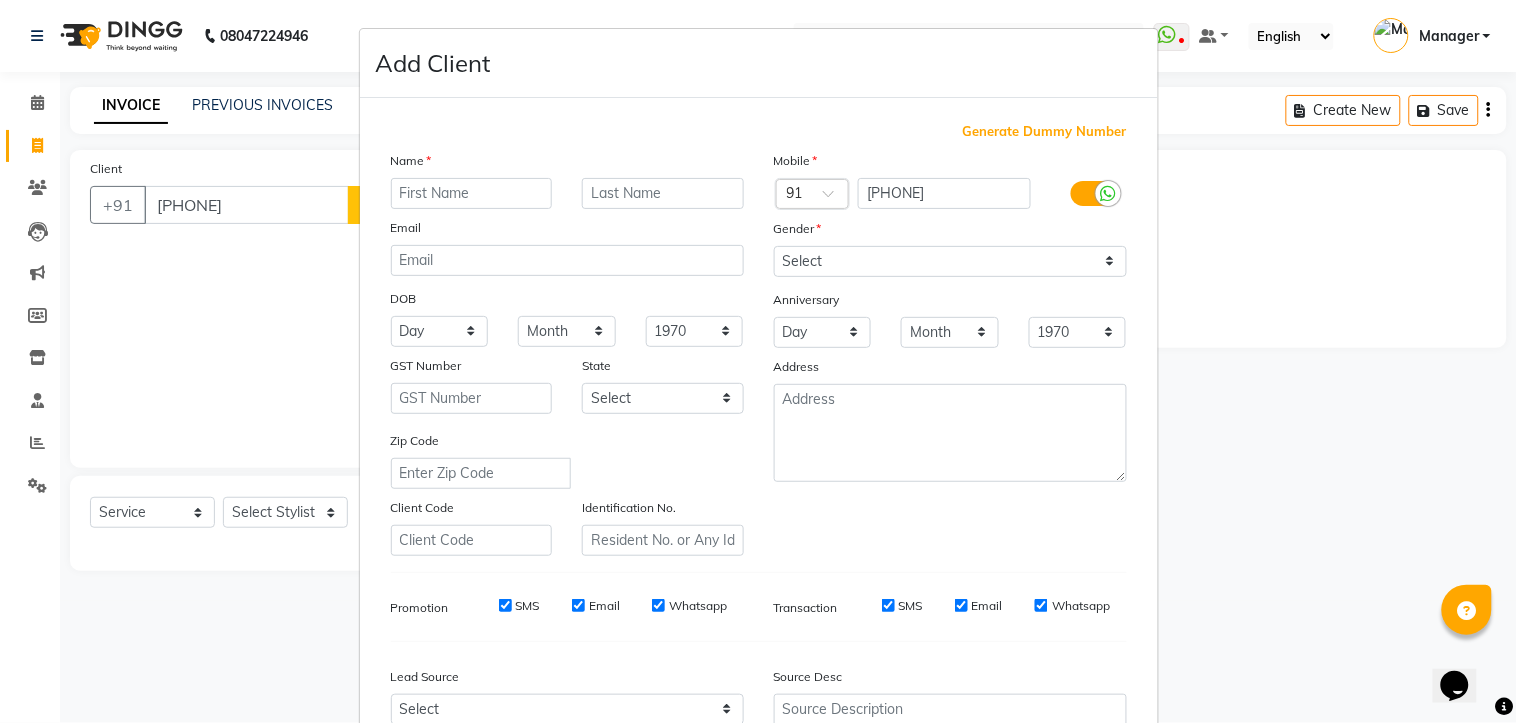 click at bounding box center [472, 193] 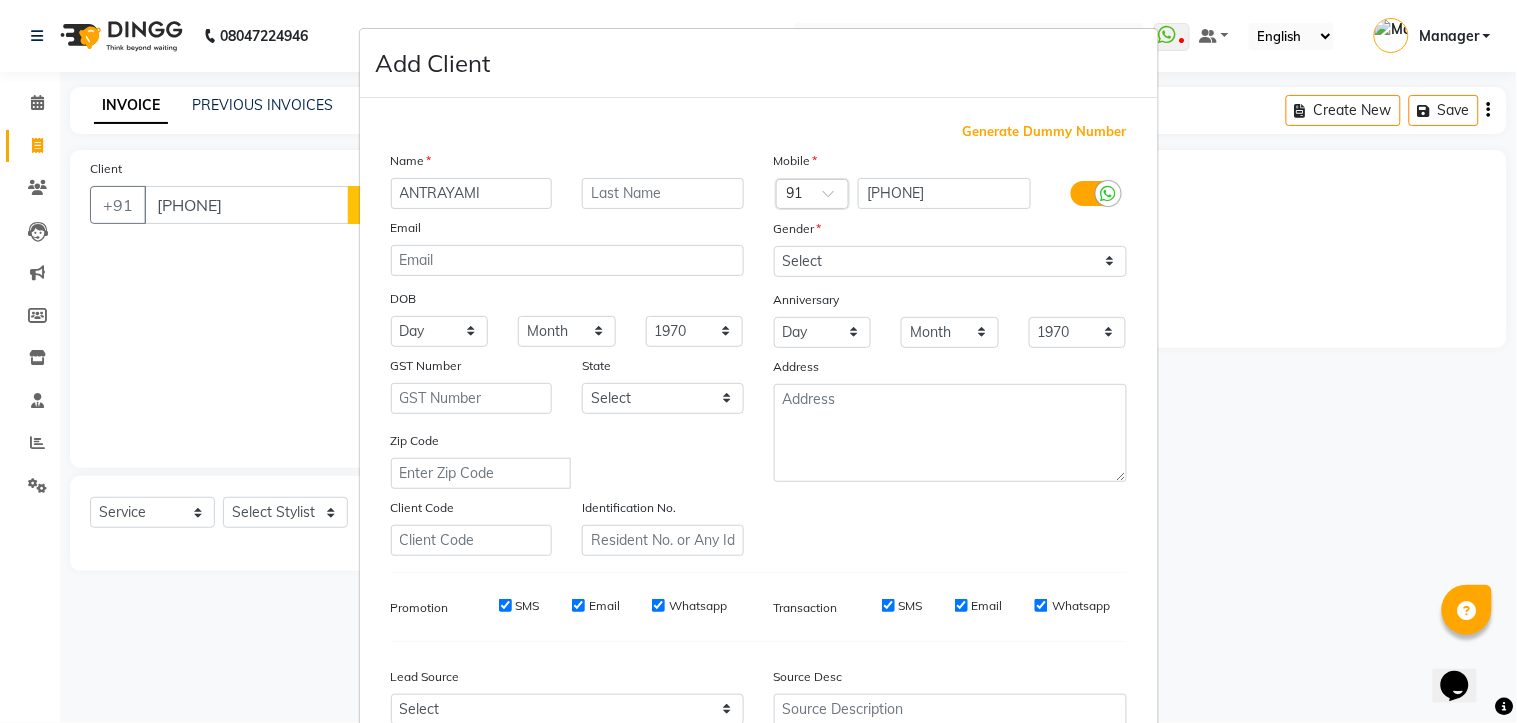 type on "ANTRAYAMI" 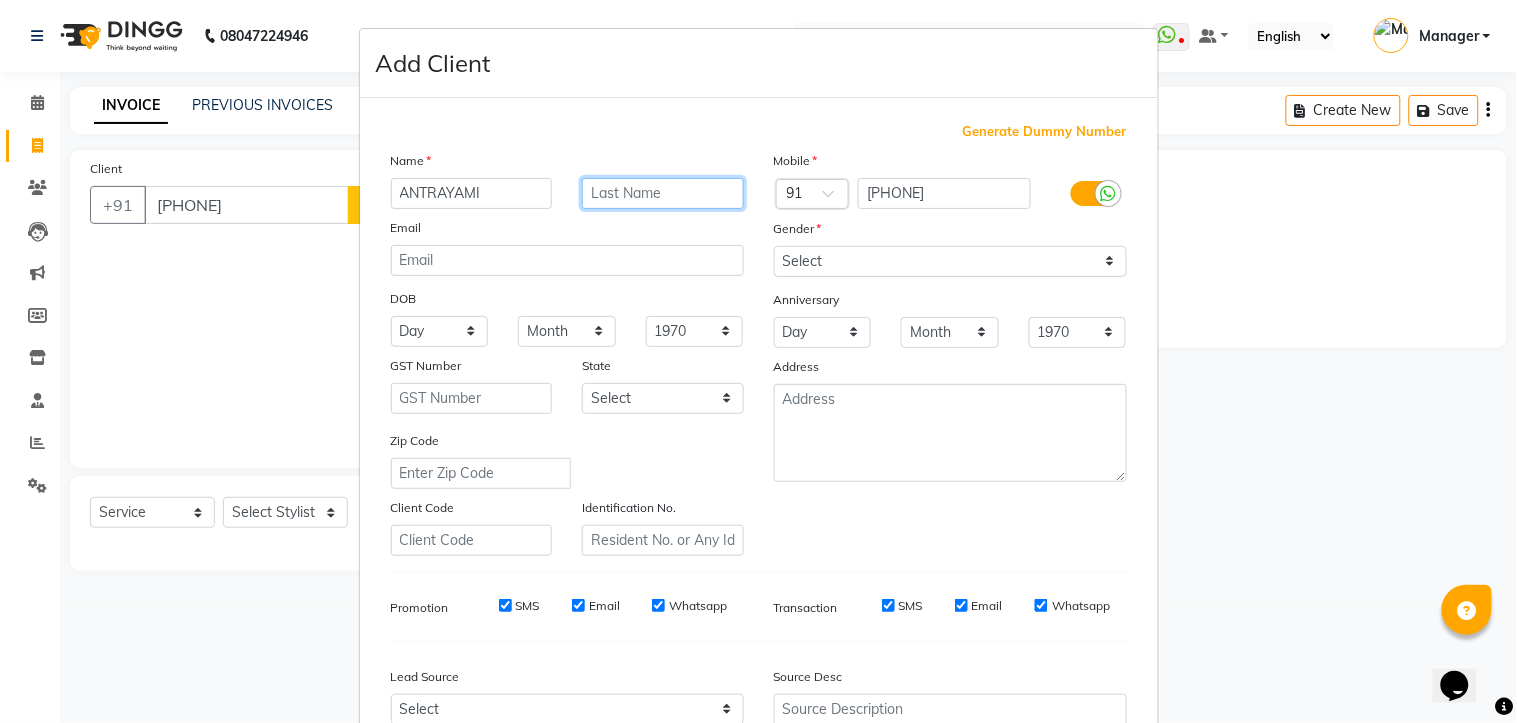click at bounding box center (663, 193) 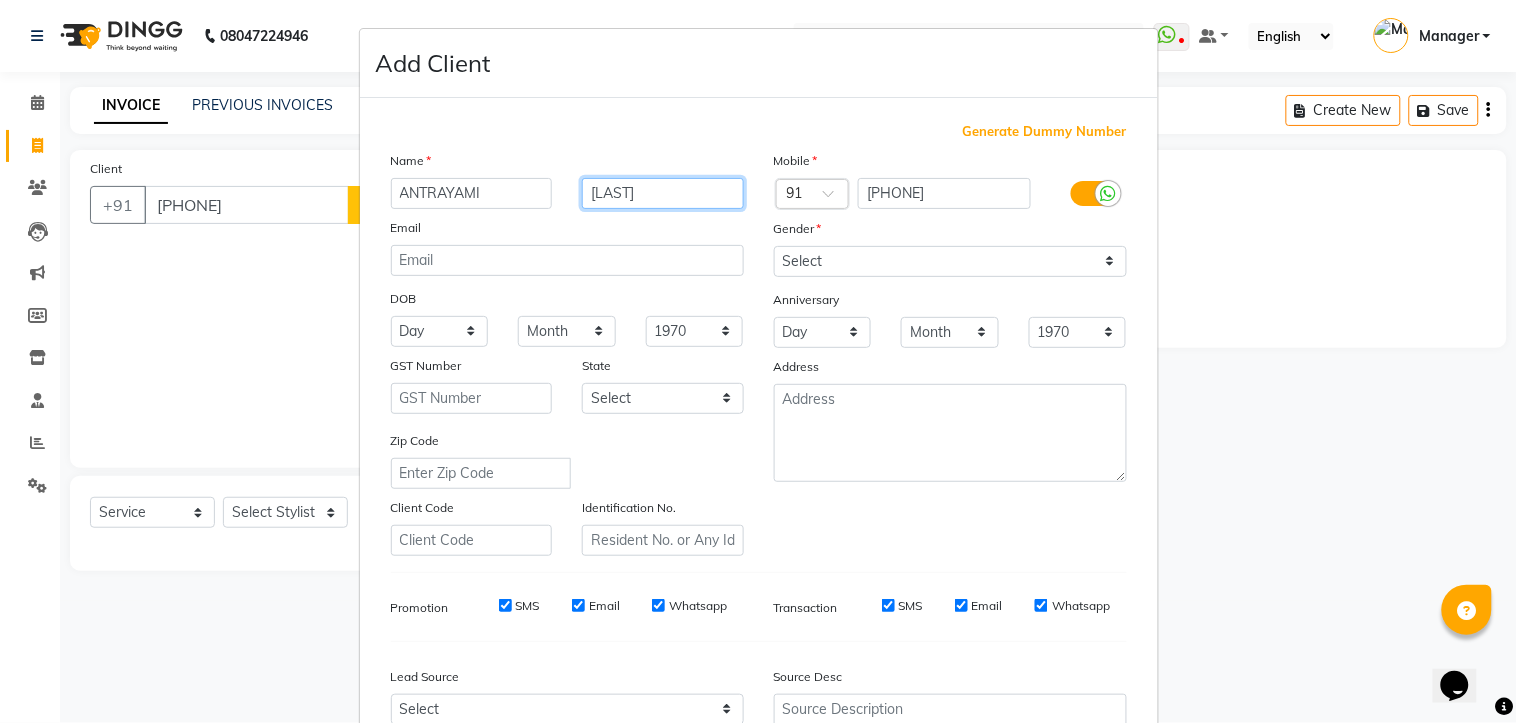 type on "[LAST]" 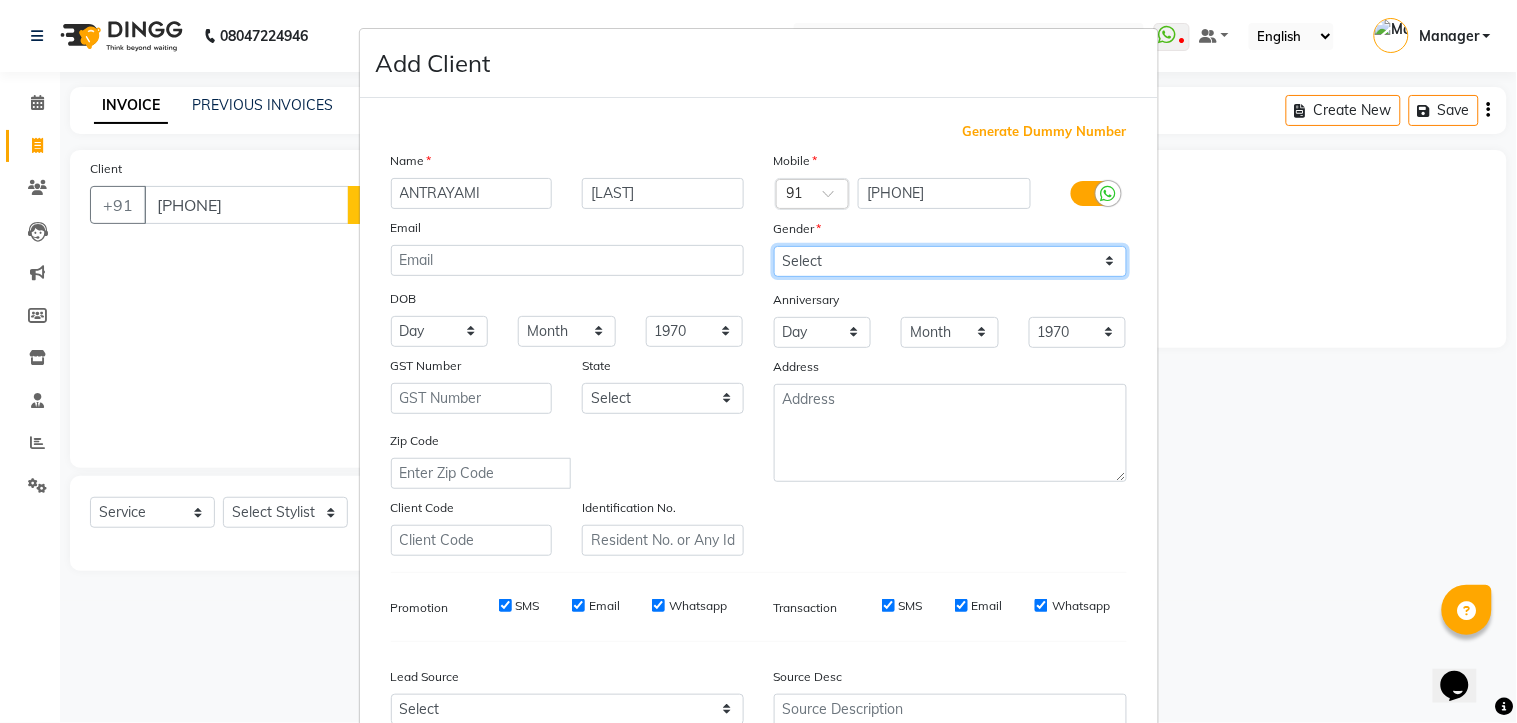click on "Select Male Female Other Prefer Not To Say" at bounding box center [950, 261] 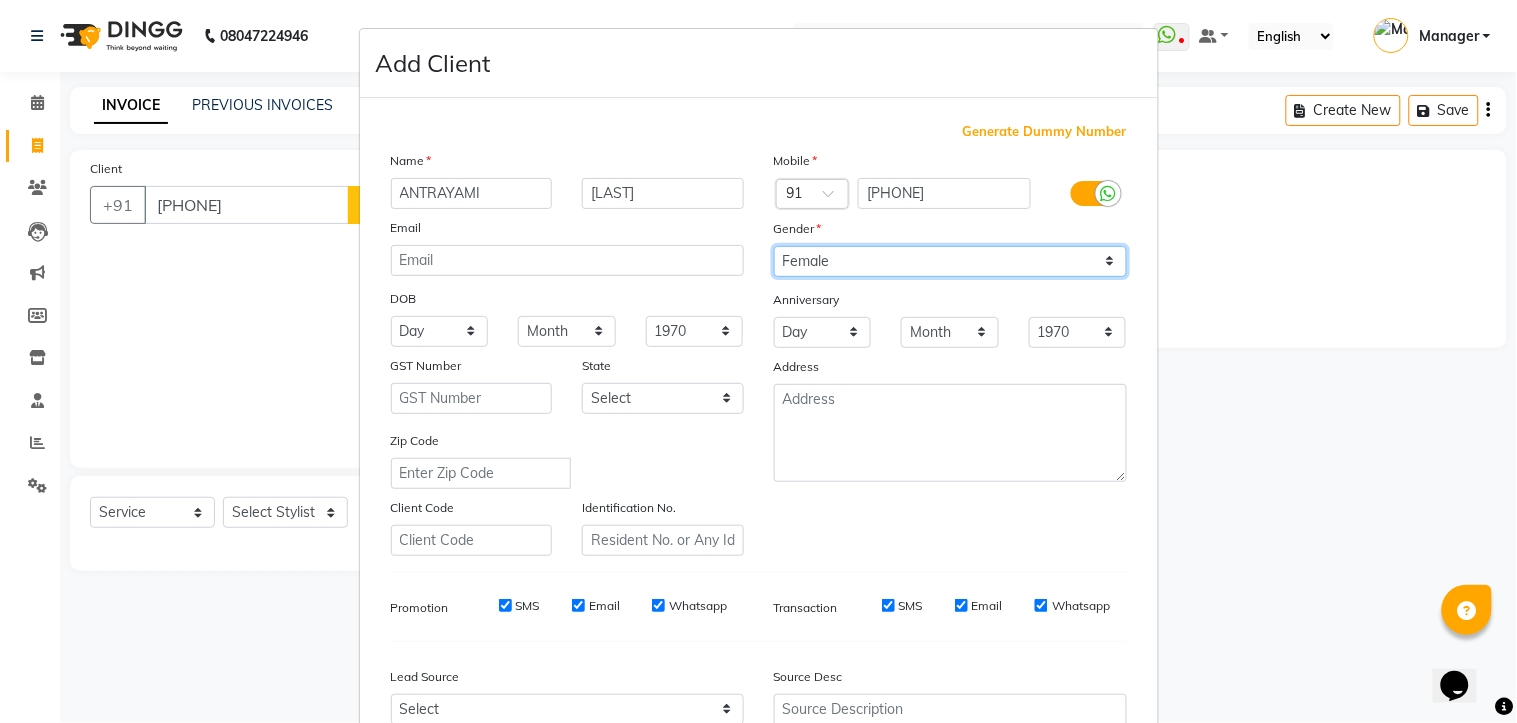 click on "Select Male Female Other Prefer Not To Say" at bounding box center [950, 261] 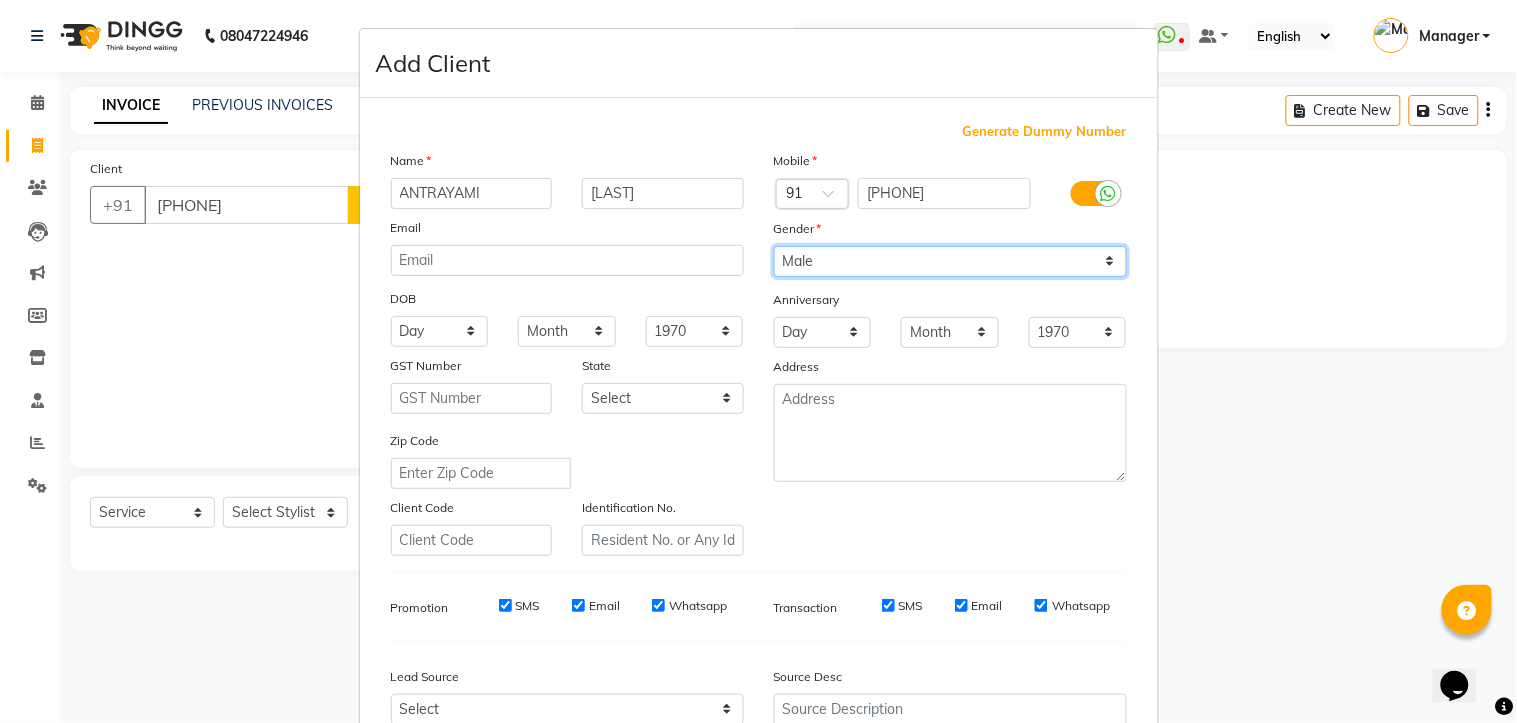 click on "Select Male Female Other Prefer Not To Say" at bounding box center [950, 261] 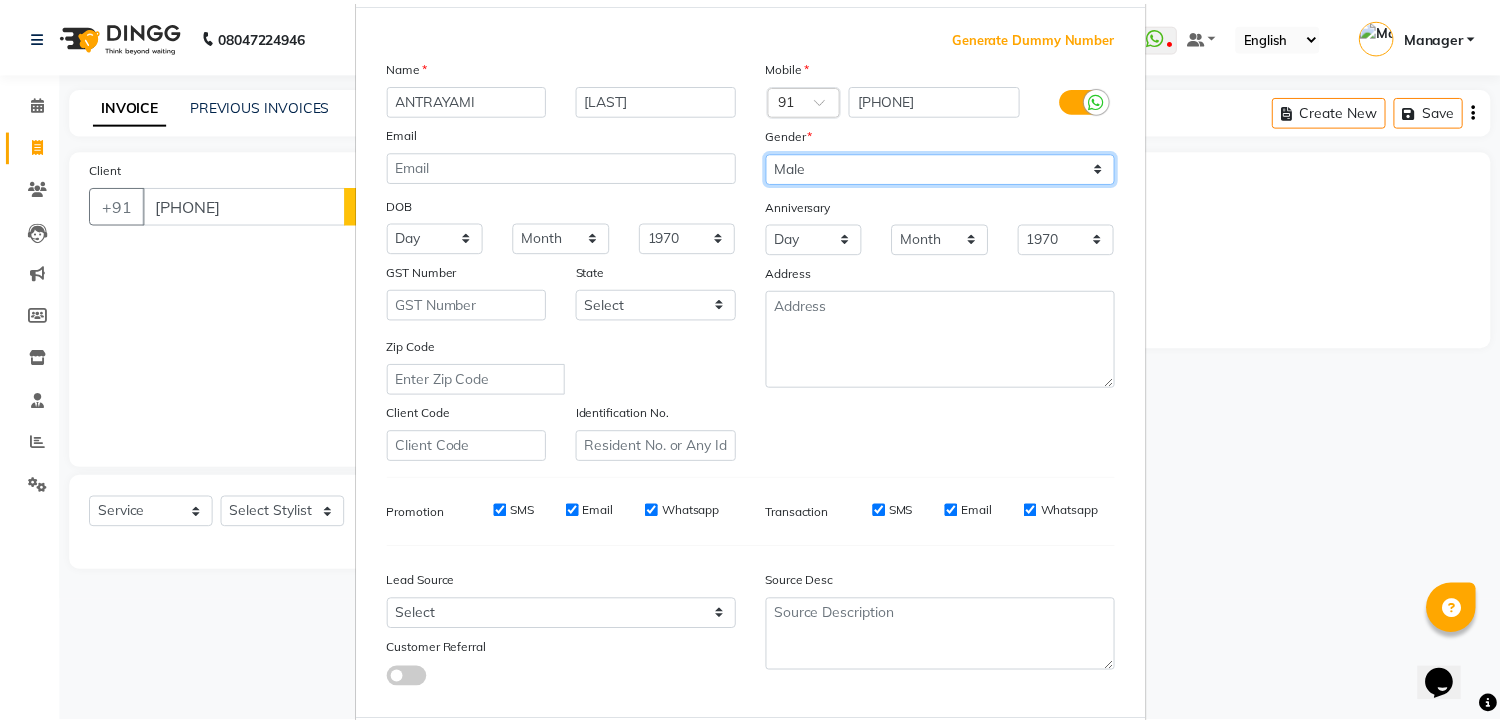 scroll, scrollTop: 201, scrollLeft: 0, axis: vertical 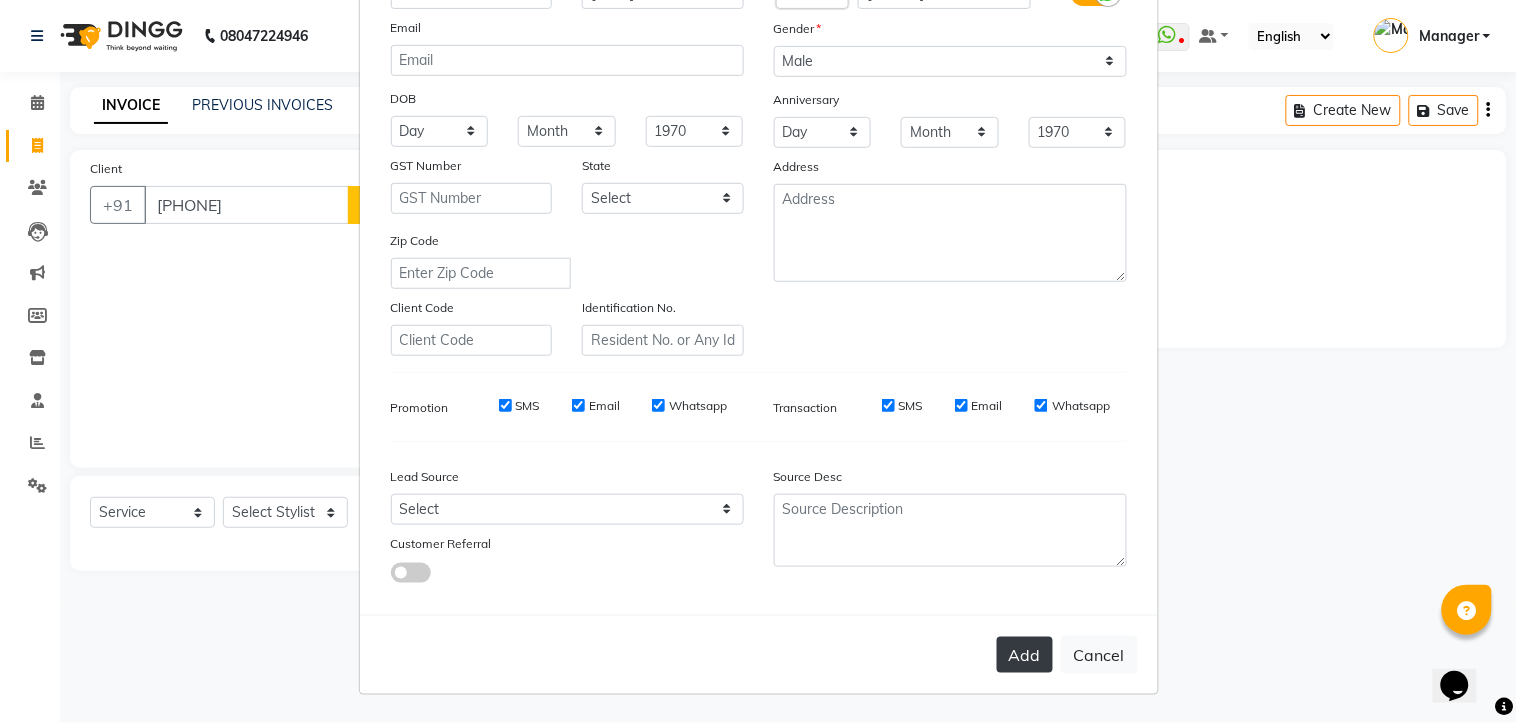 click on "Add" at bounding box center [1025, 655] 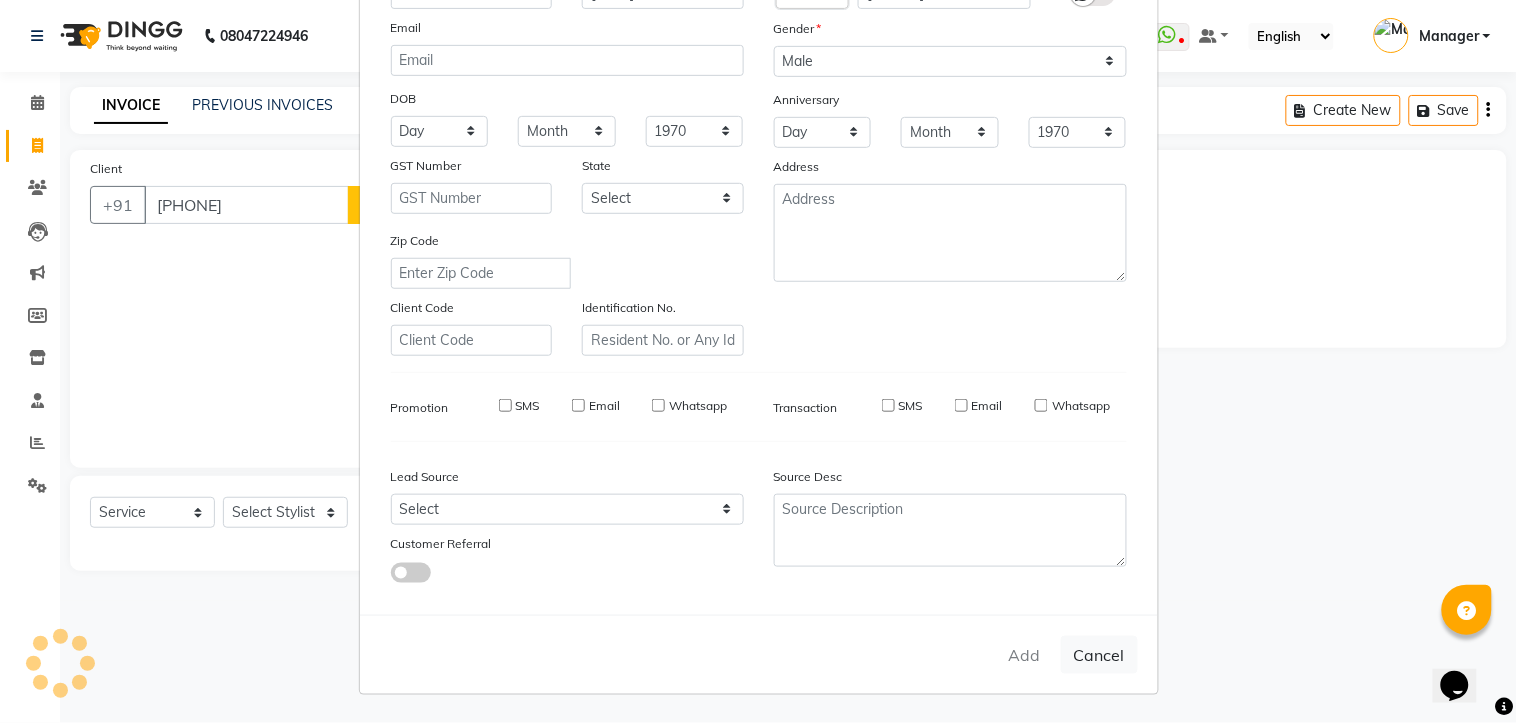 type 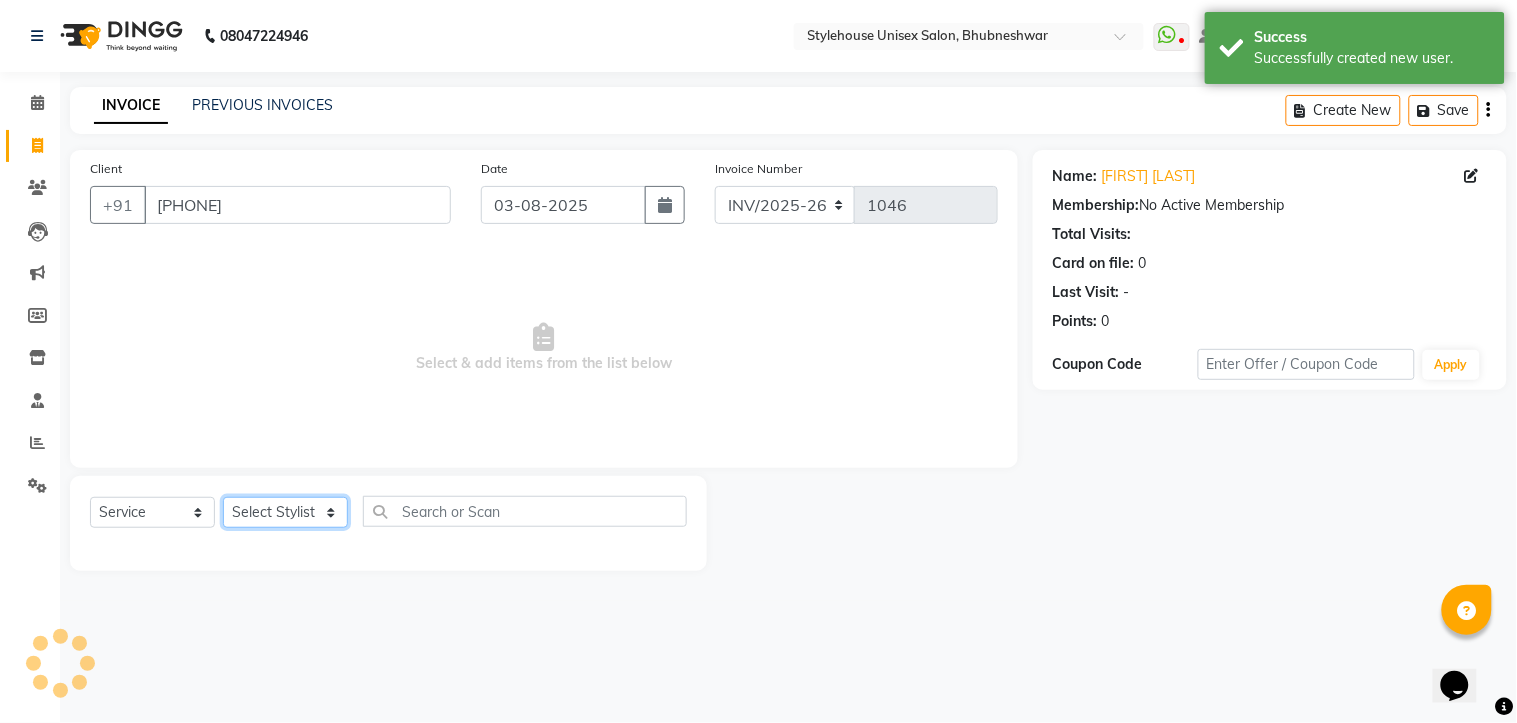 click on "Select Stylist [FIRST] [LAST] [FIRST] [LAST] [FIRST] [LAST] Manager [FIRST] [LAST] [FIRST] [LAST] [FIRST] [LAST]" 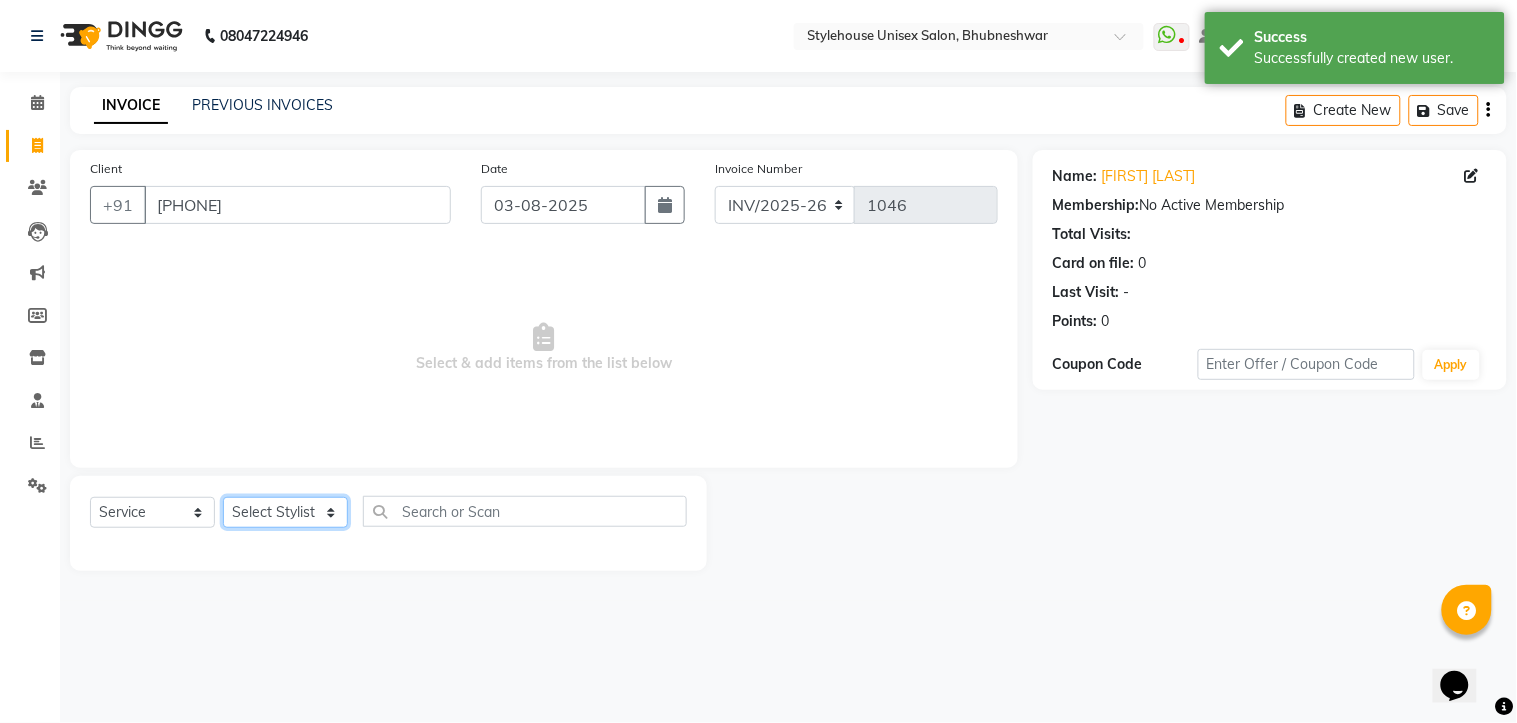 select on "87941" 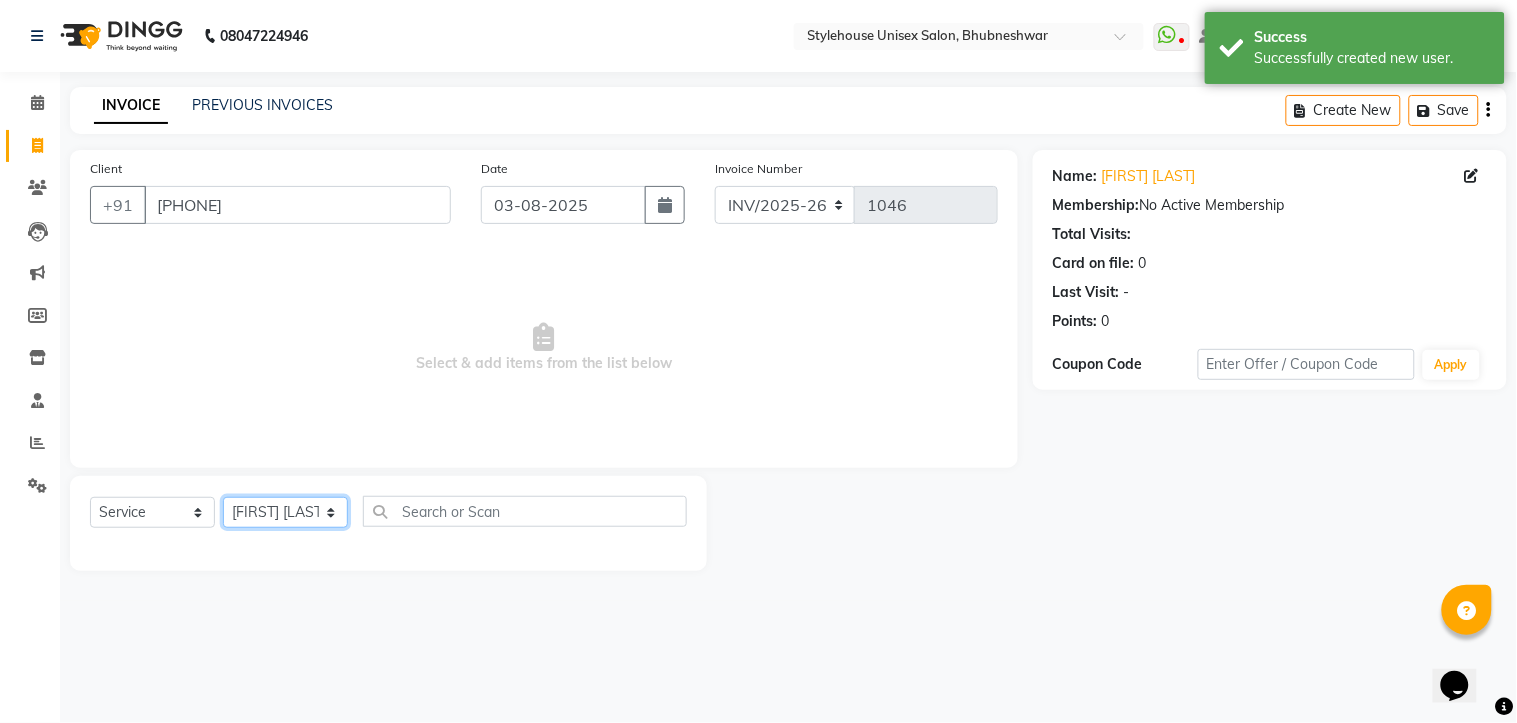 click on "Select Stylist [FIRST] [LAST] [FIRST] [LAST] [FIRST] [LAST] Manager [FIRST] [LAST] [FIRST] [LAST] [FIRST] [LAST]" 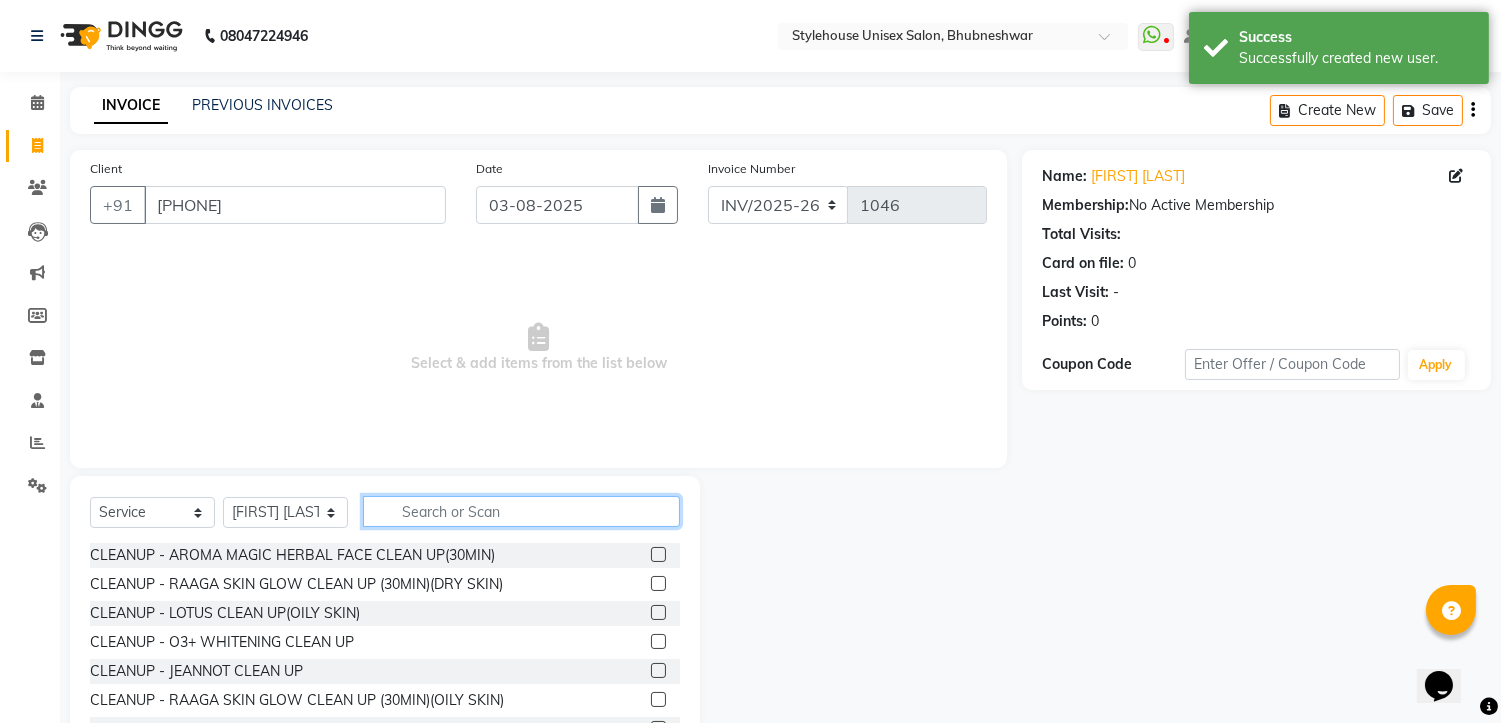 click 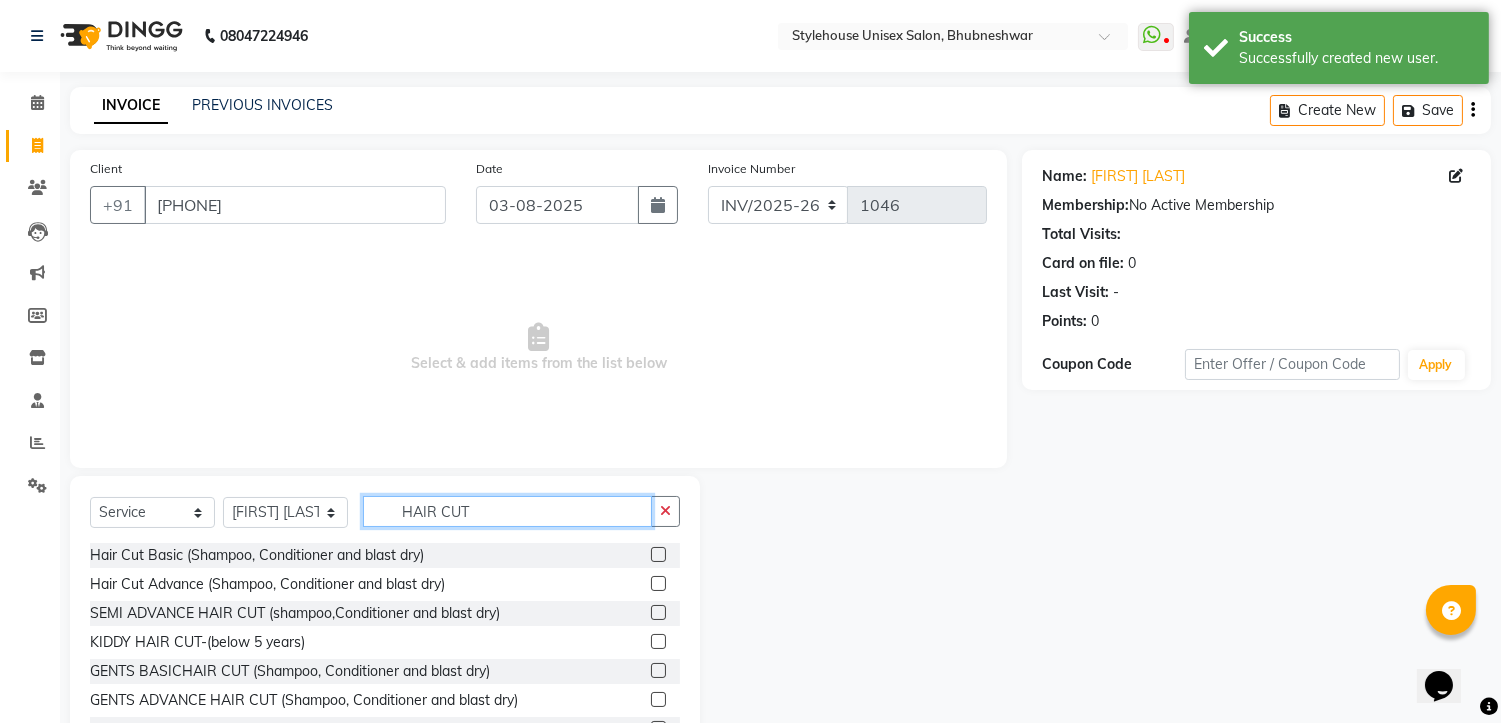 scroll, scrollTop: 77, scrollLeft: 0, axis: vertical 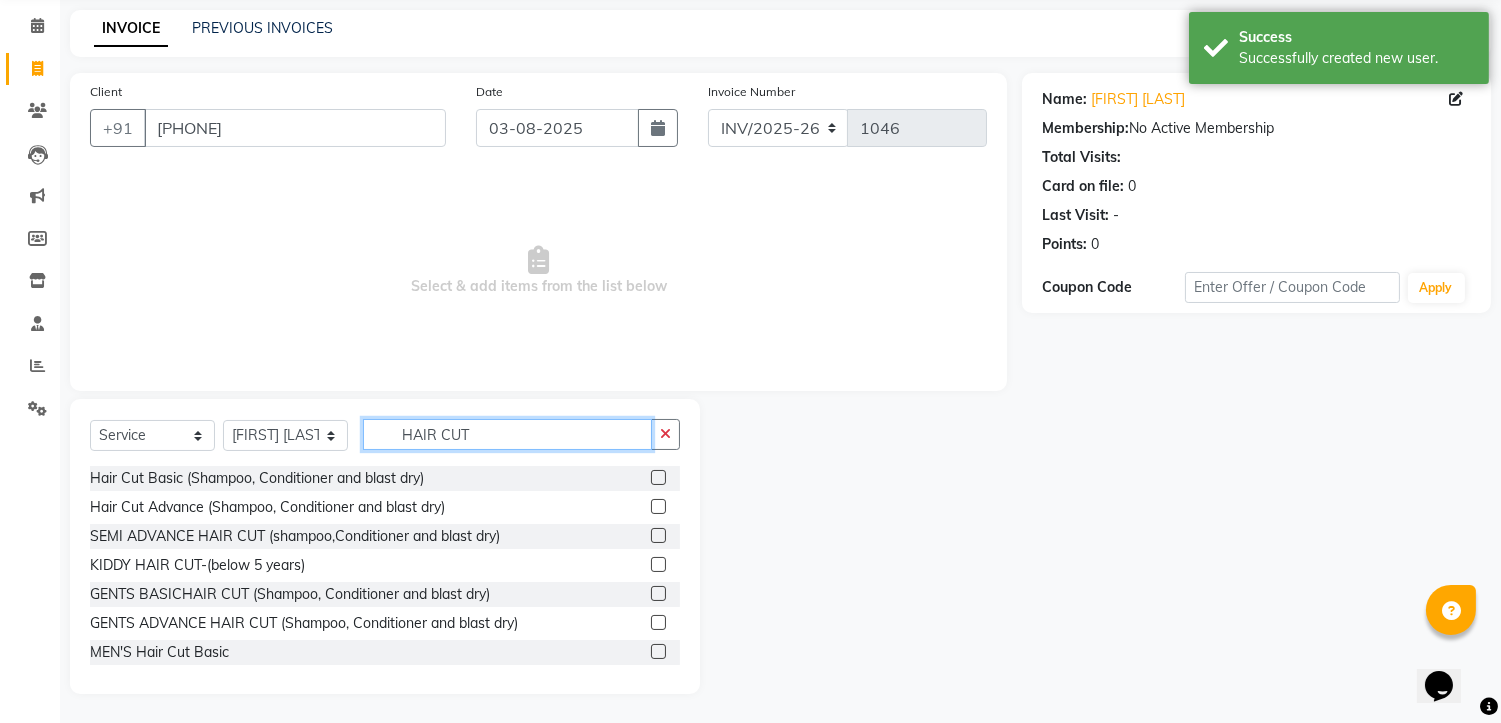 type on "HAIR CUT" 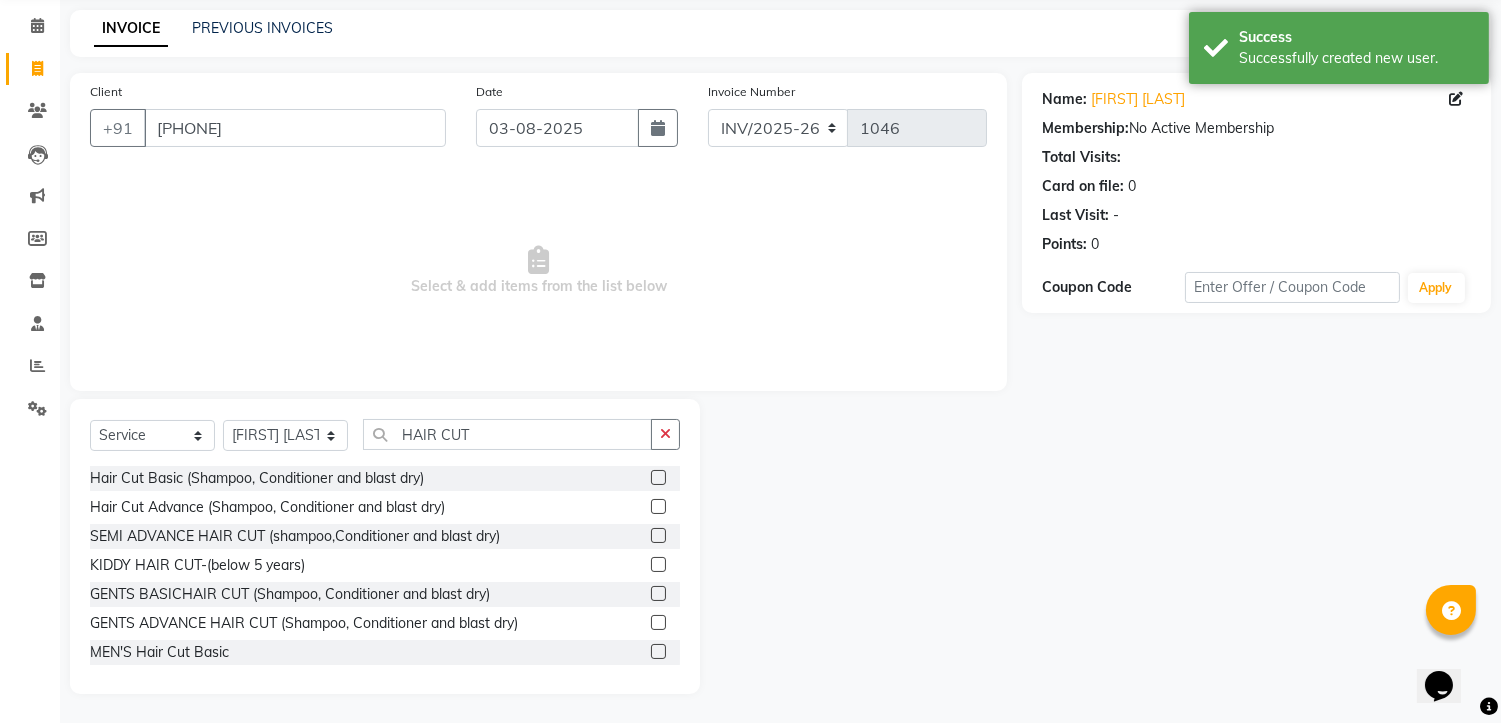 click 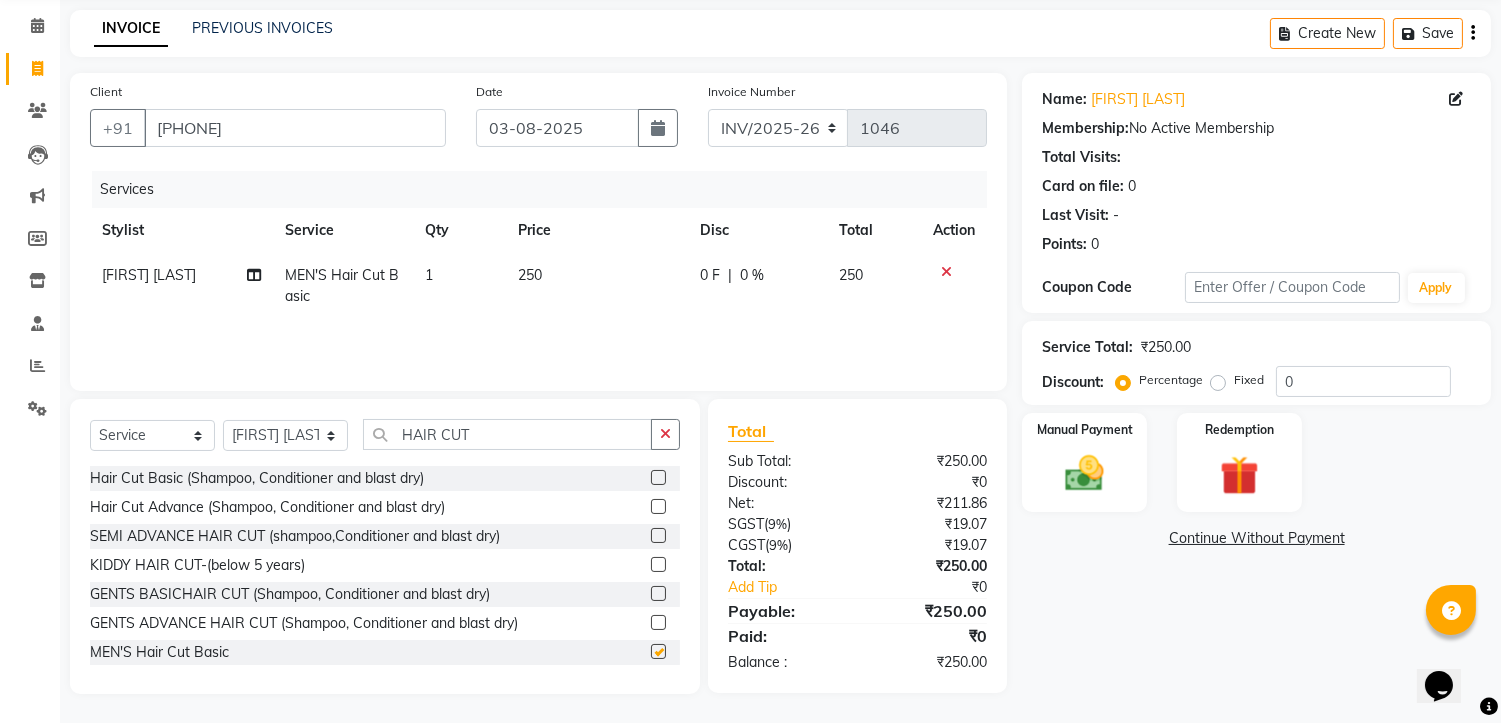 checkbox on "false" 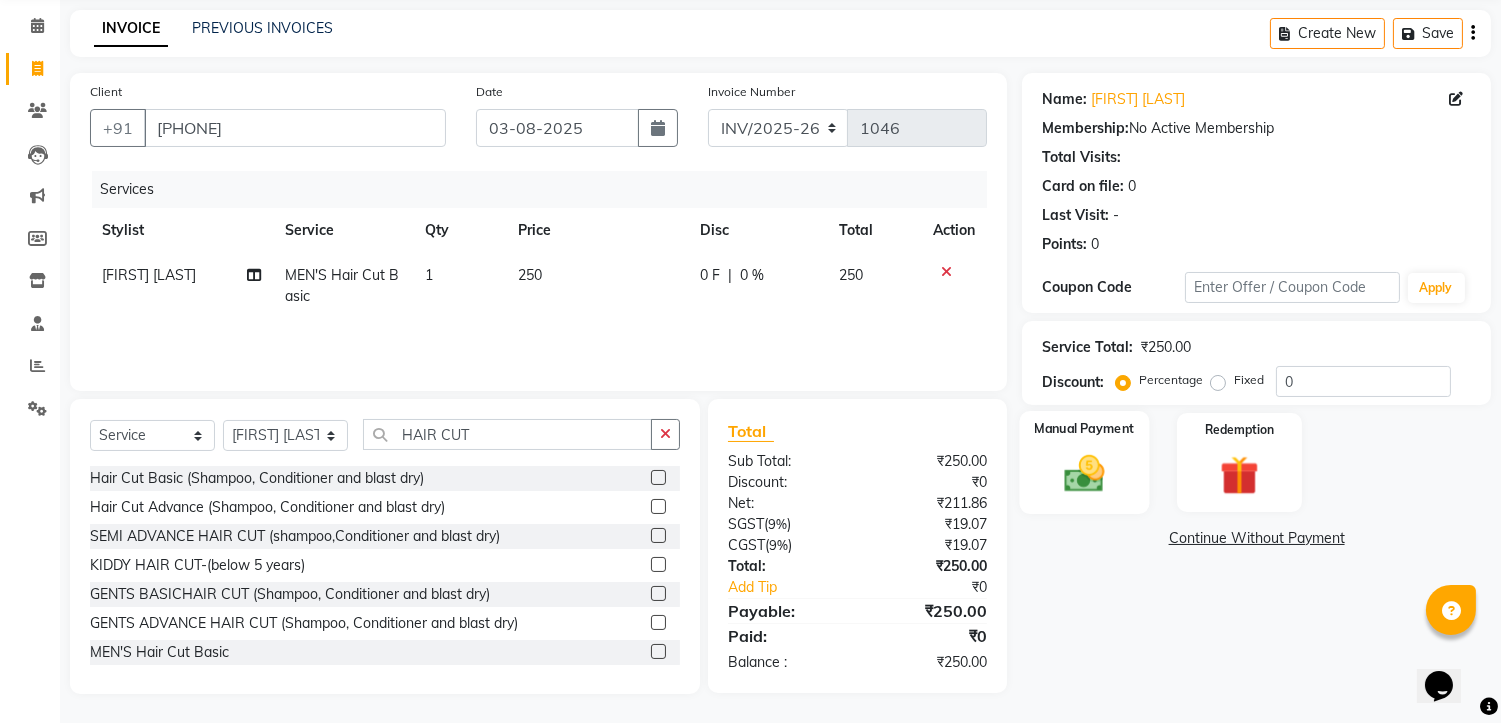 click 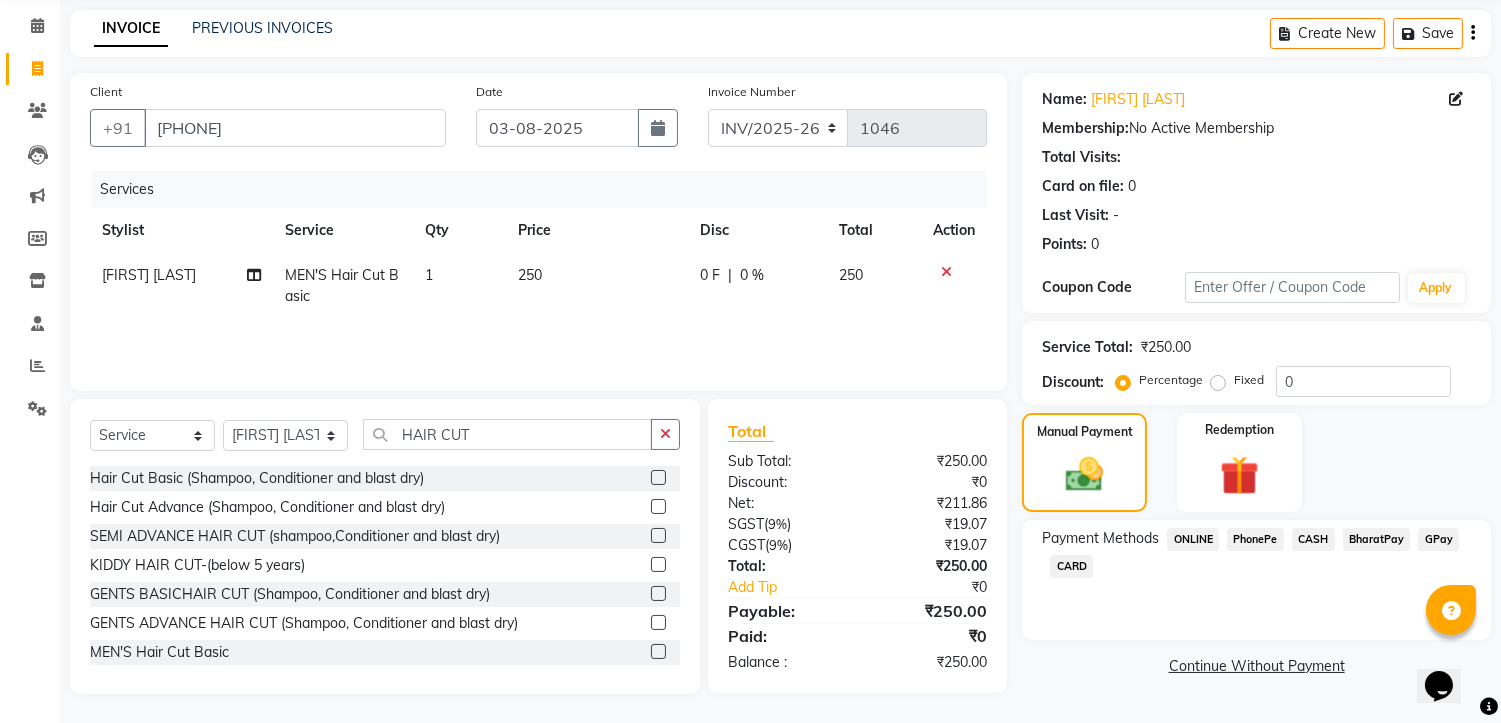 click on "PhonePe" 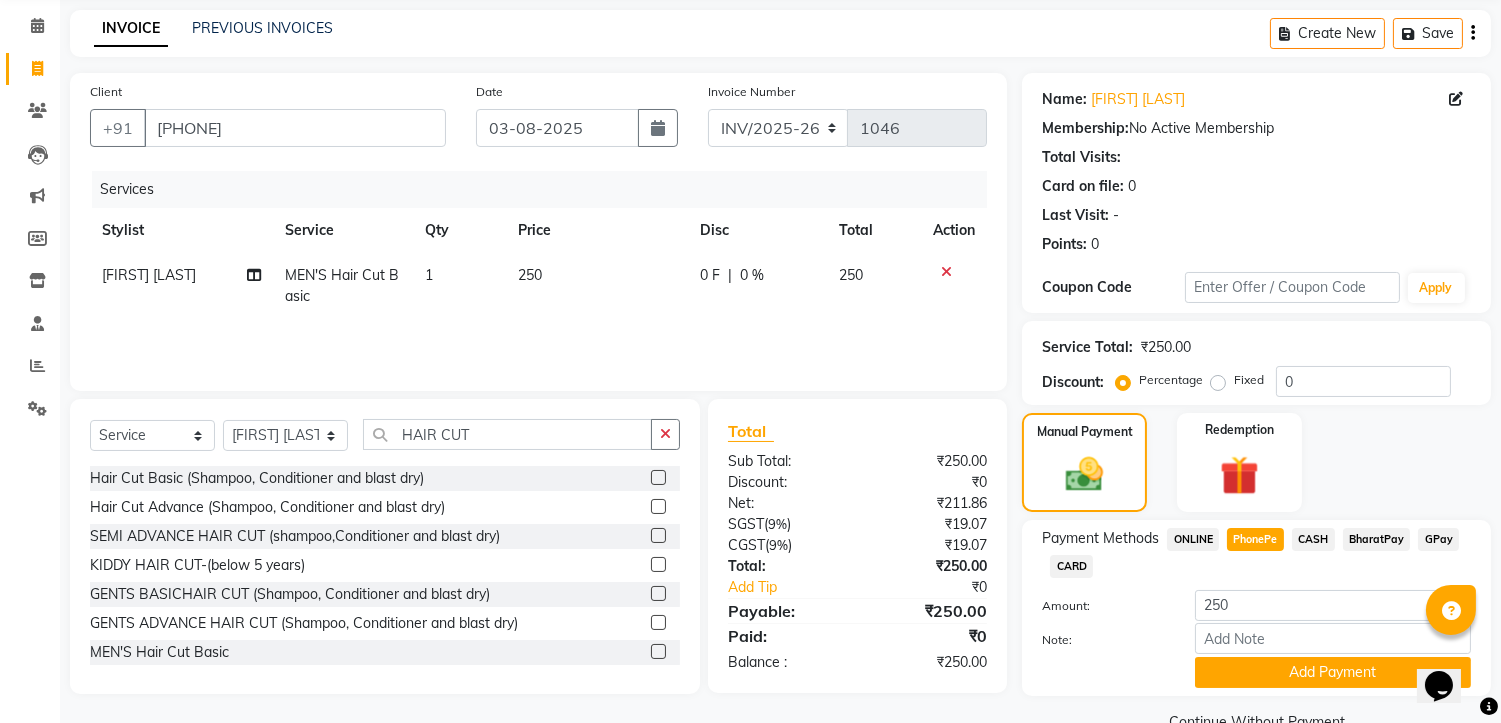 scroll, scrollTop: 121, scrollLeft: 0, axis: vertical 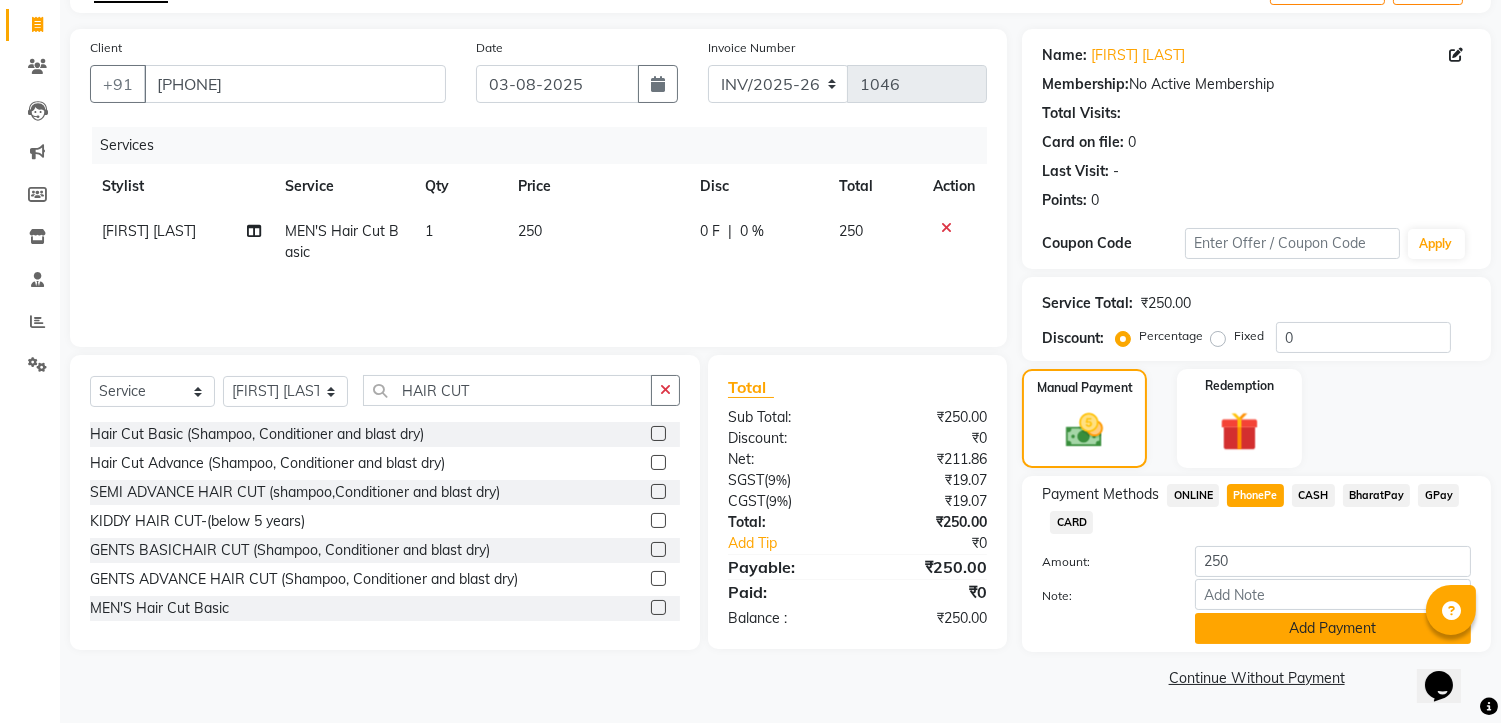 click on "Add Payment" 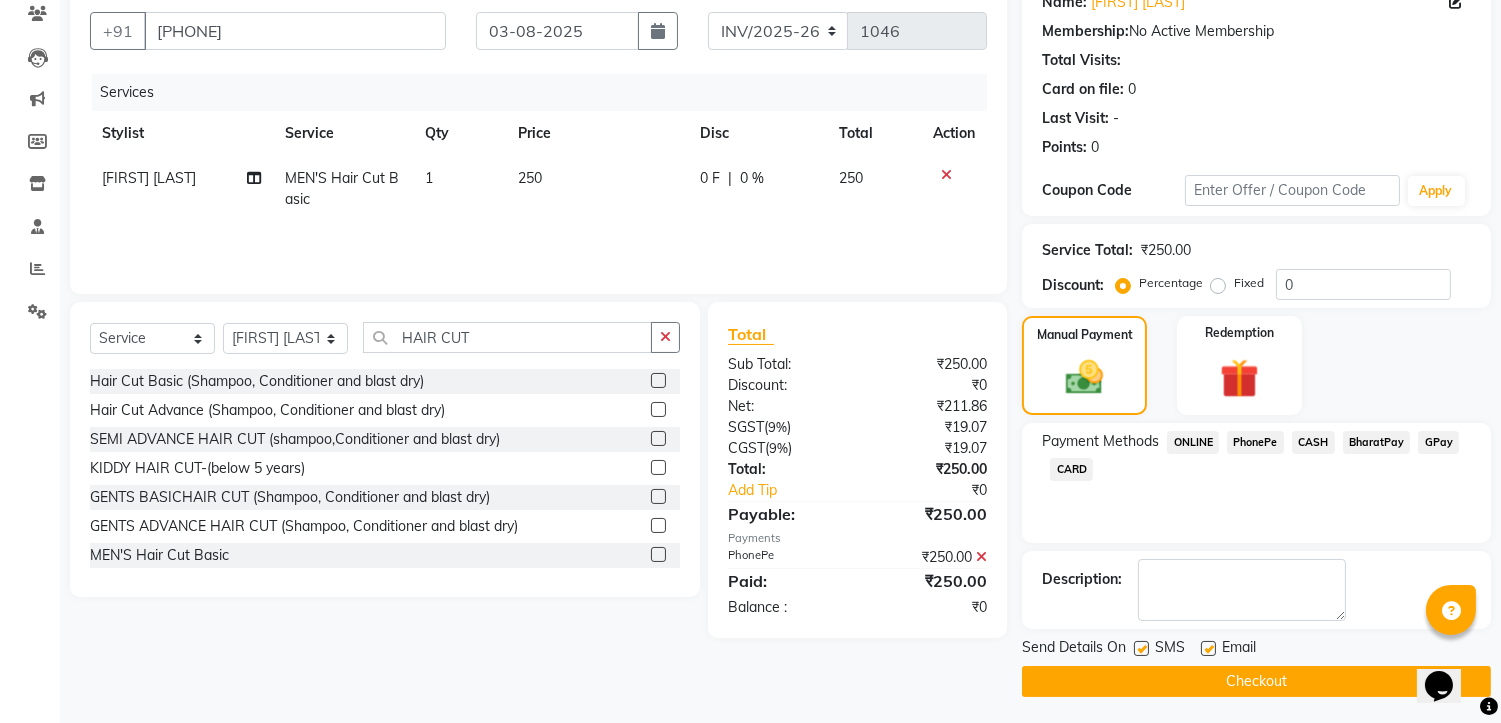scroll, scrollTop: 176, scrollLeft: 0, axis: vertical 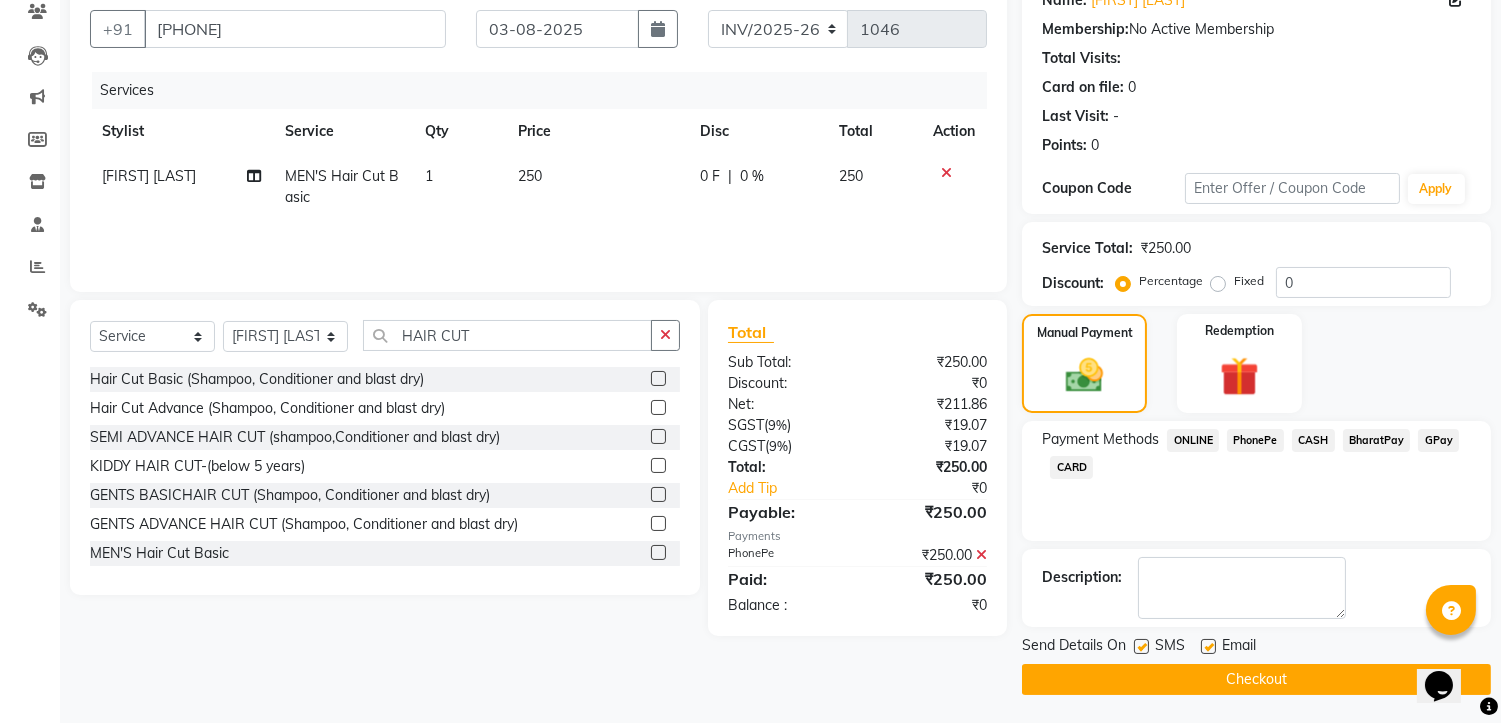 click on "Checkout" 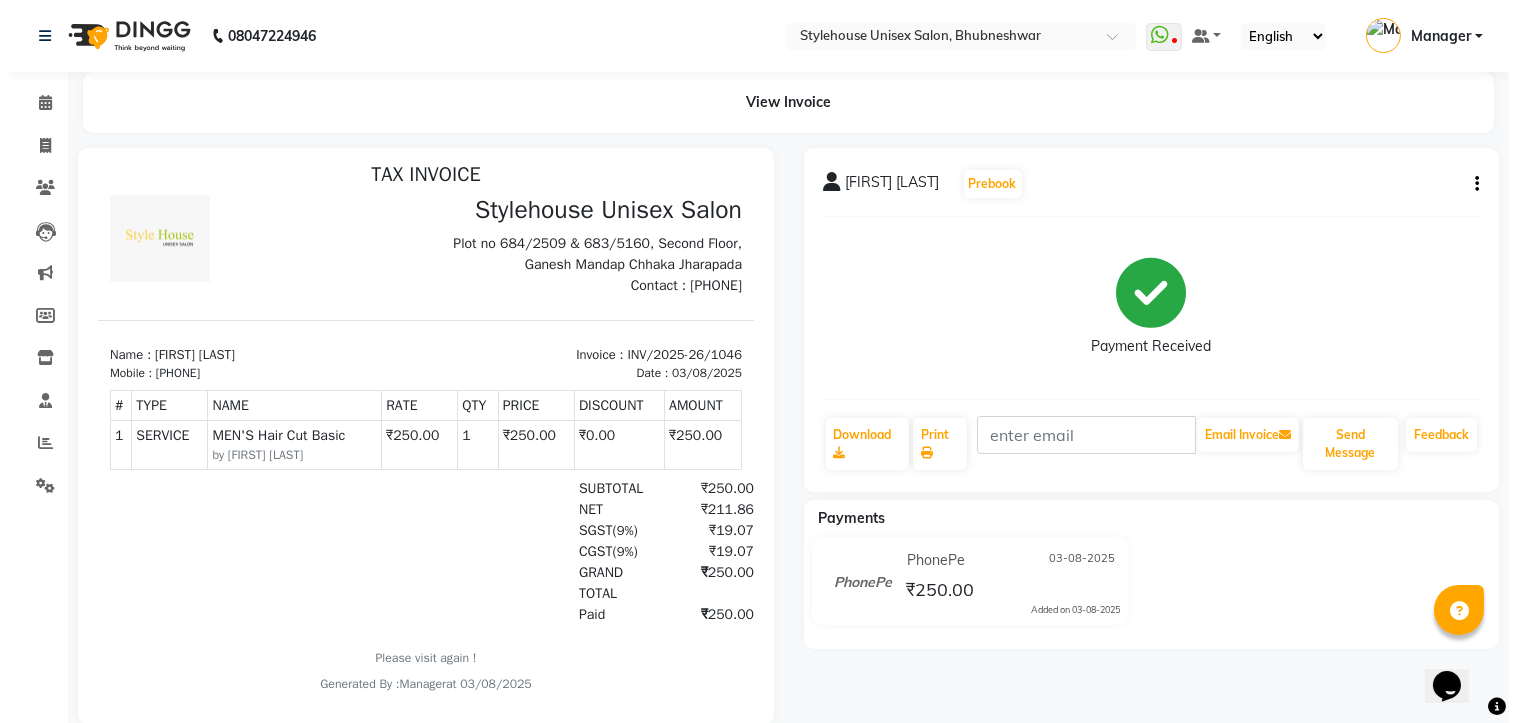 scroll, scrollTop: 16, scrollLeft: 0, axis: vertical 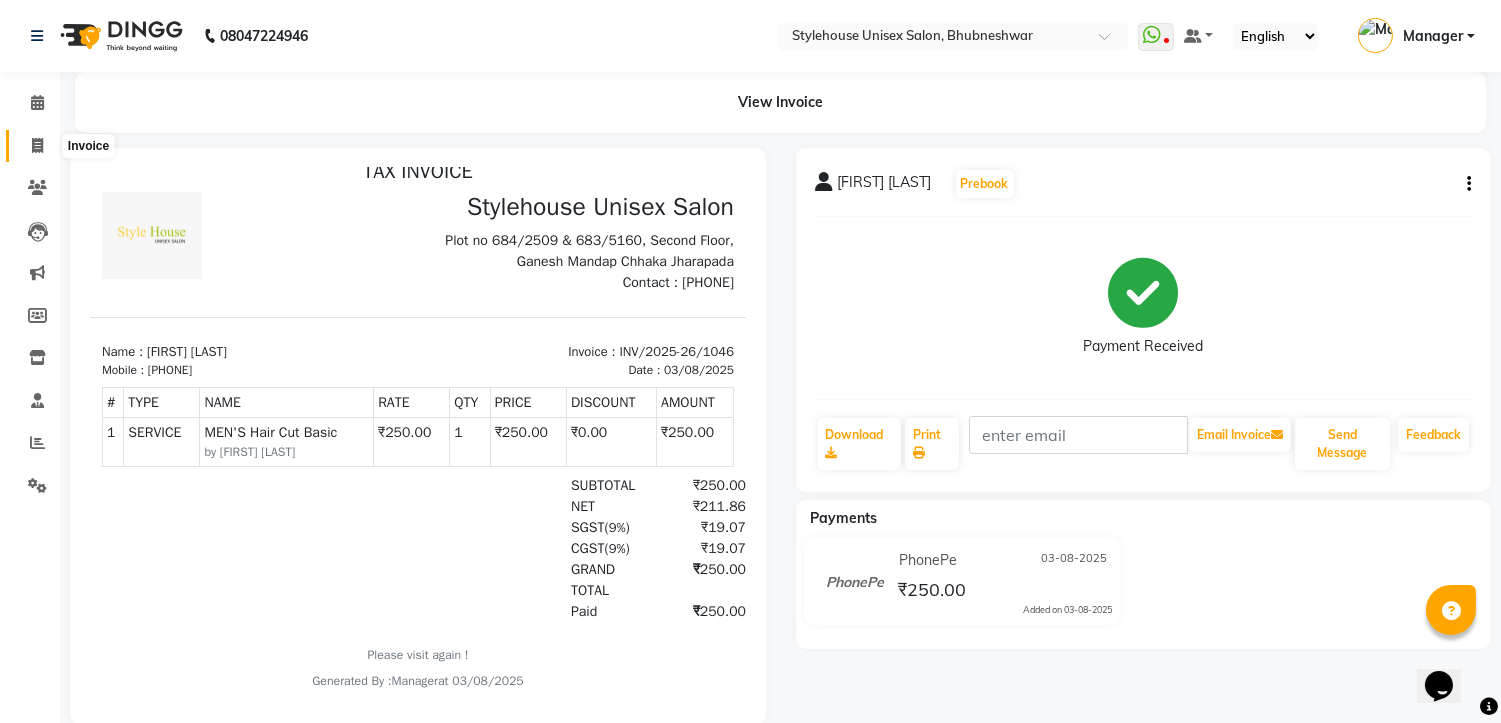 click 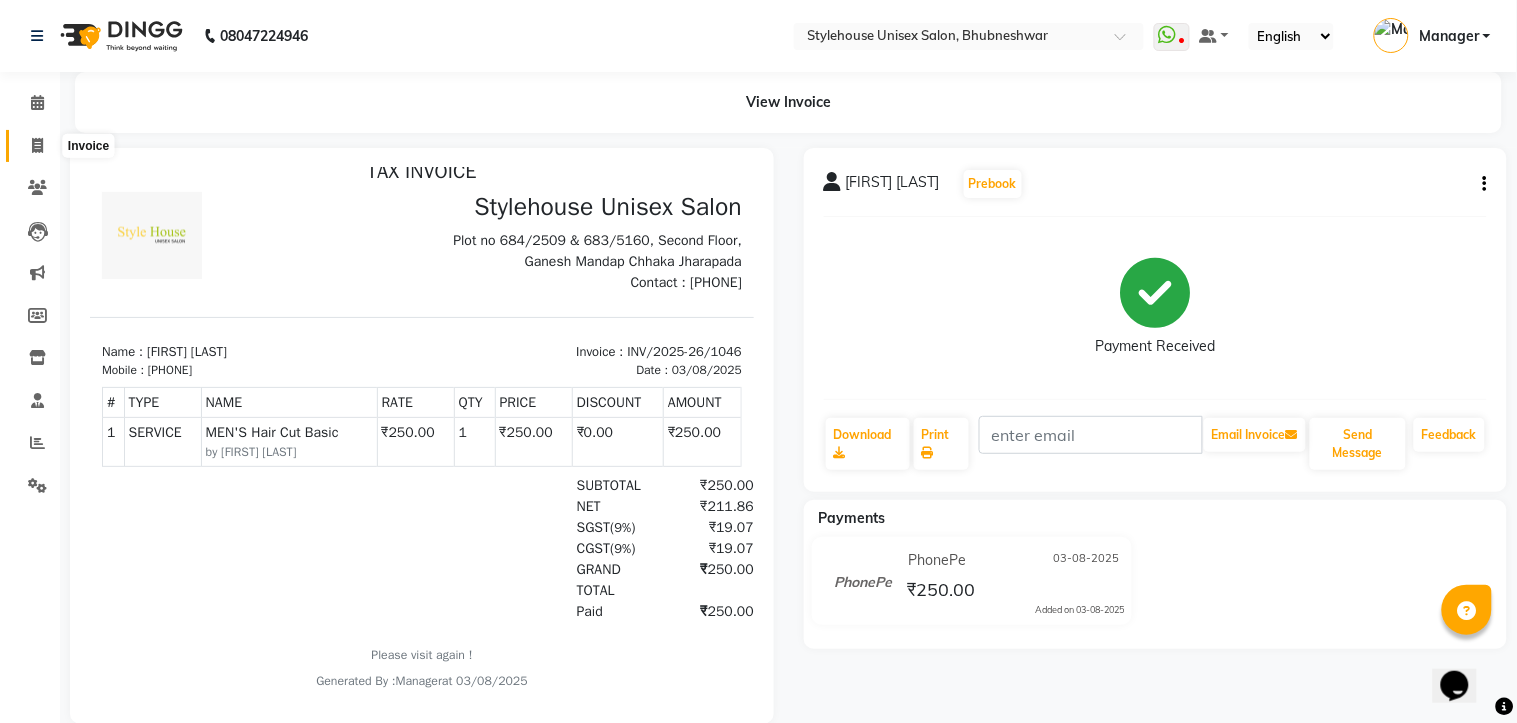 select on "service" 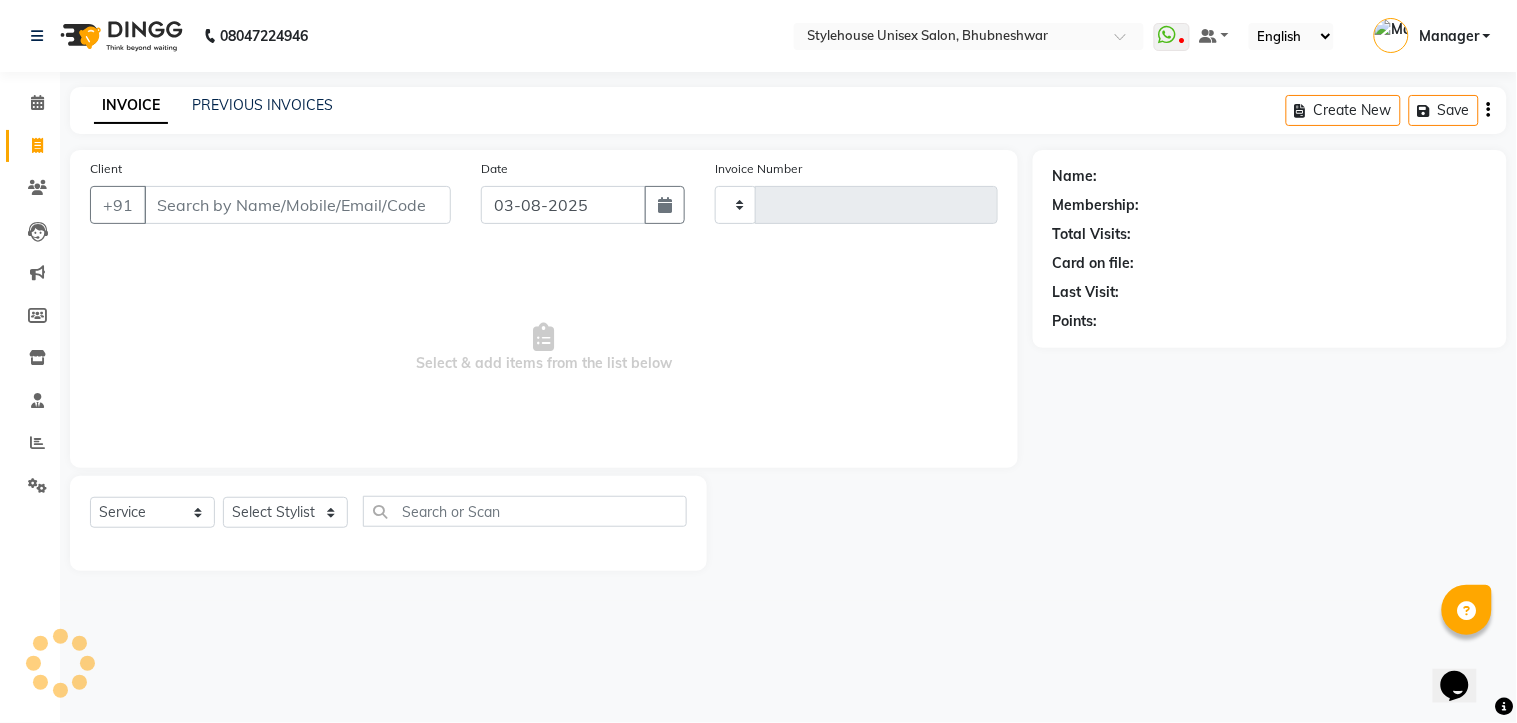 type on "1047" 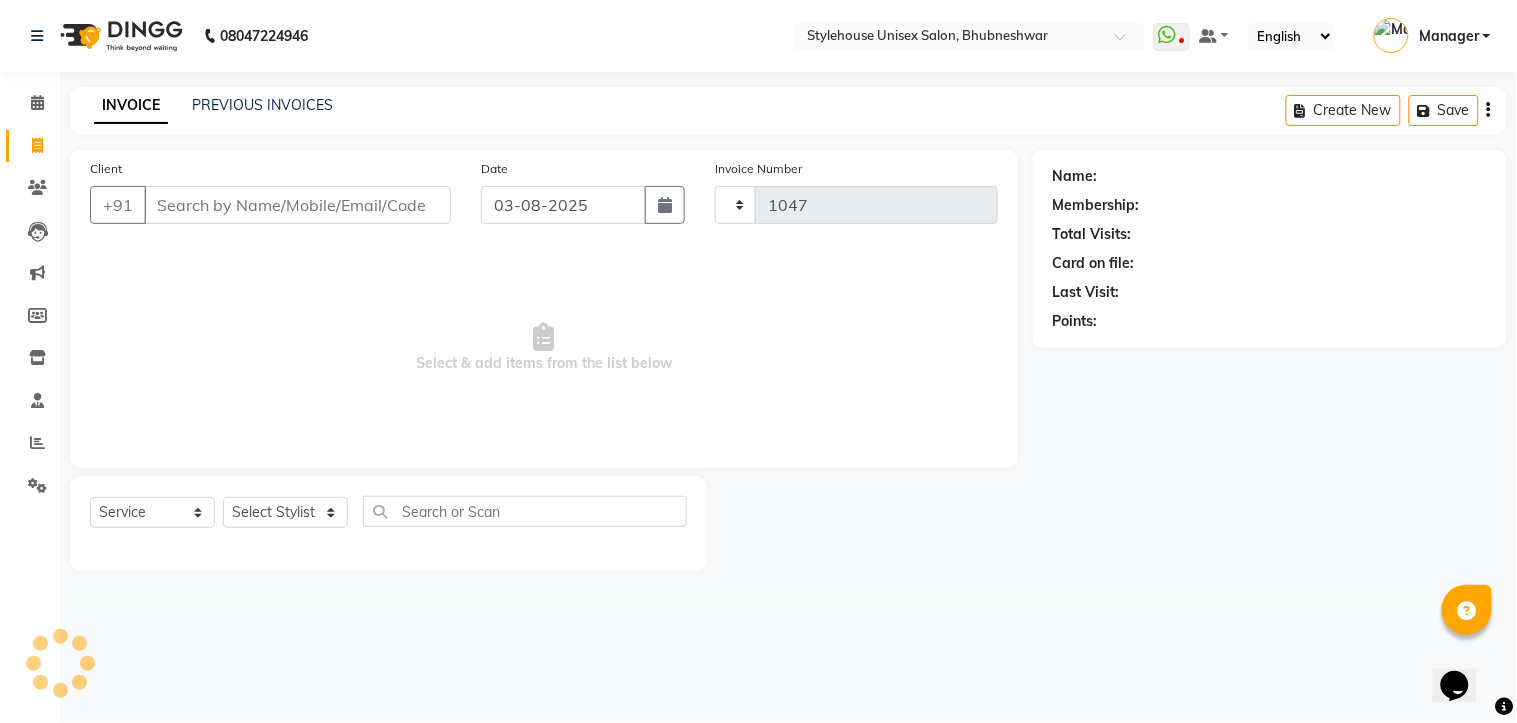 select on "7906" 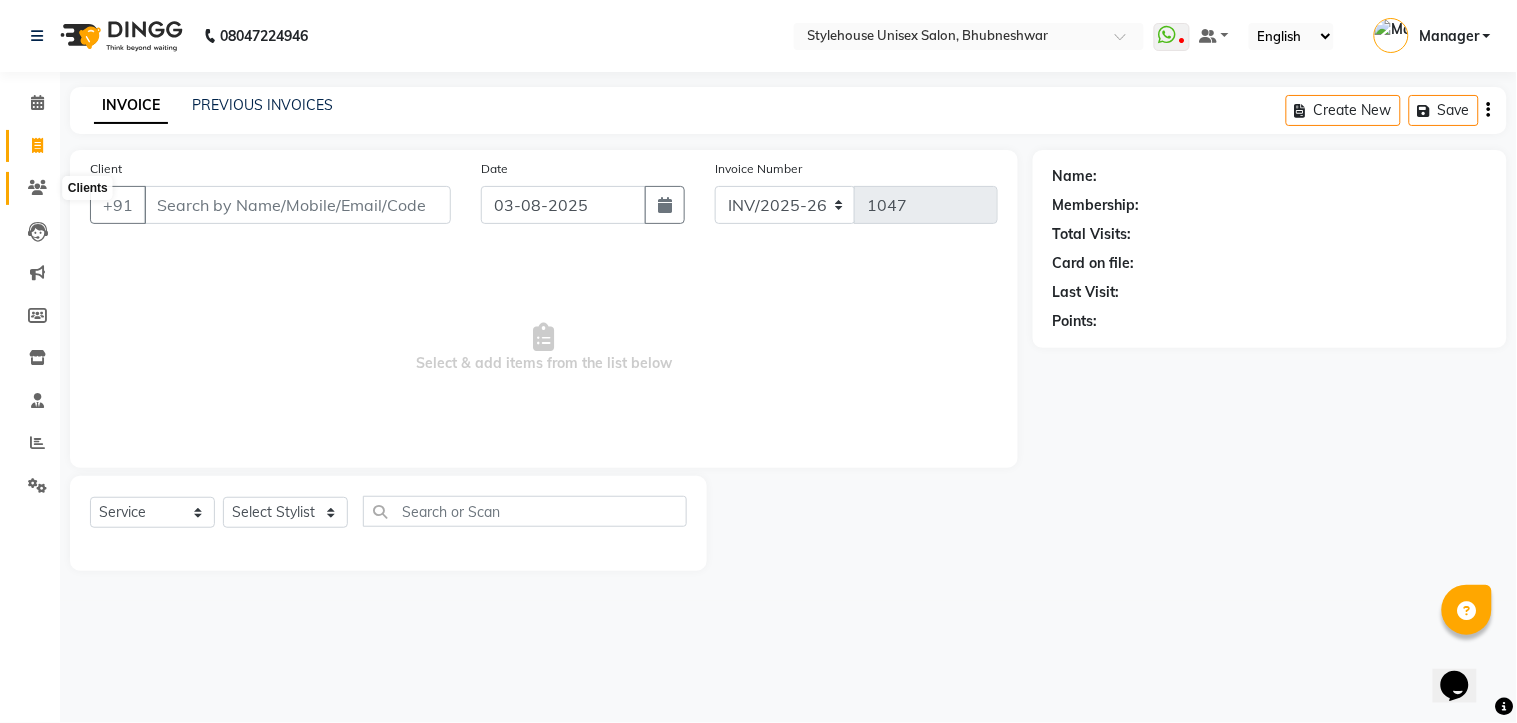 click 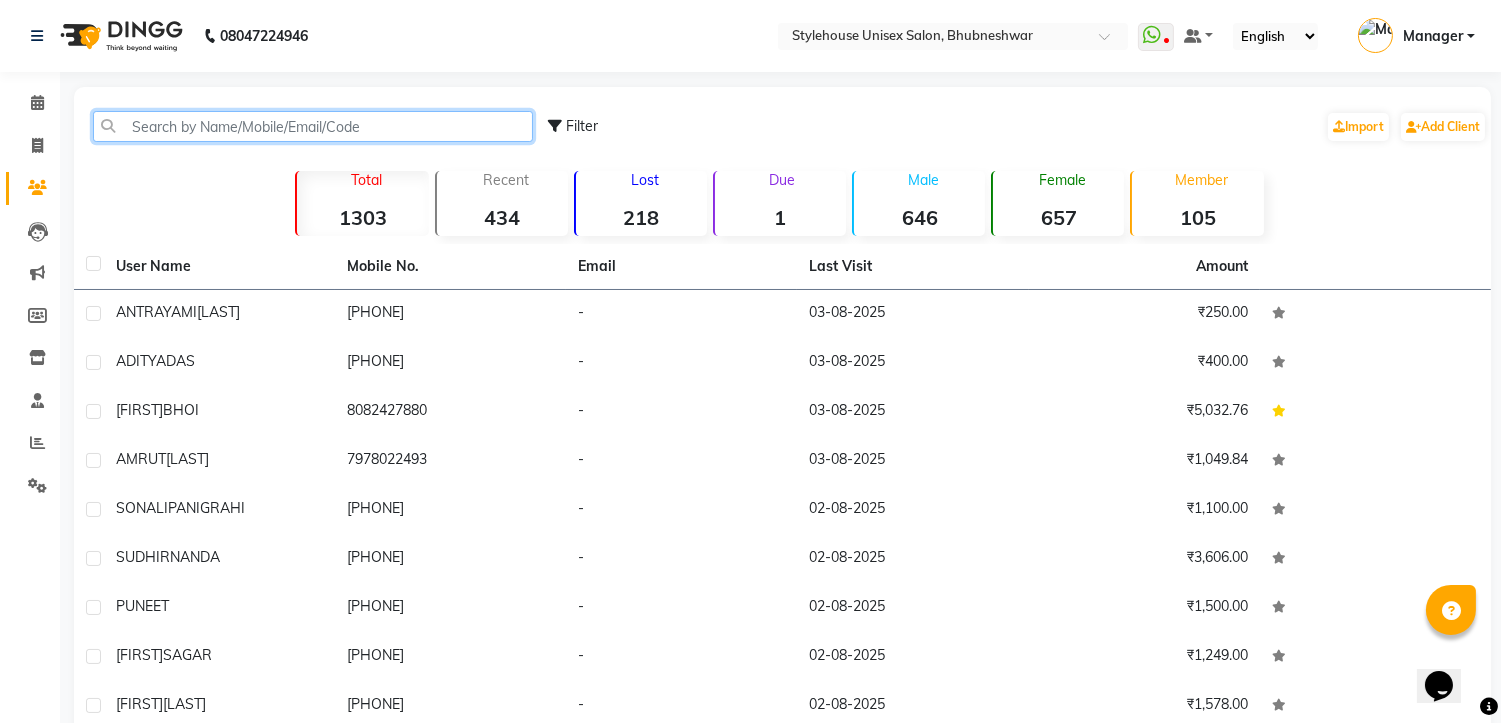 click 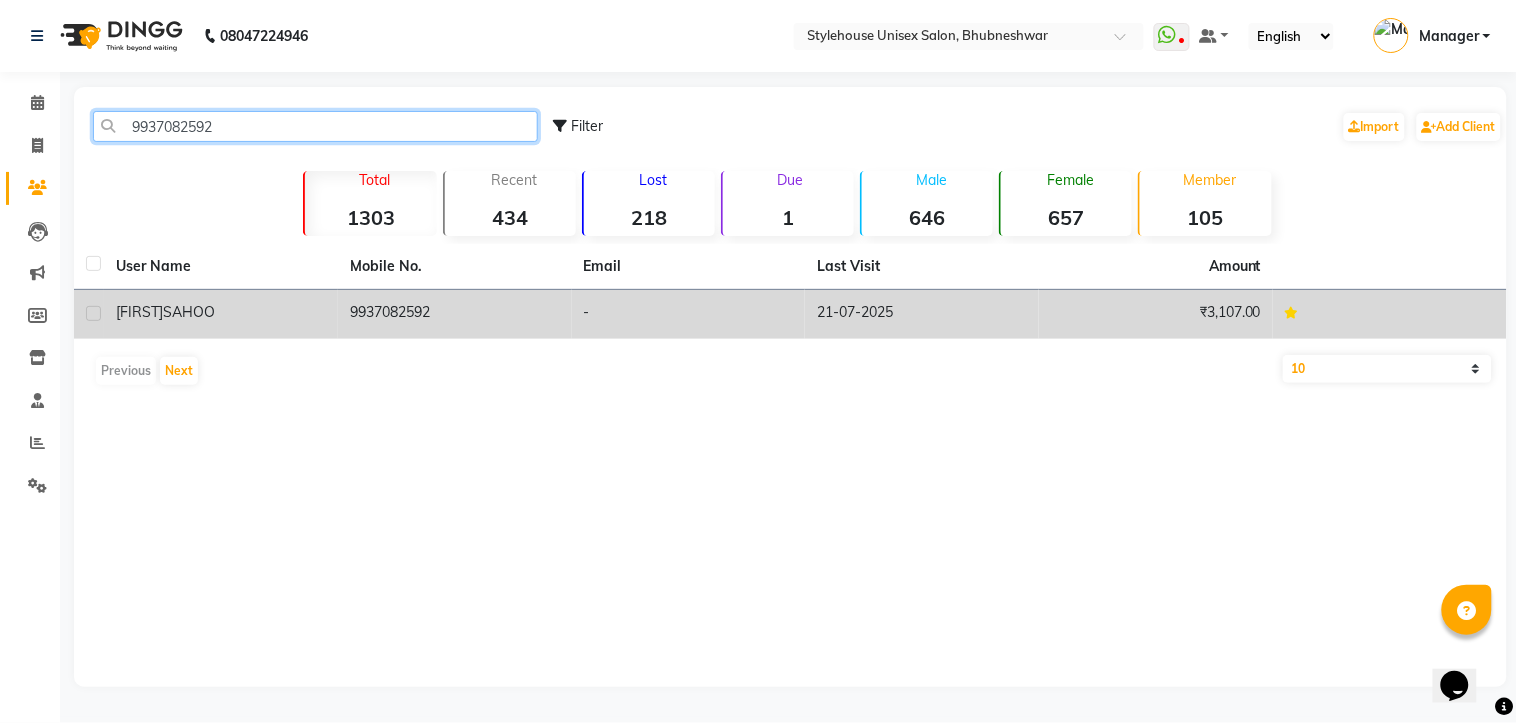 type on "9937082592" 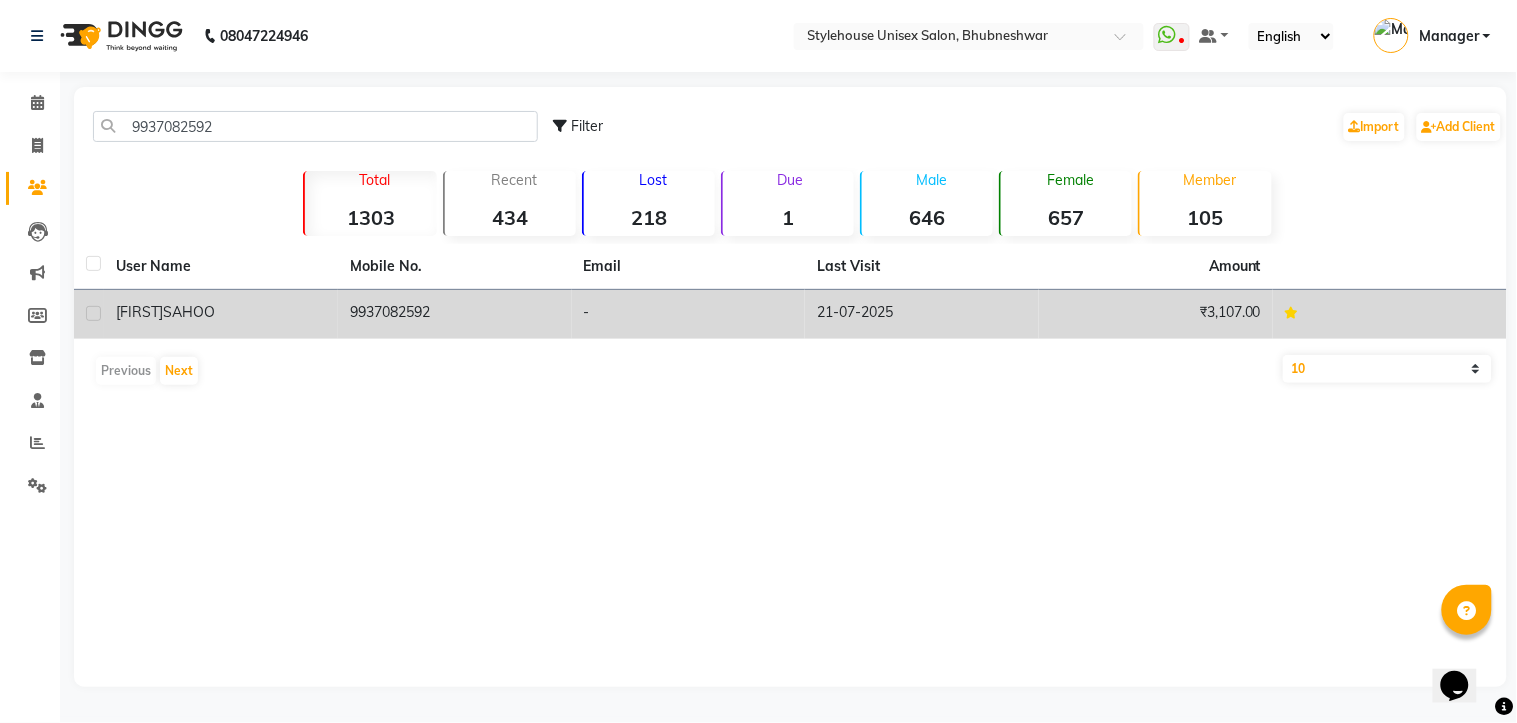 click 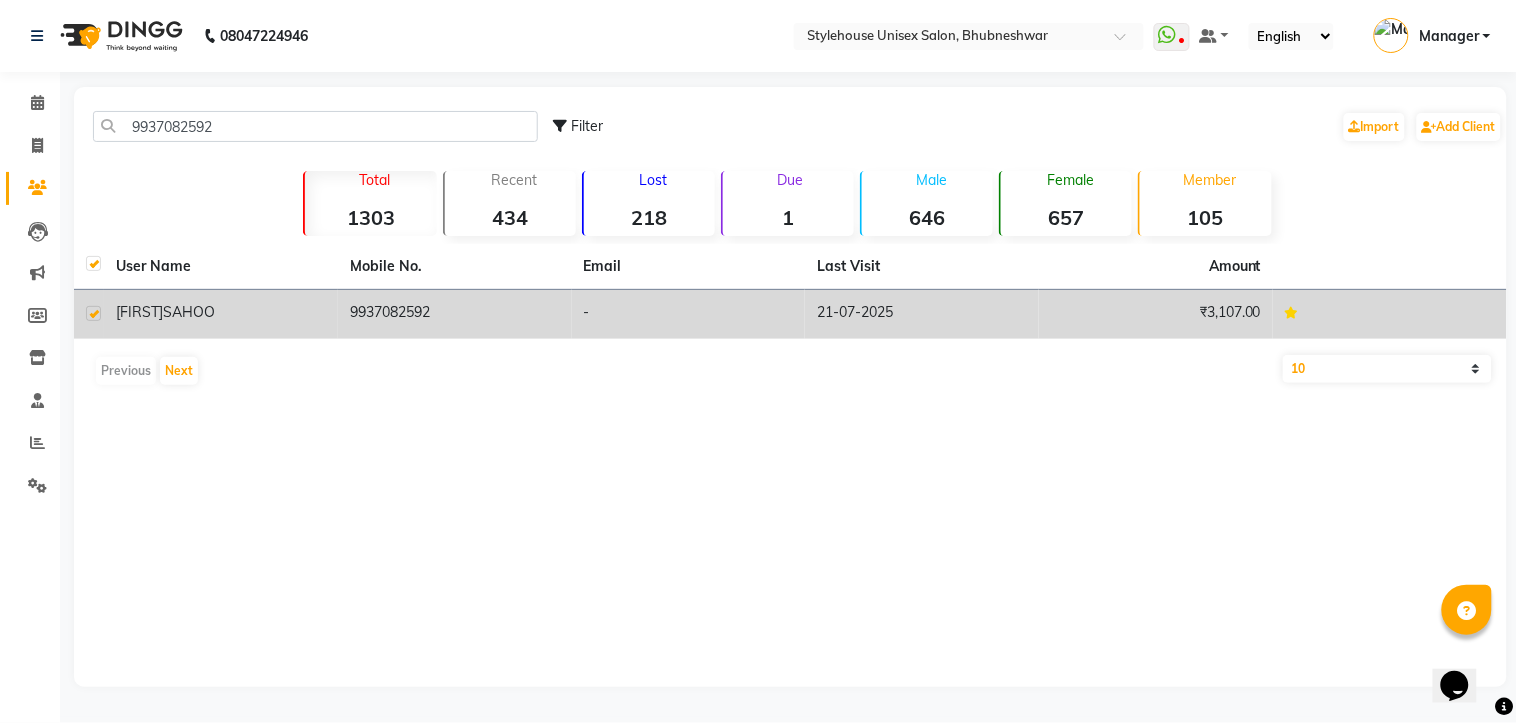 checkbox on "true" 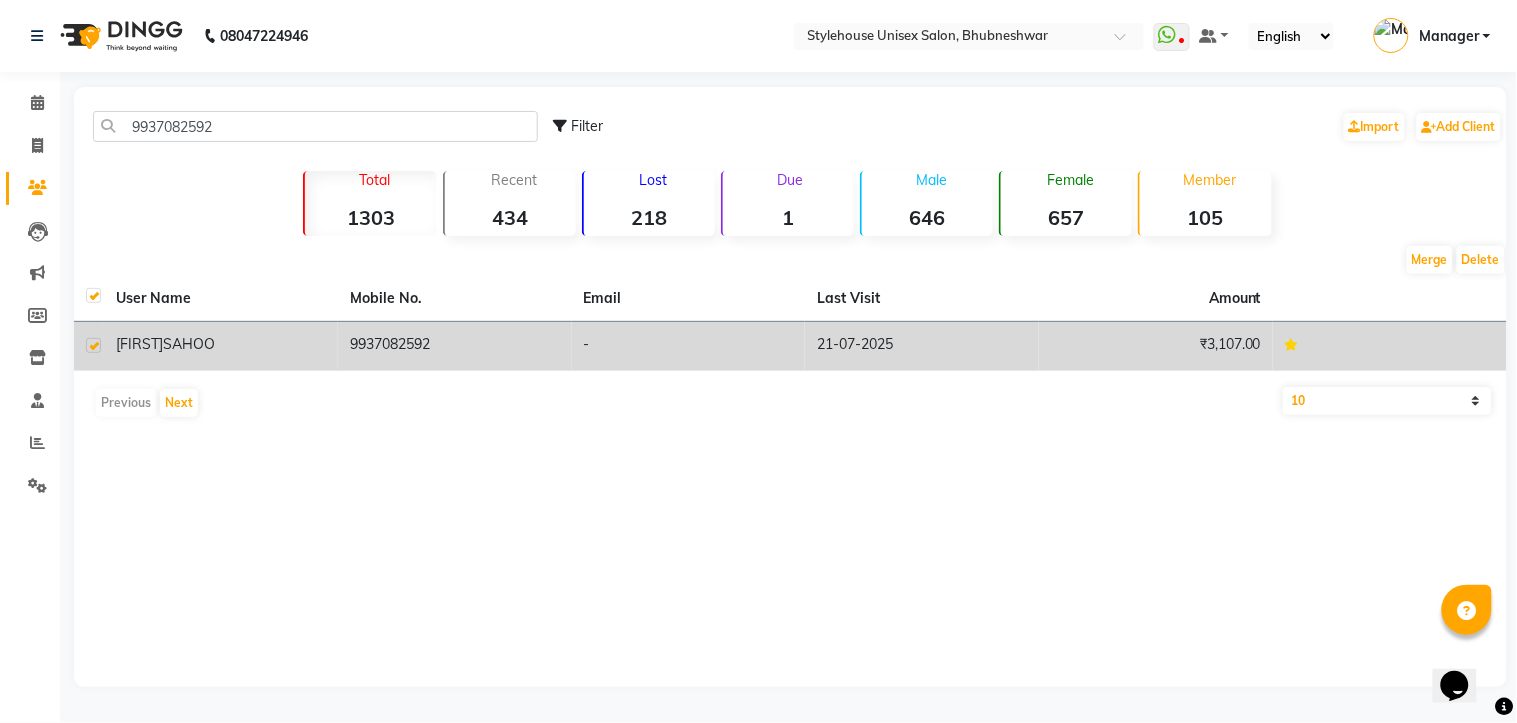 click on "9937082592" 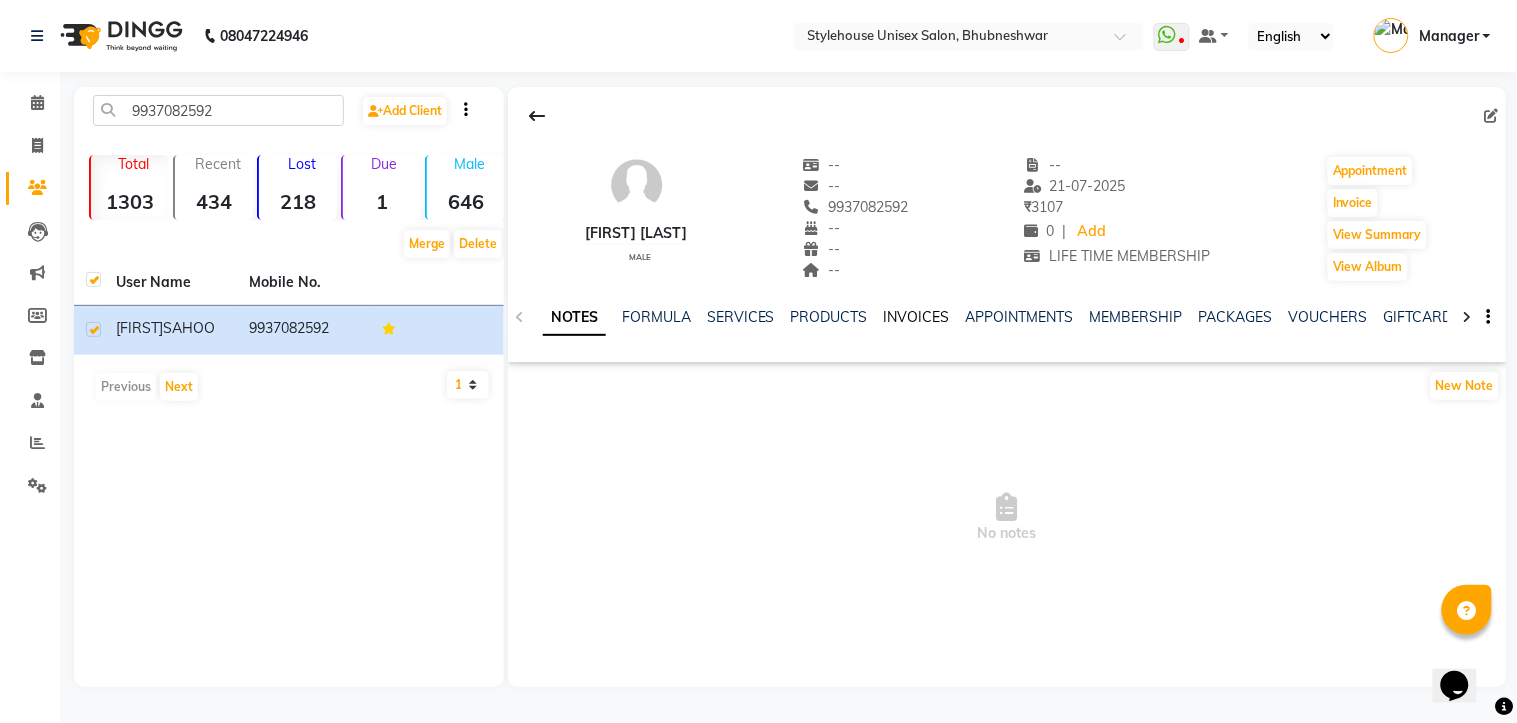 click on "INVOICES" 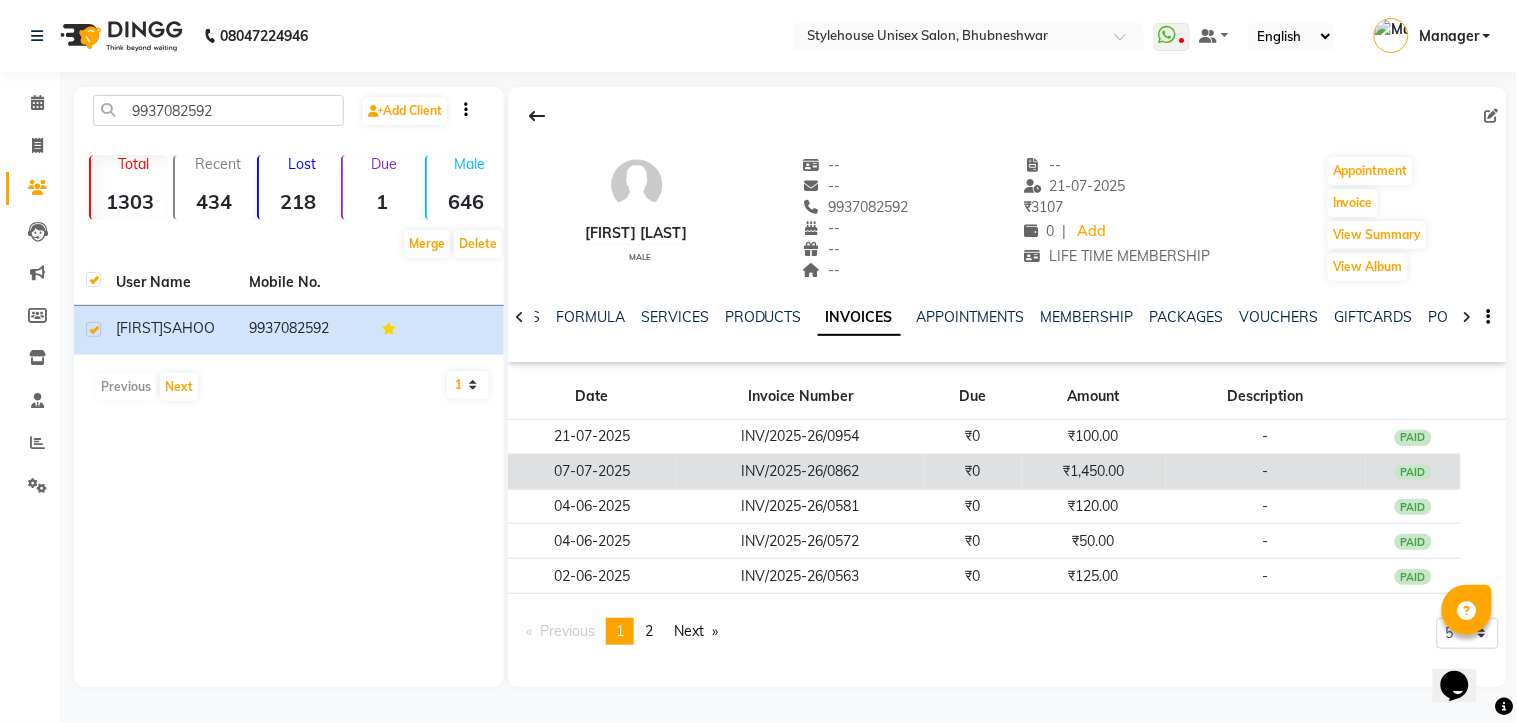 click on "07-07-2025" 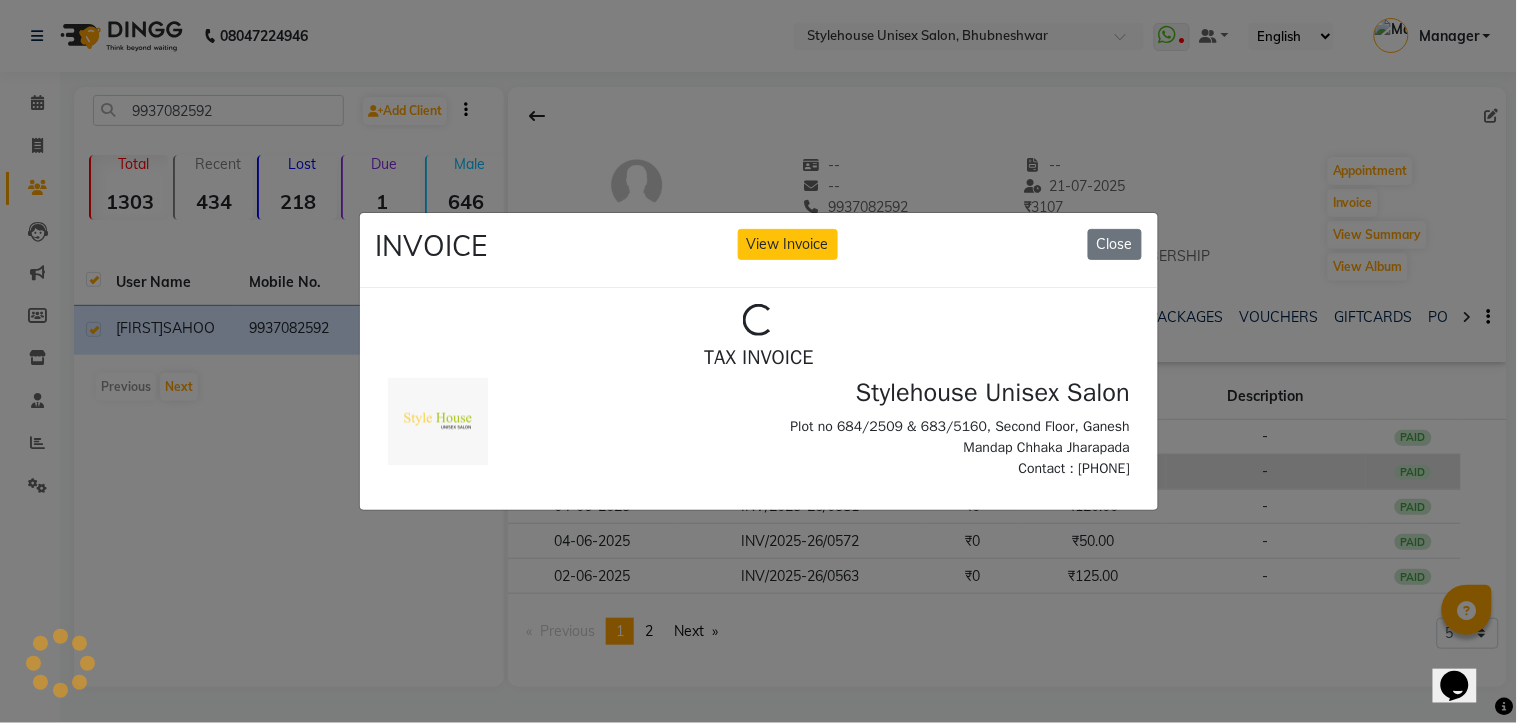 scroll, scrollTop: 0, scrollLeft: 0, axis: both 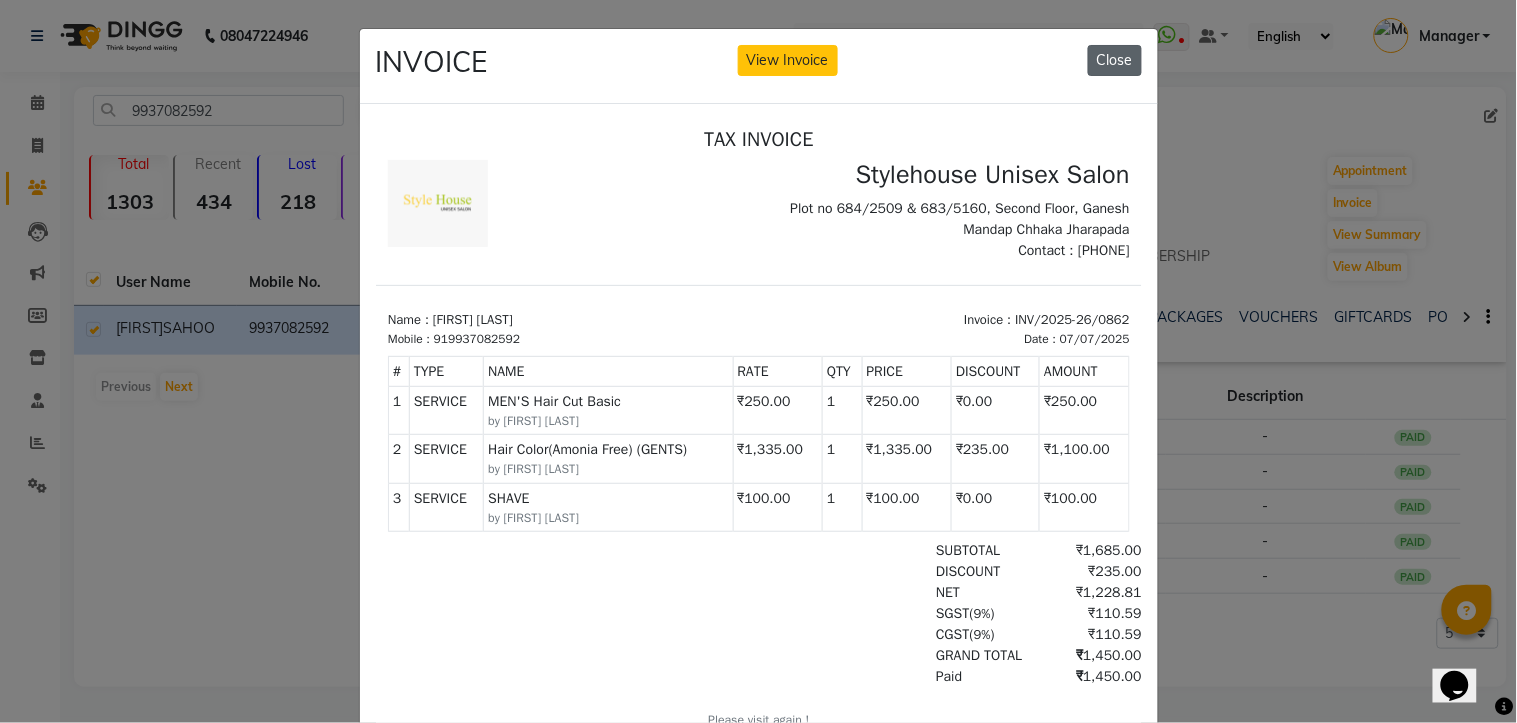 click on "Close" 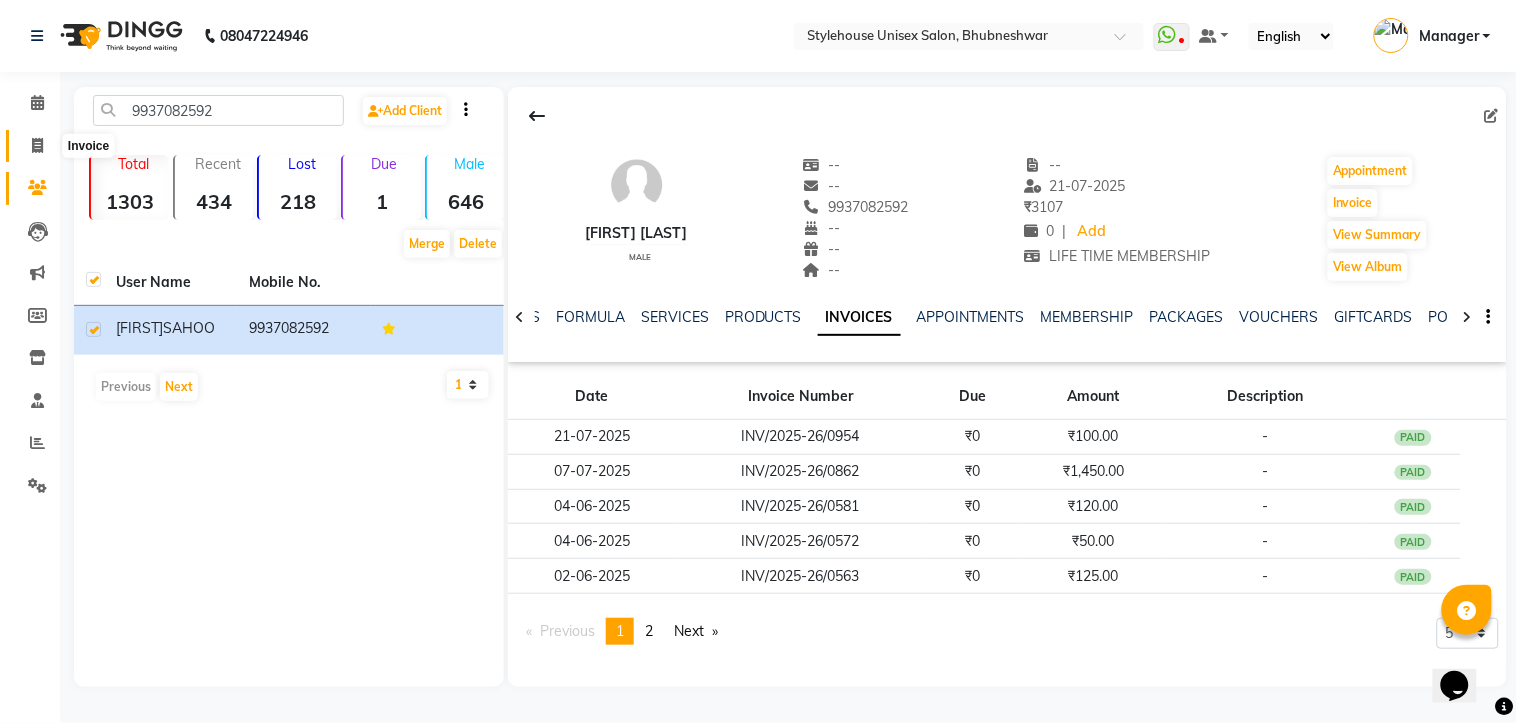 click 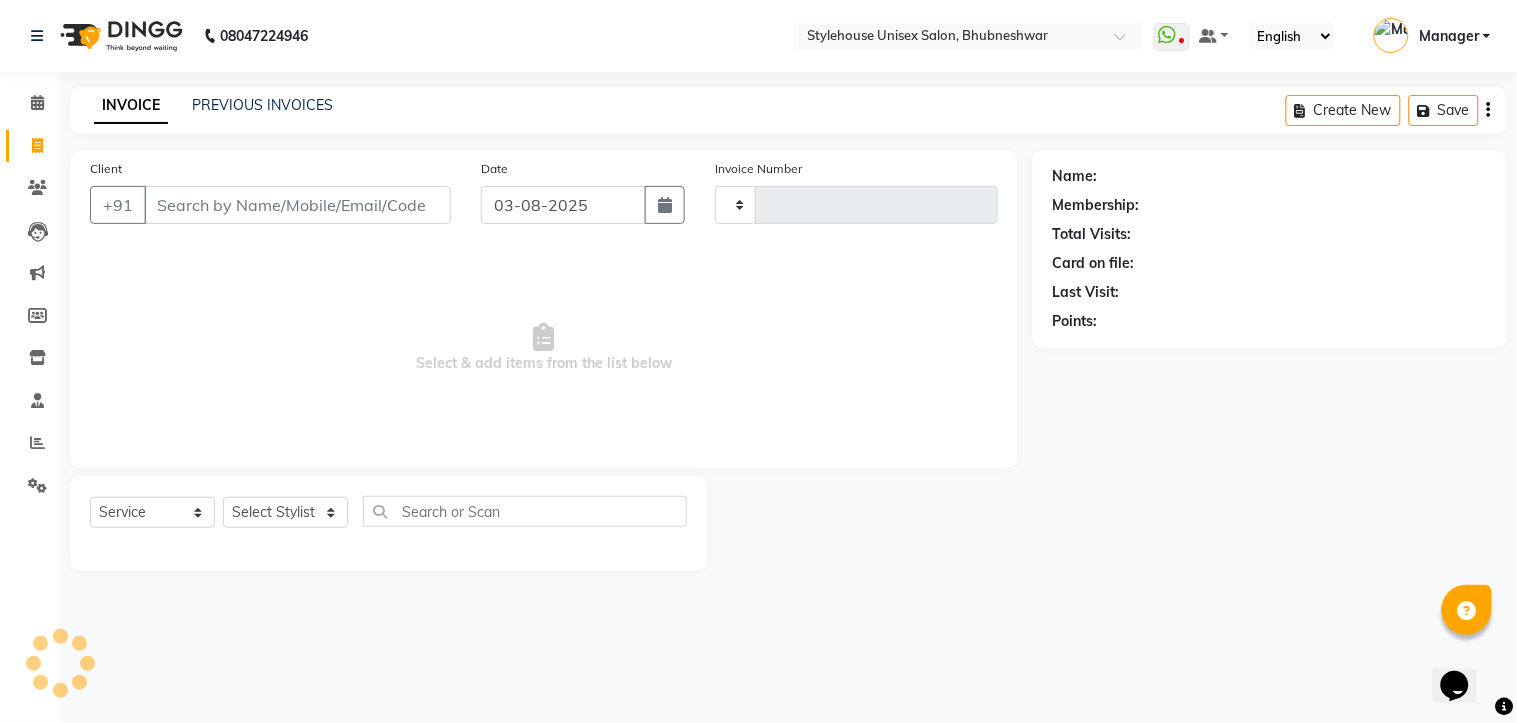 type on "1047" 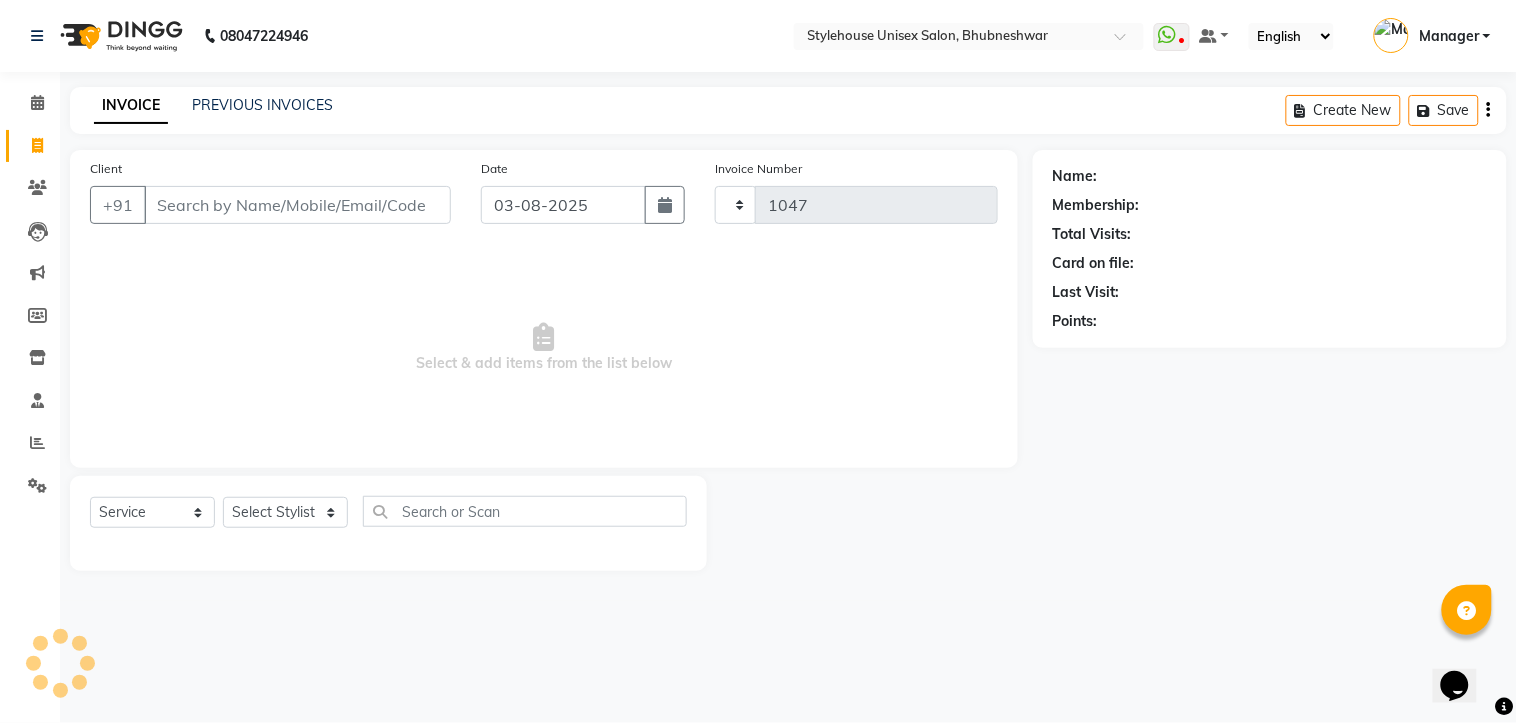 select on "7906" 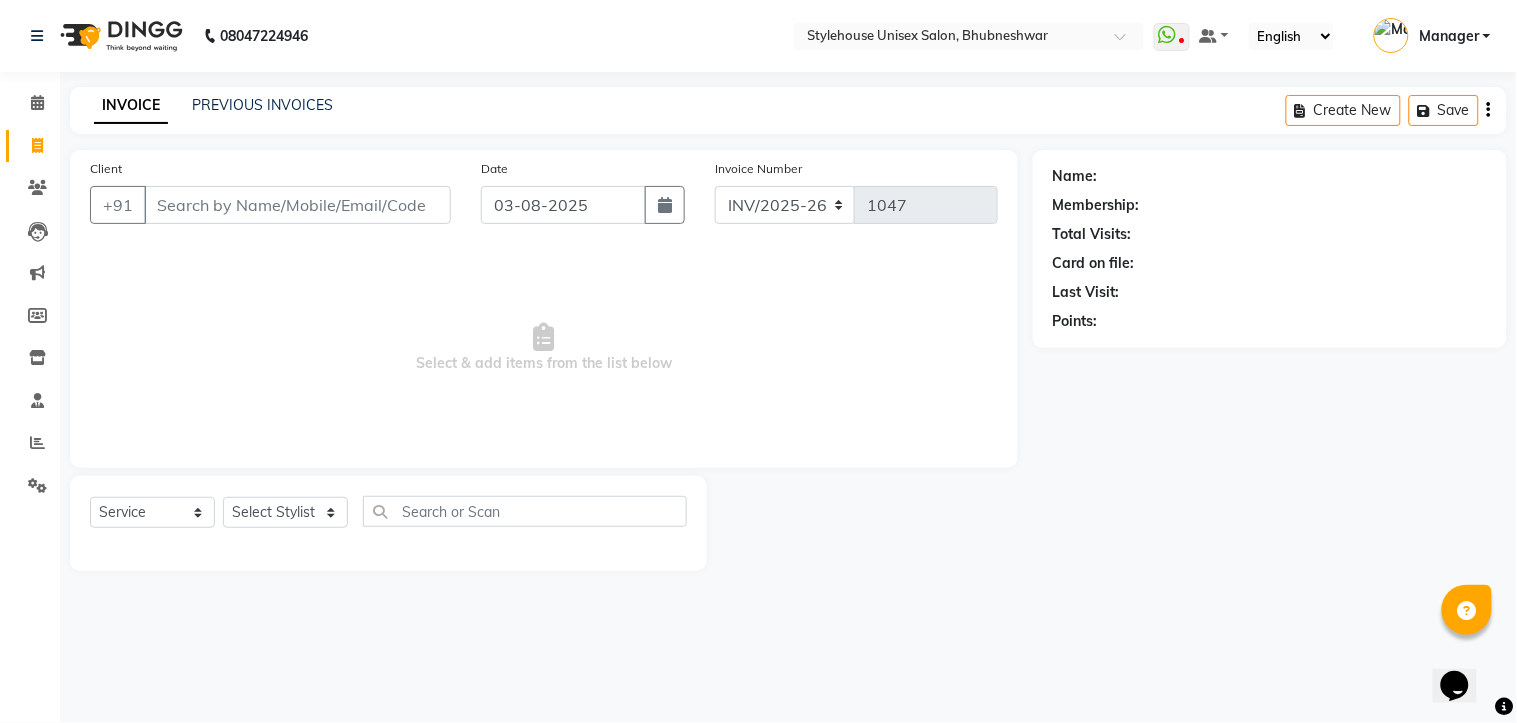 click on "Client" at bounding box center (297, 205) 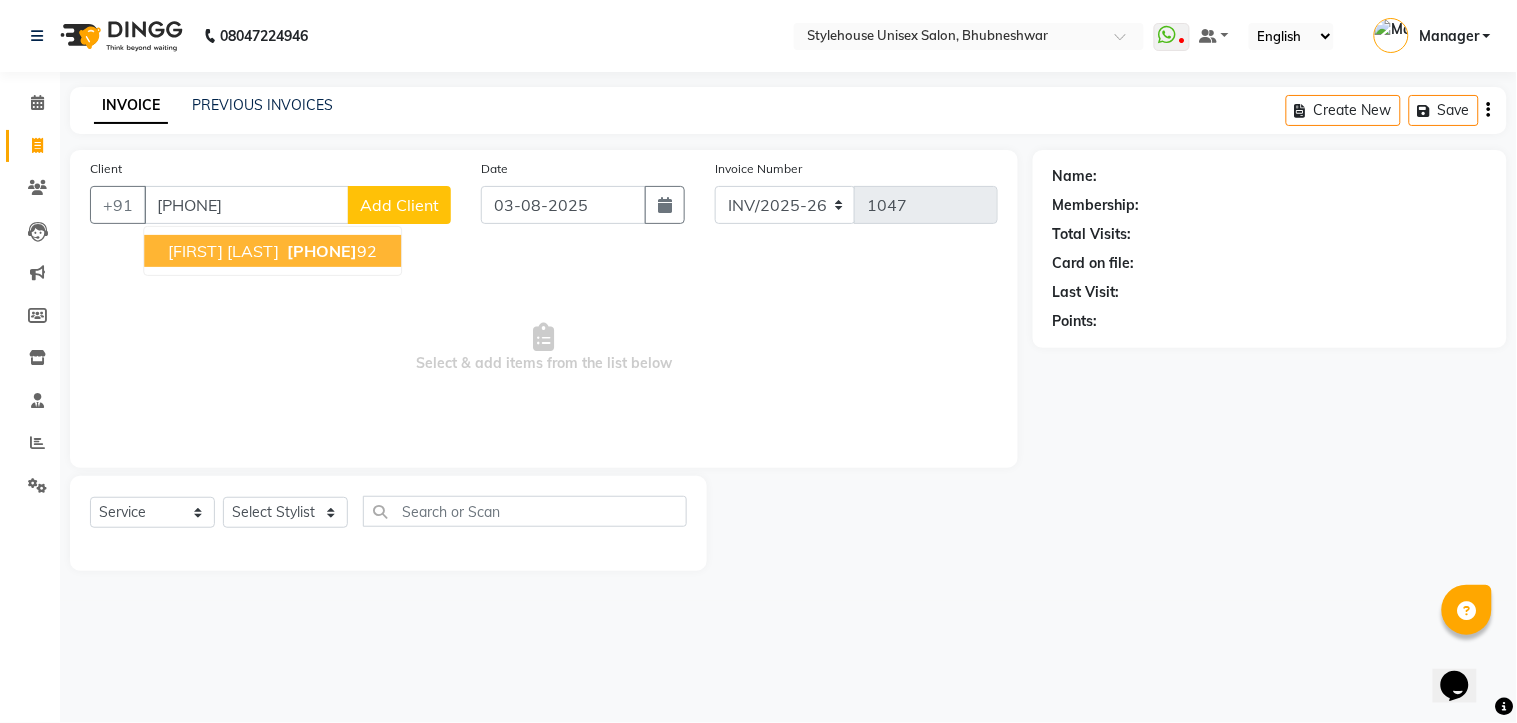 click on "[FIRST] [LAST]" at bounding box center [223, 251] 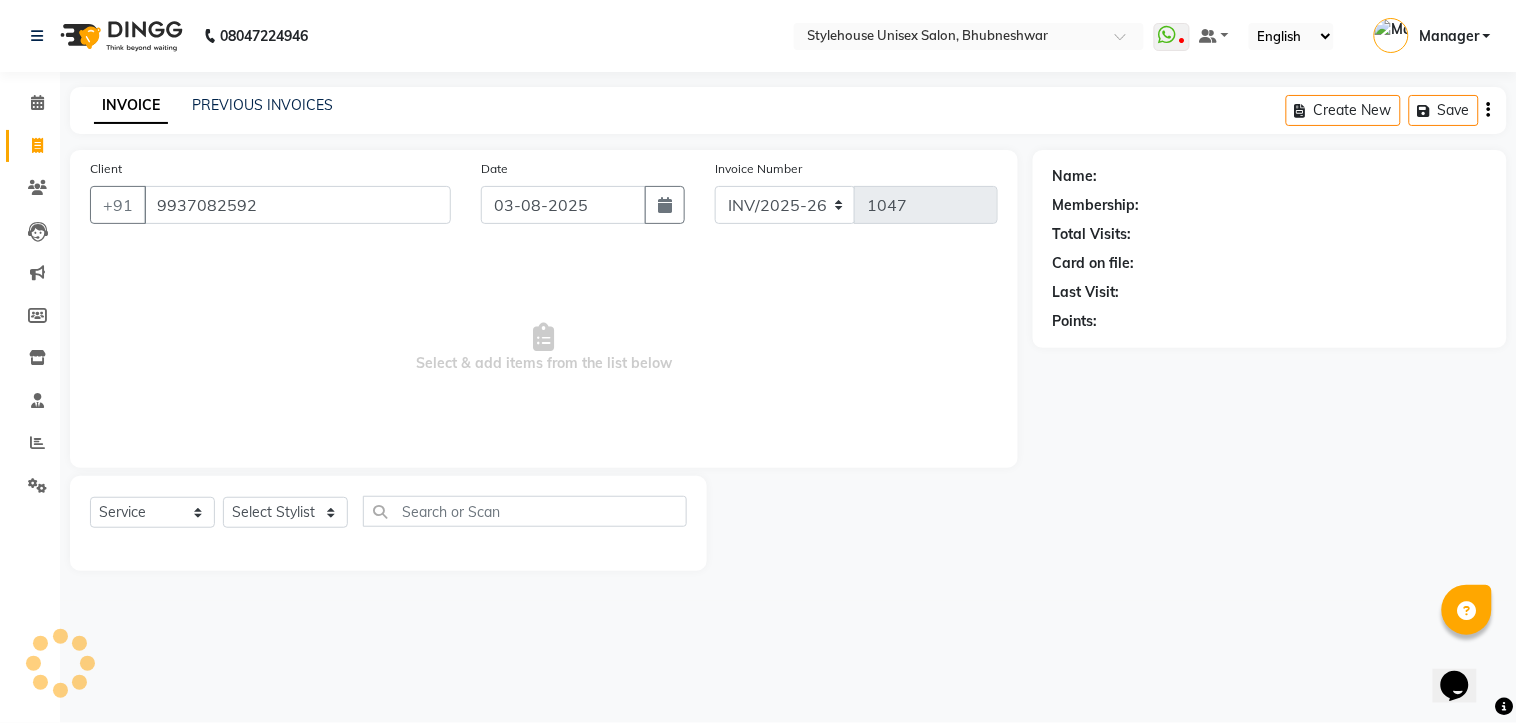 type on "9937082592" 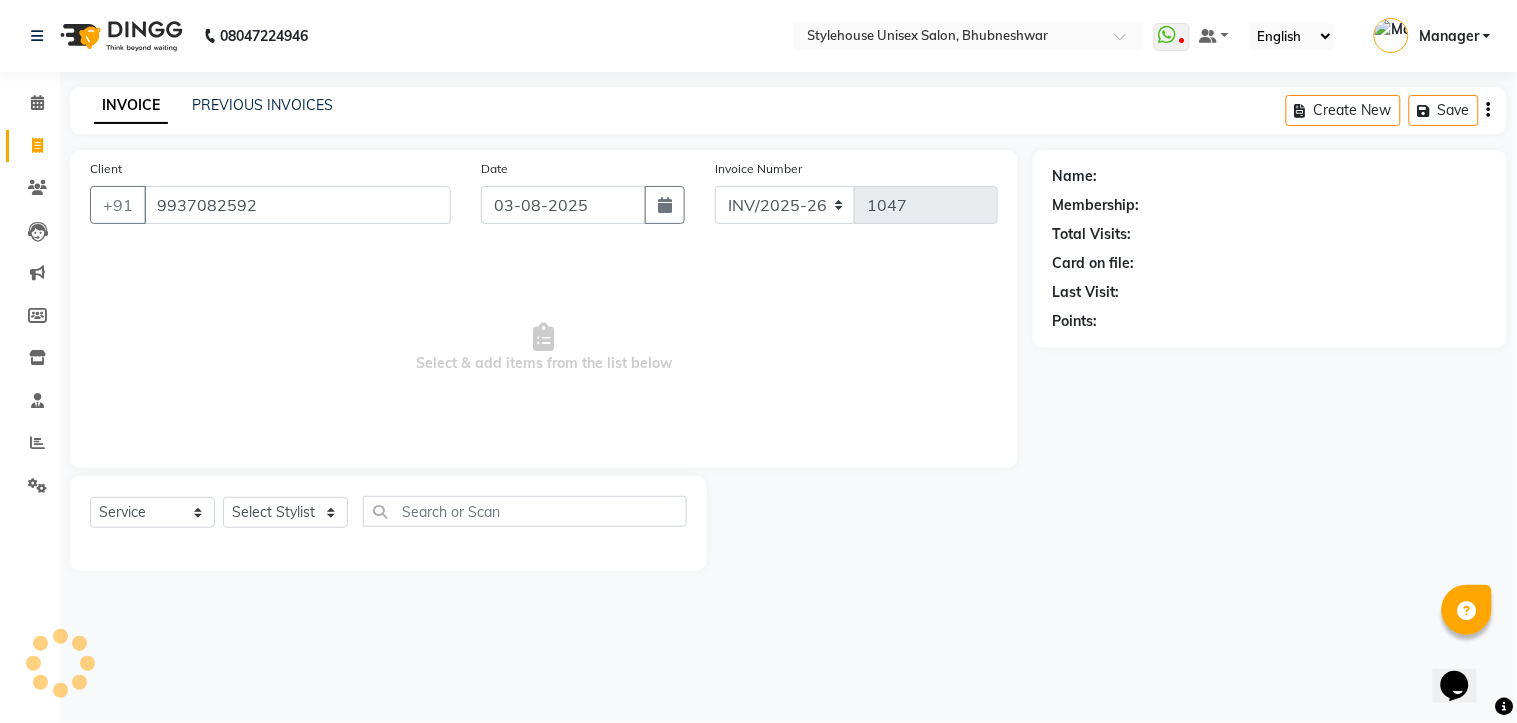 select on "1: Object" 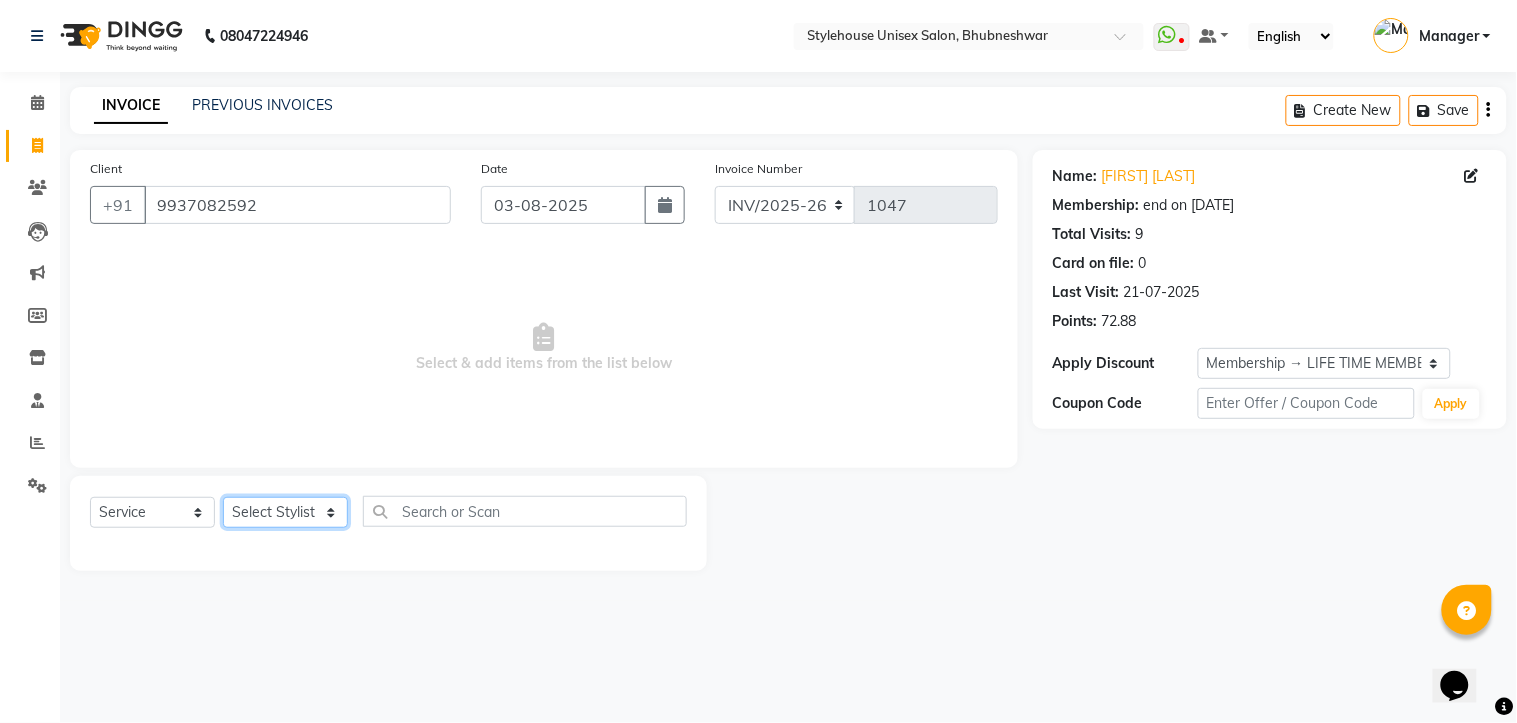 click on "Select Stylist [FIRST] [LAST] [FIRST] [LAST] [FIRST] [LAST] Manager [FIRST] [LAST] [FIRST] [LAST] [FIRST] [LAST]" 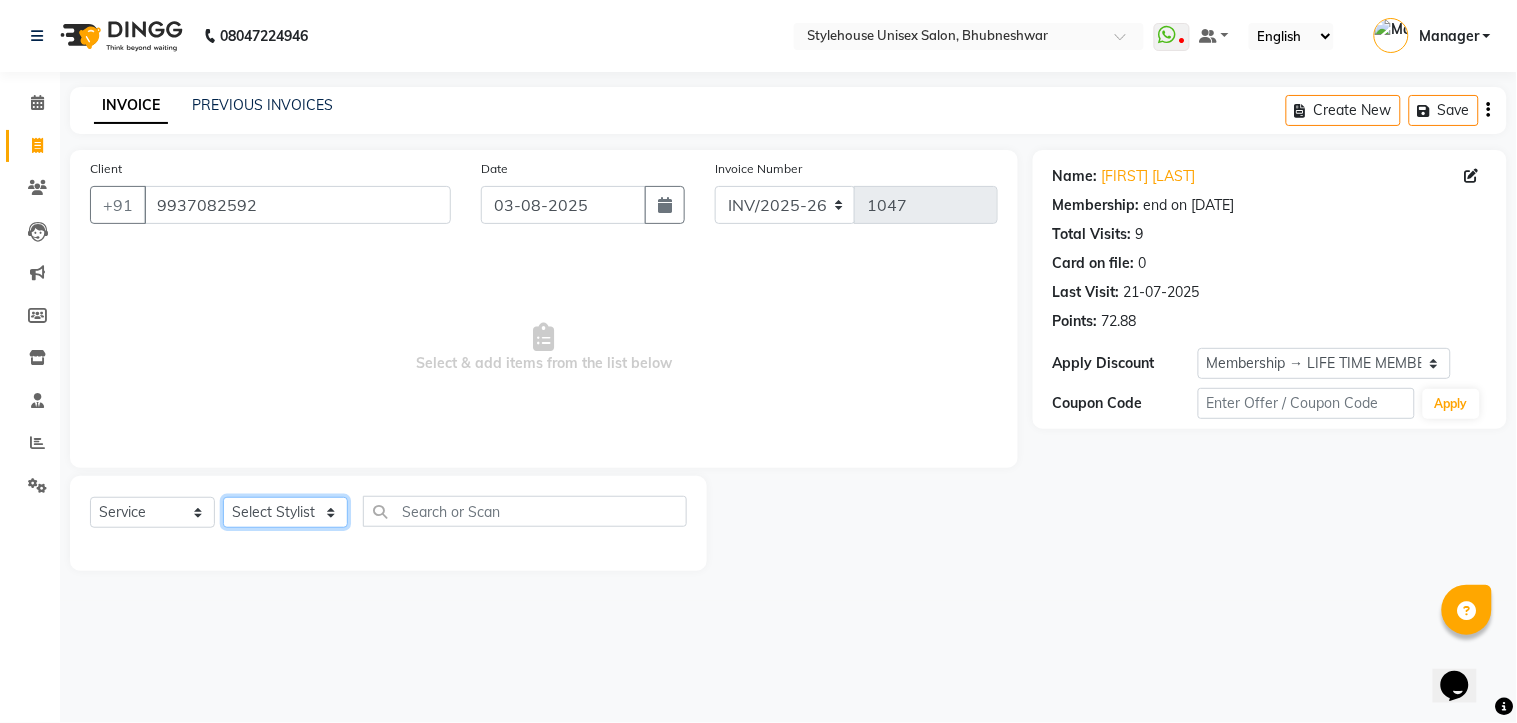 select on "69917" 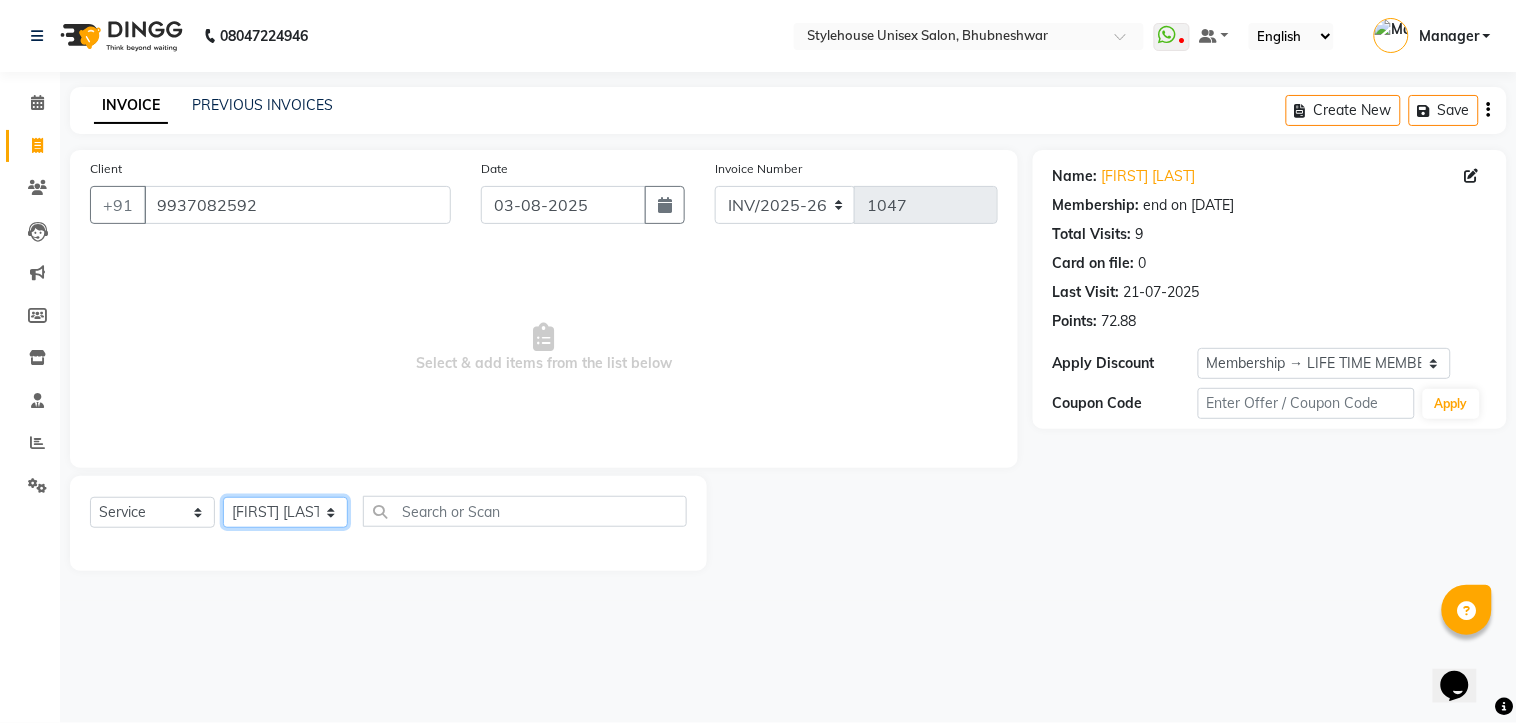 click on "Select Stylist [FIRST] [LAST] [FIRST] [LAST] [FIRST] [LAST] Manager [FIRST] [LAST] [FIRST] [LAST] [FIRST] [LAST]" 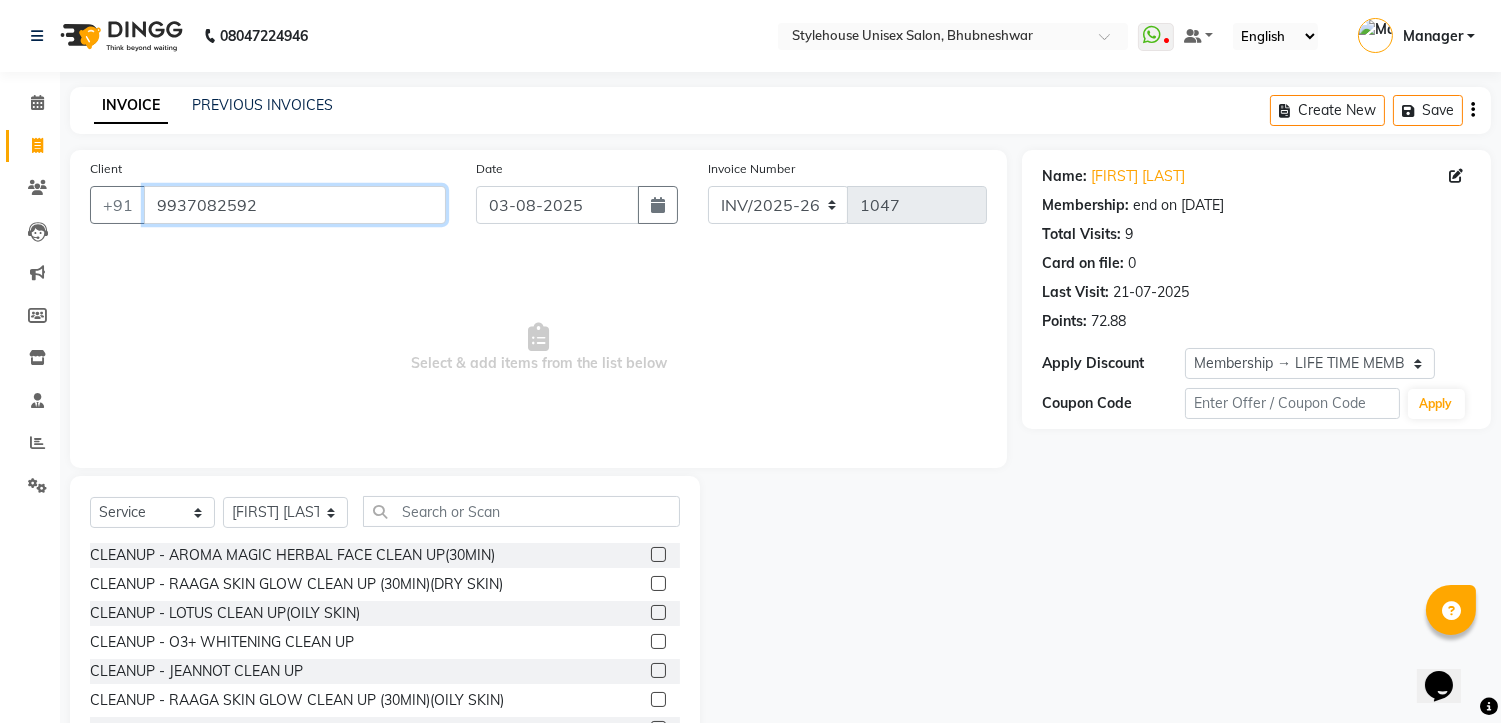 drag, startPoint x: 267, startPoint y: 204, endPoint x: 146, endPoint y: 207, distance: 121.037186 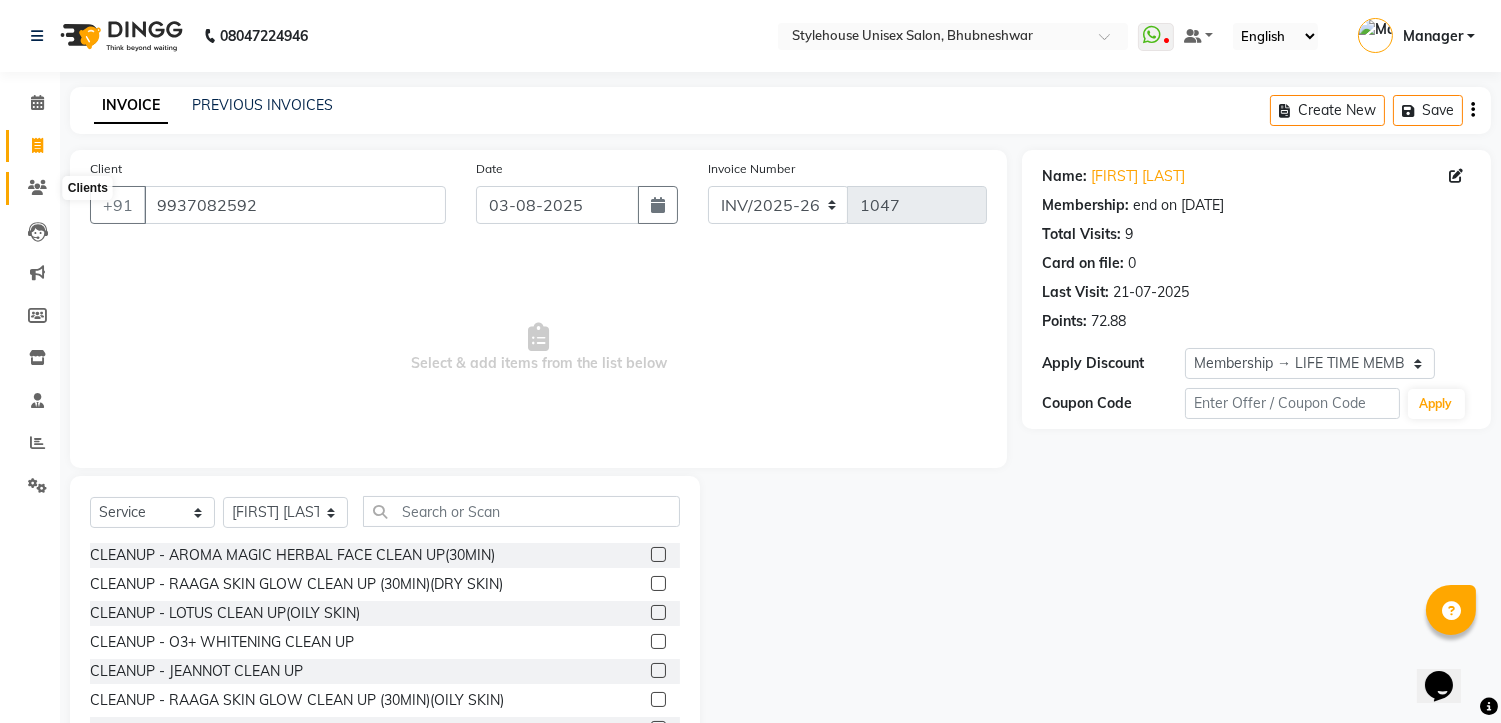 click 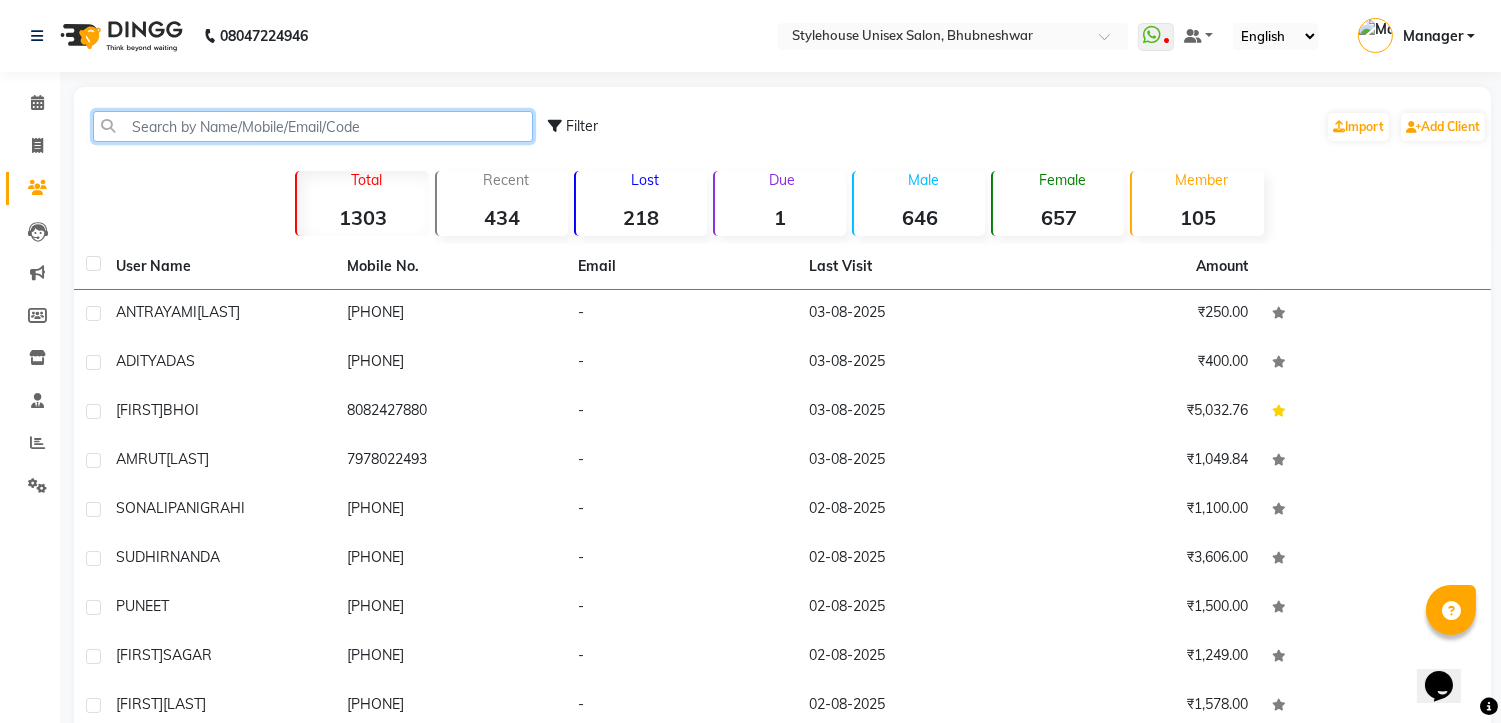 paste on "9937082592" 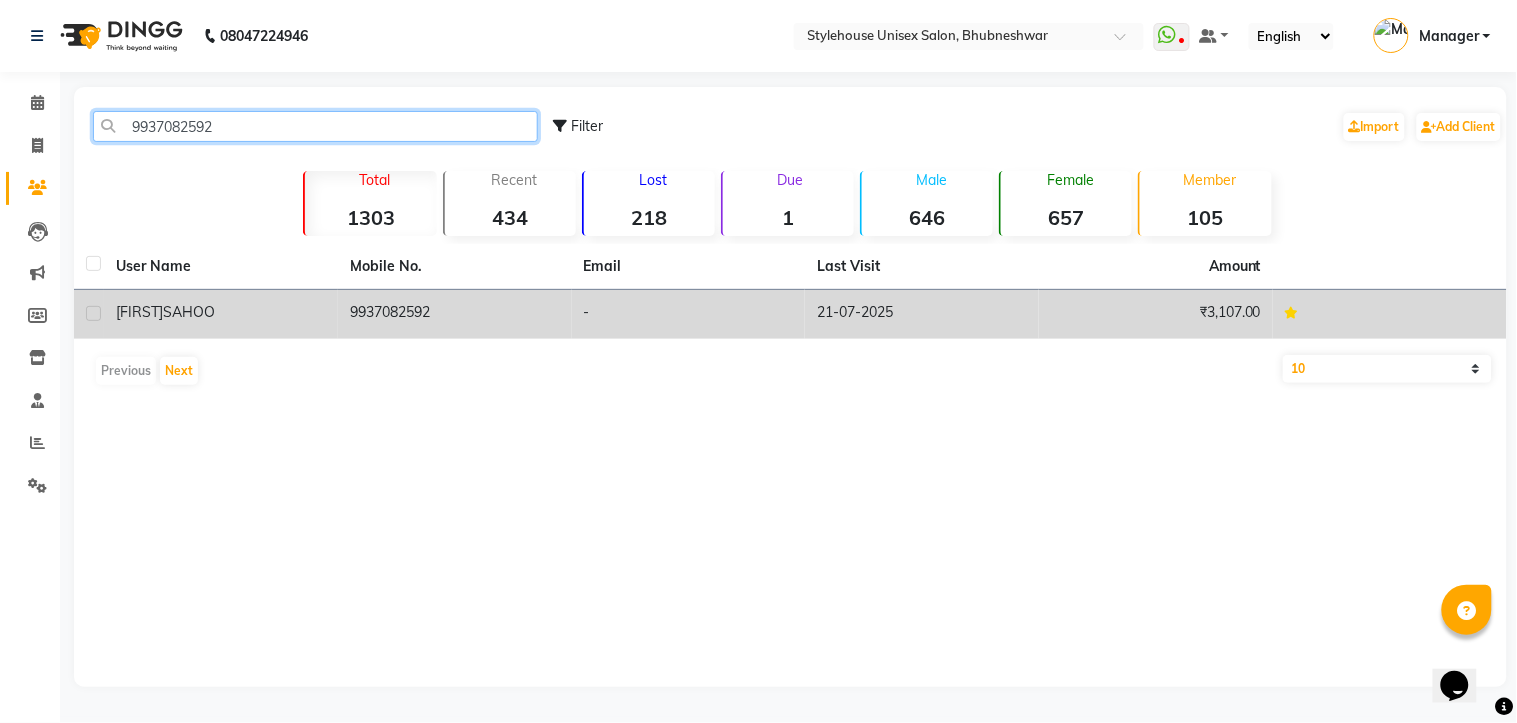 type on "9937082592" 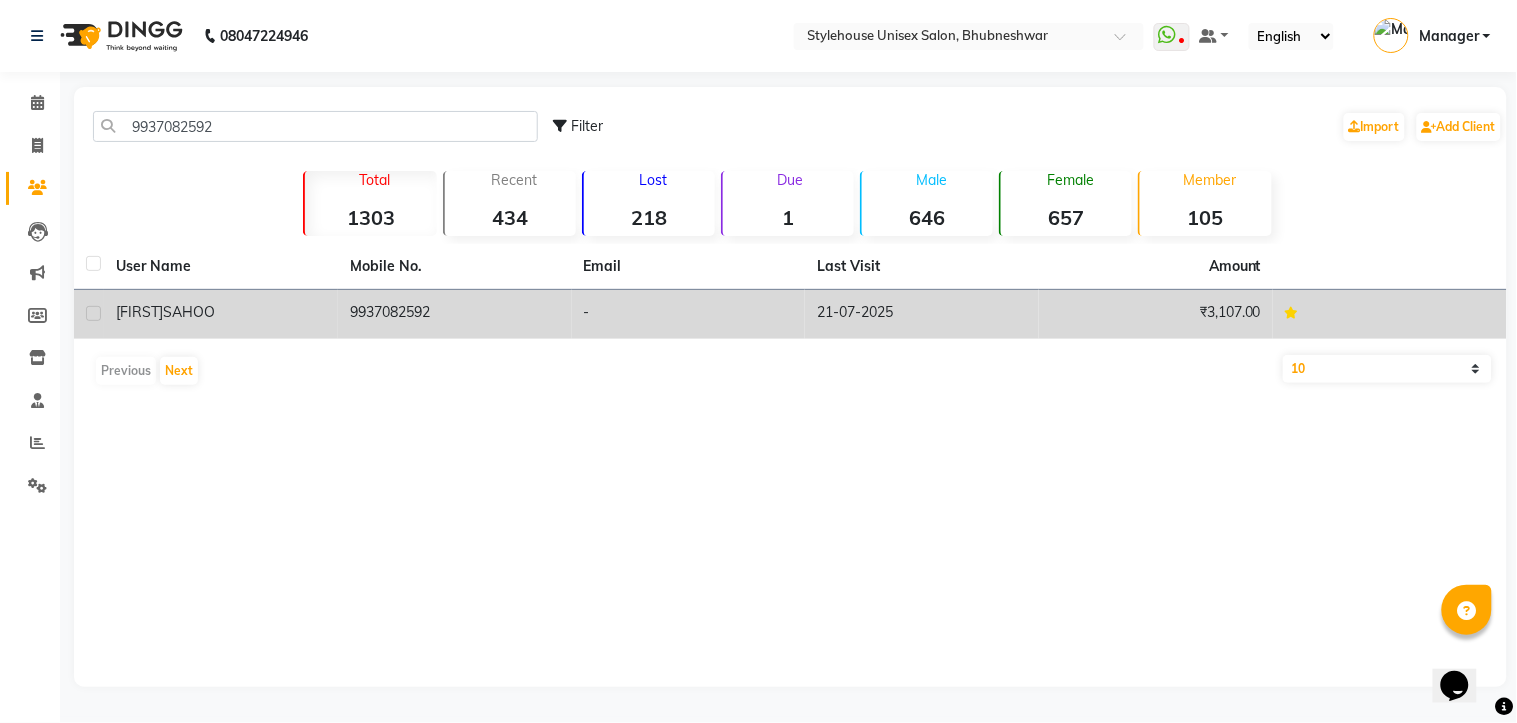 click on "[FIRST]" 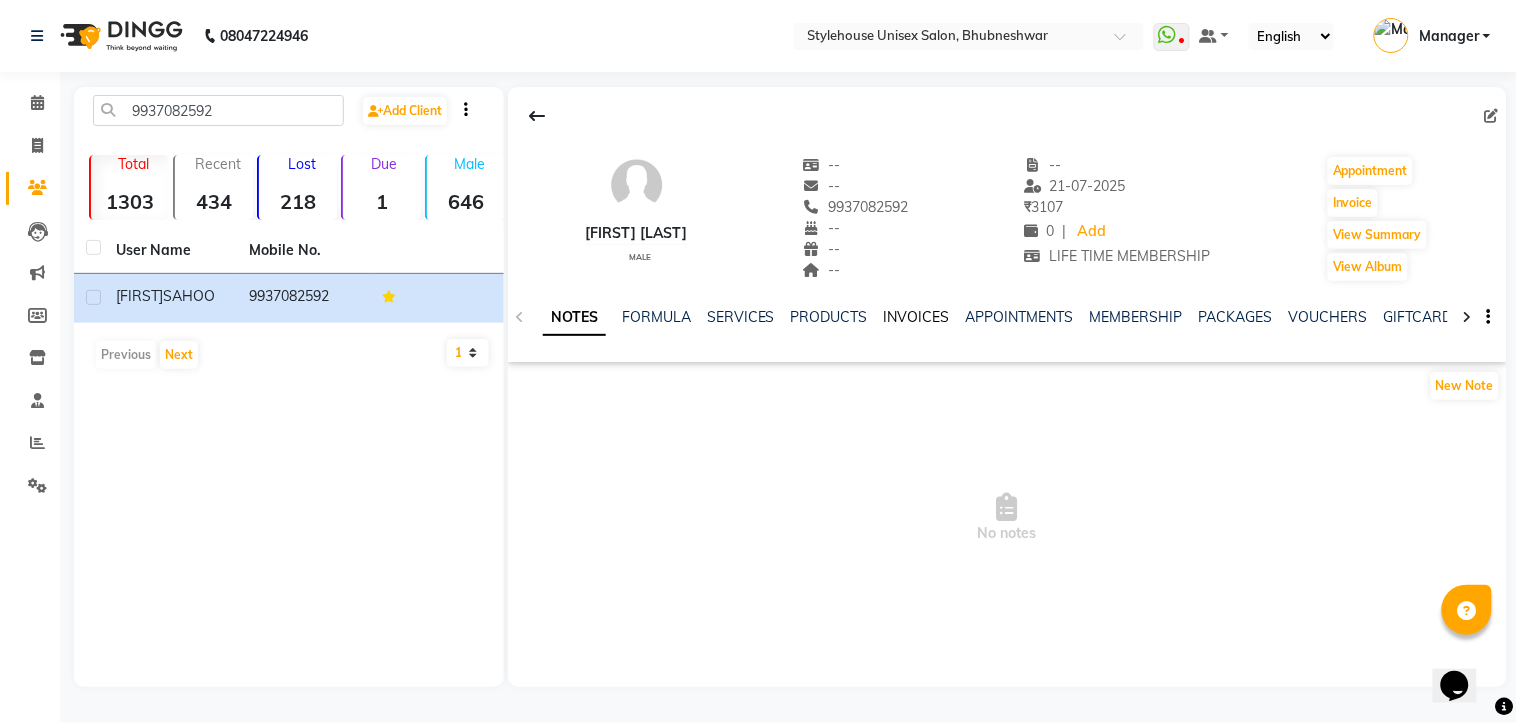 click on "INVOICES" 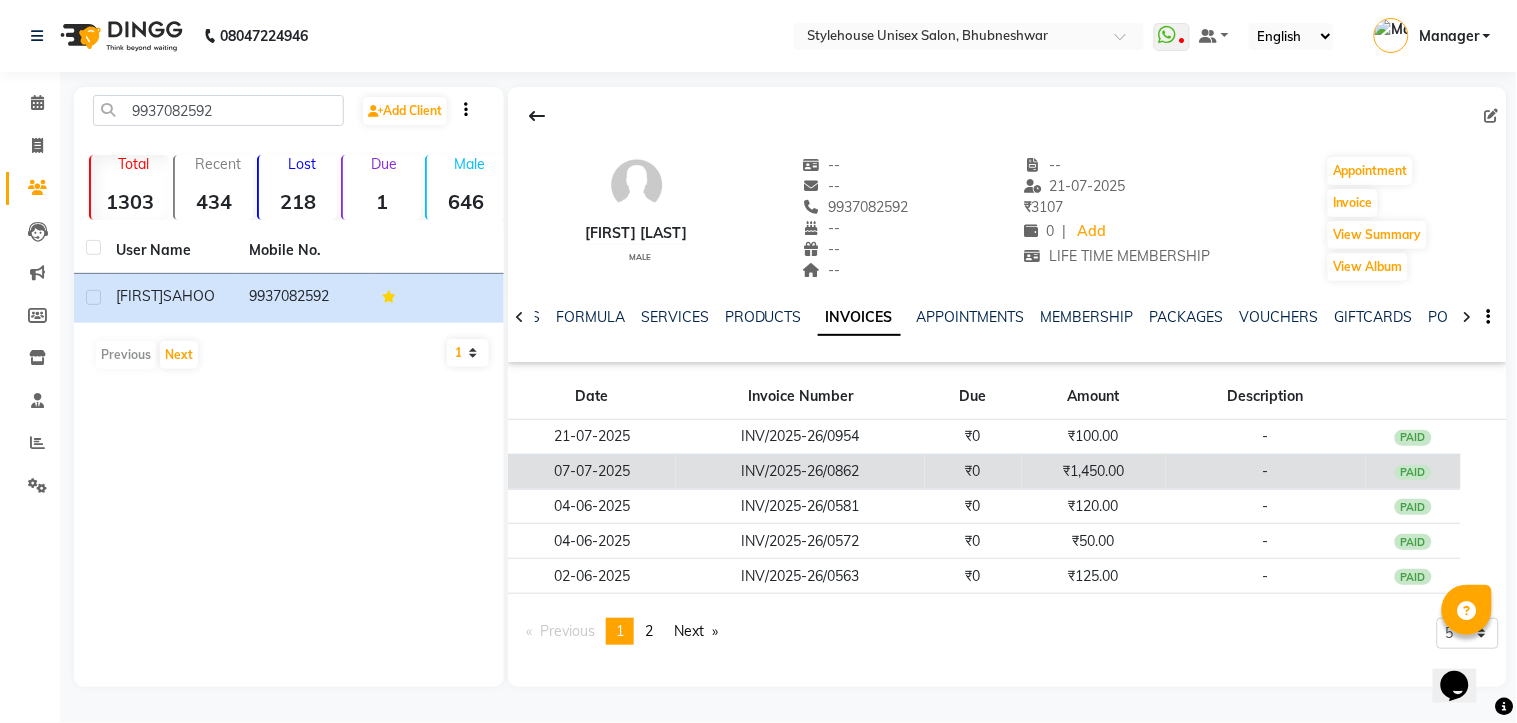 click on "07-07-2025" 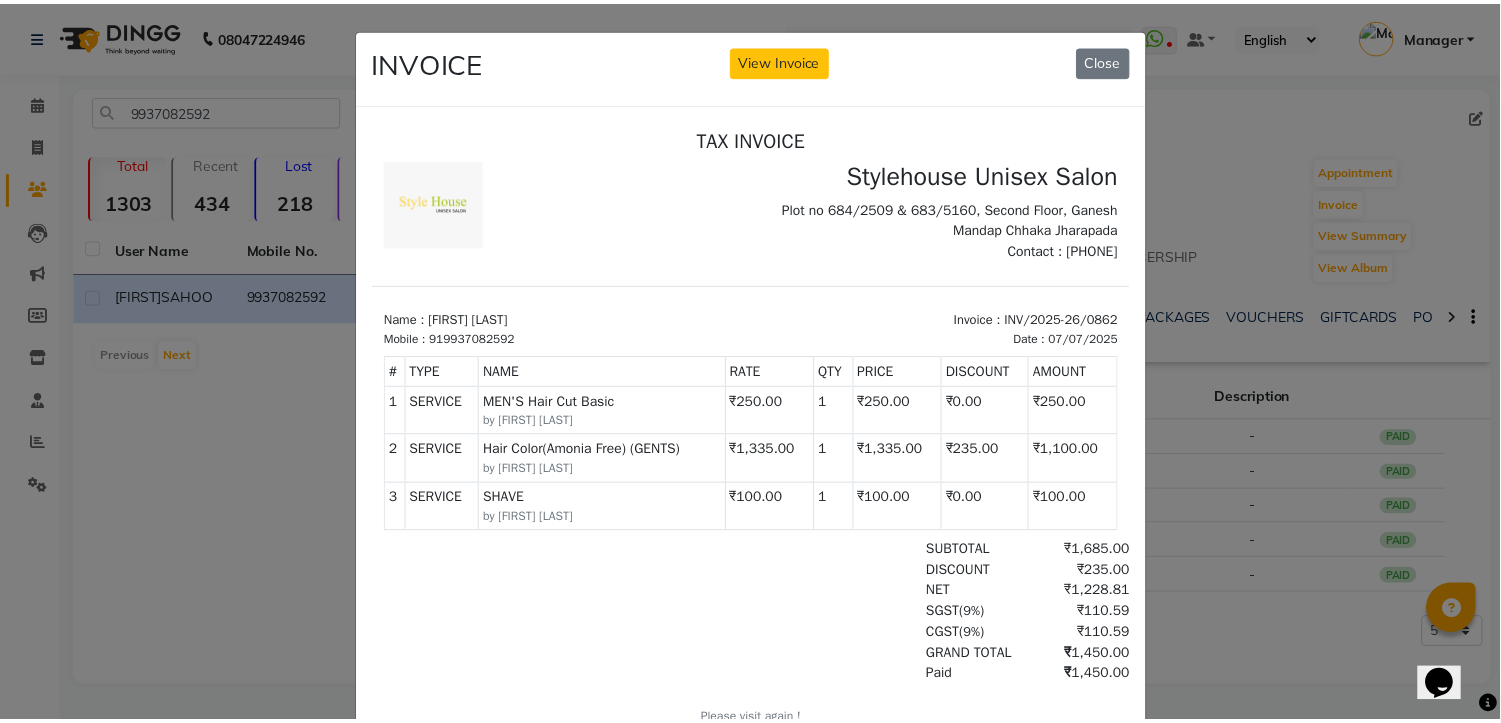 scroll, scrollTop: 16, scrollLeft: 0, axis: vertical 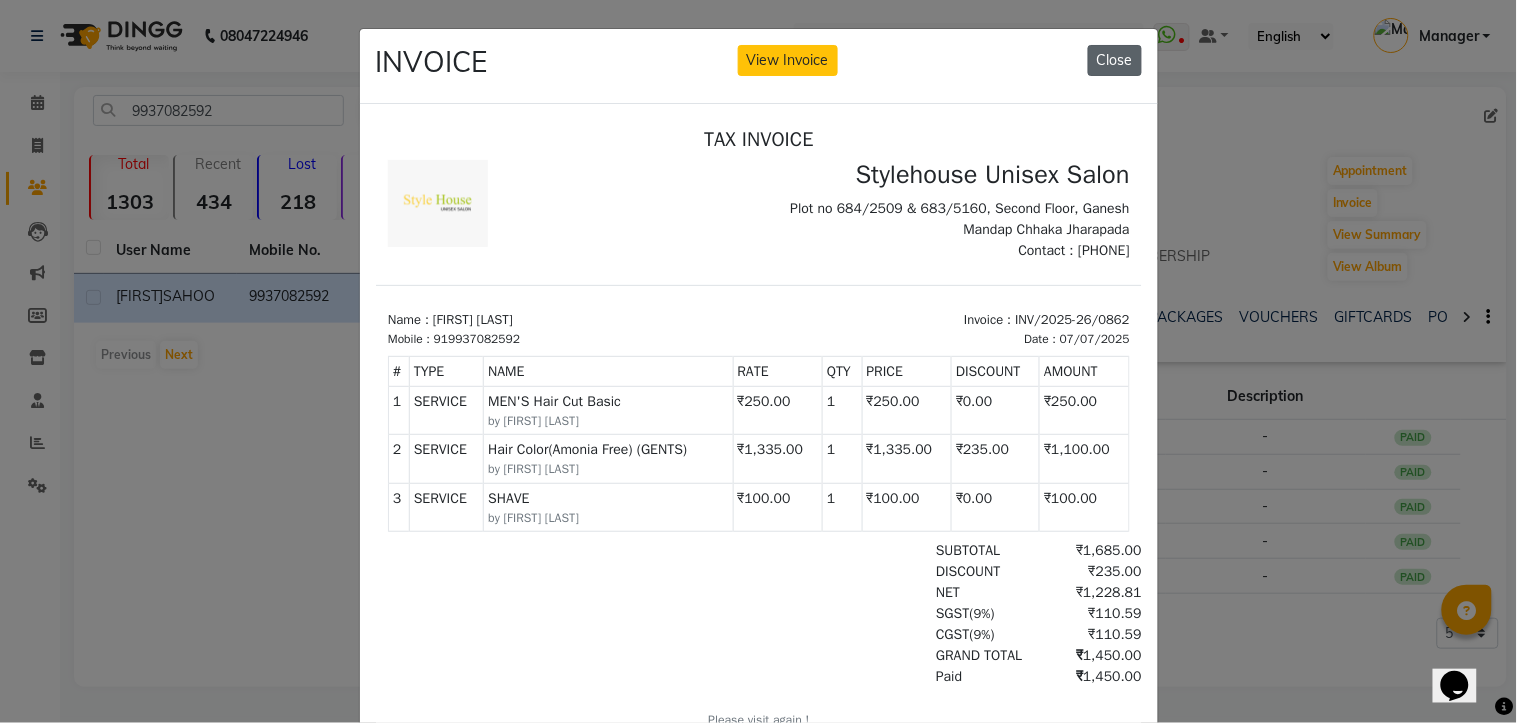 click on "Close" 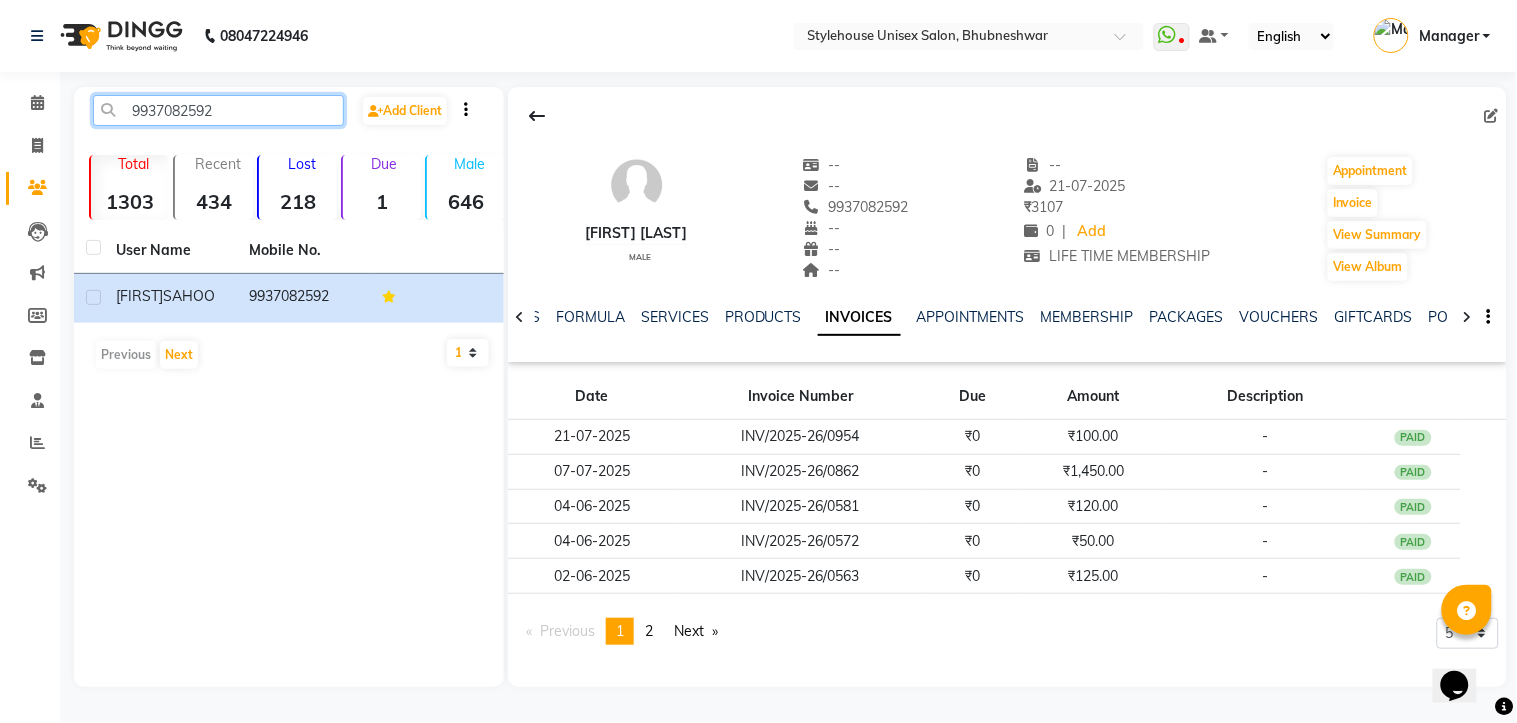 drag, startPoint x: 263, startPoint y: 112, endPoint x: 100, endPoint y: 120, distance: 163.1962 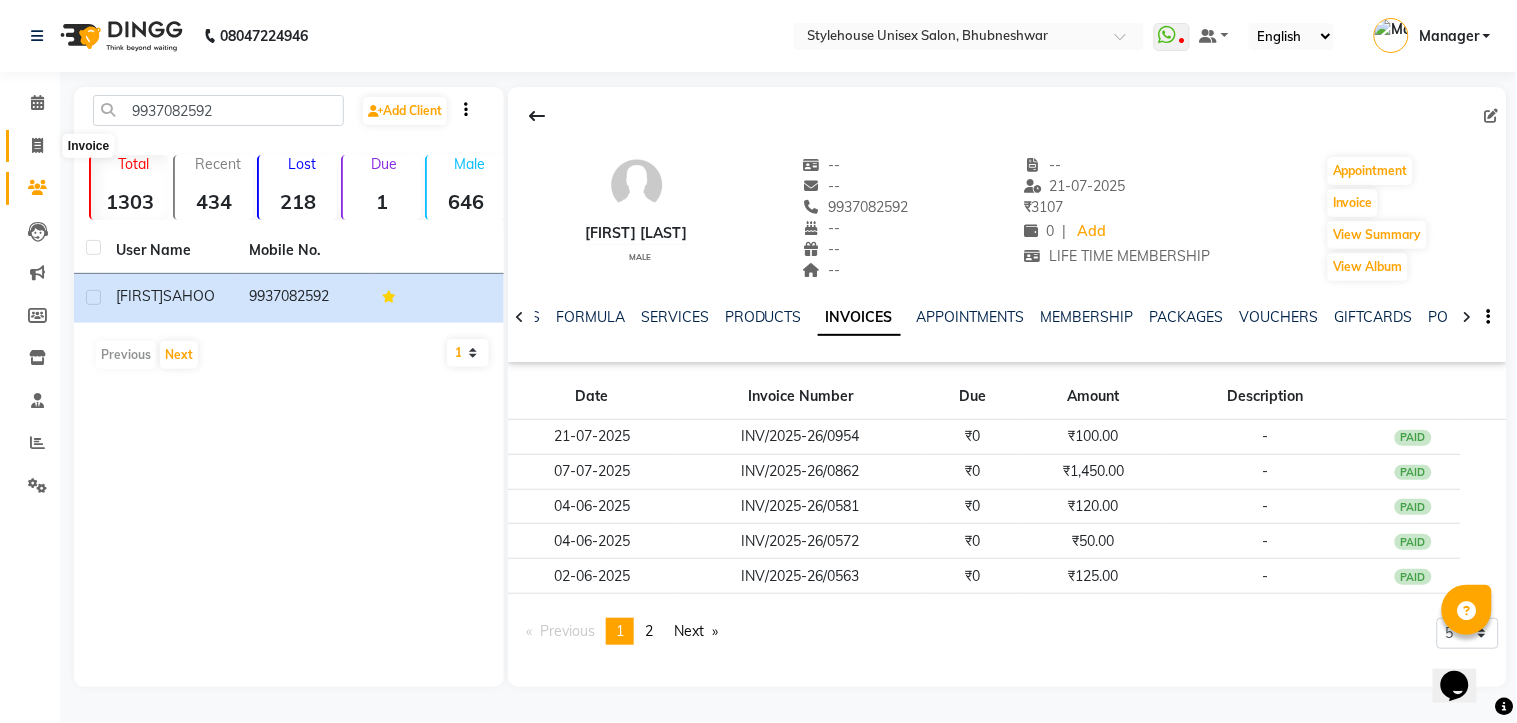 click 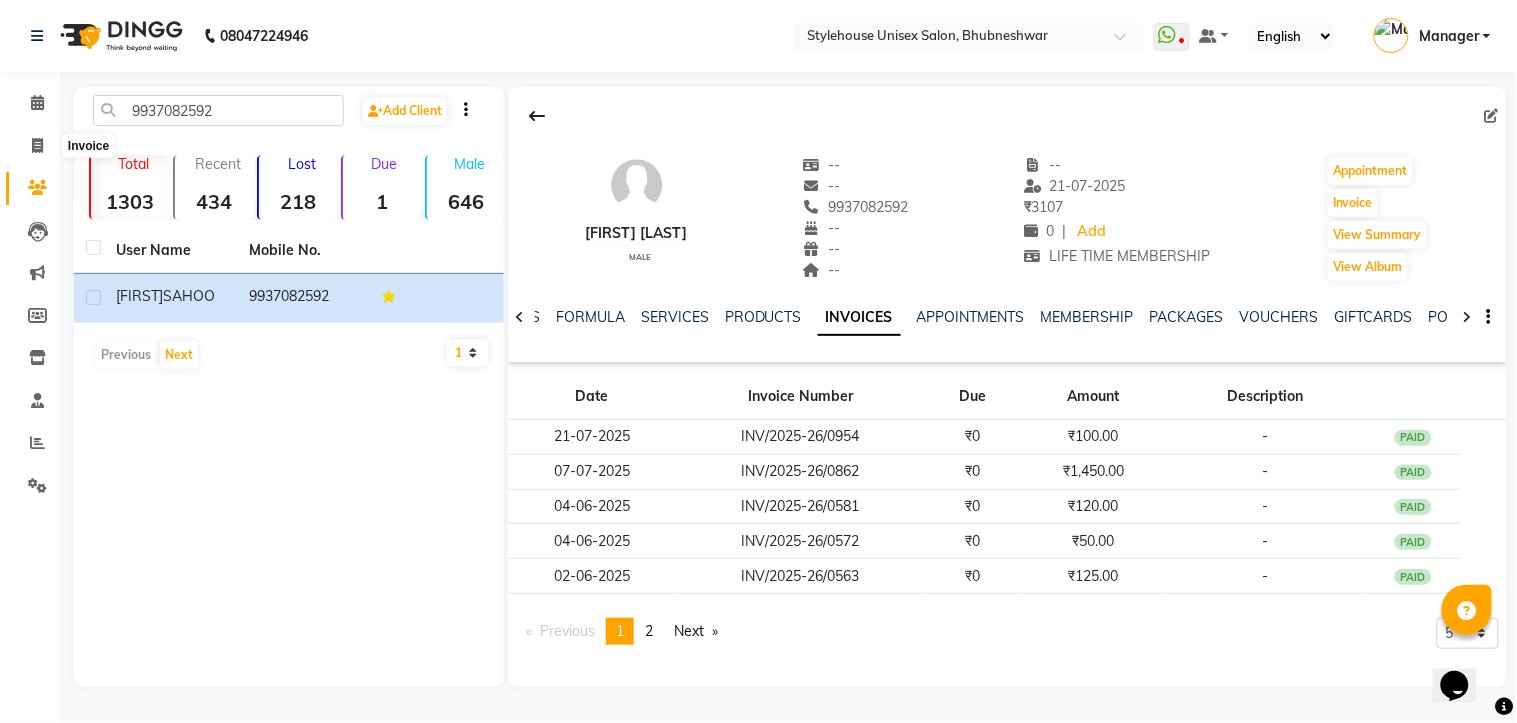 select on "service" 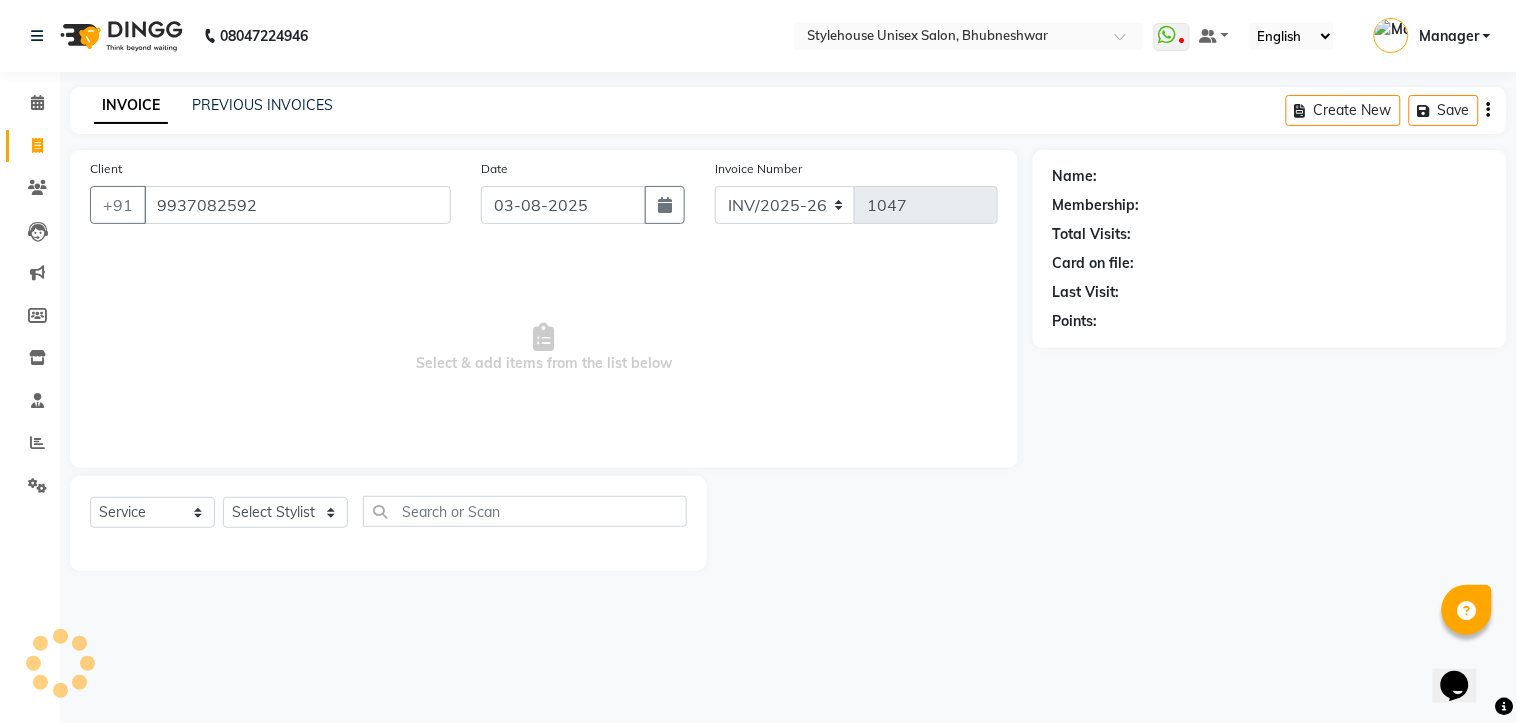 type on "9937082592" 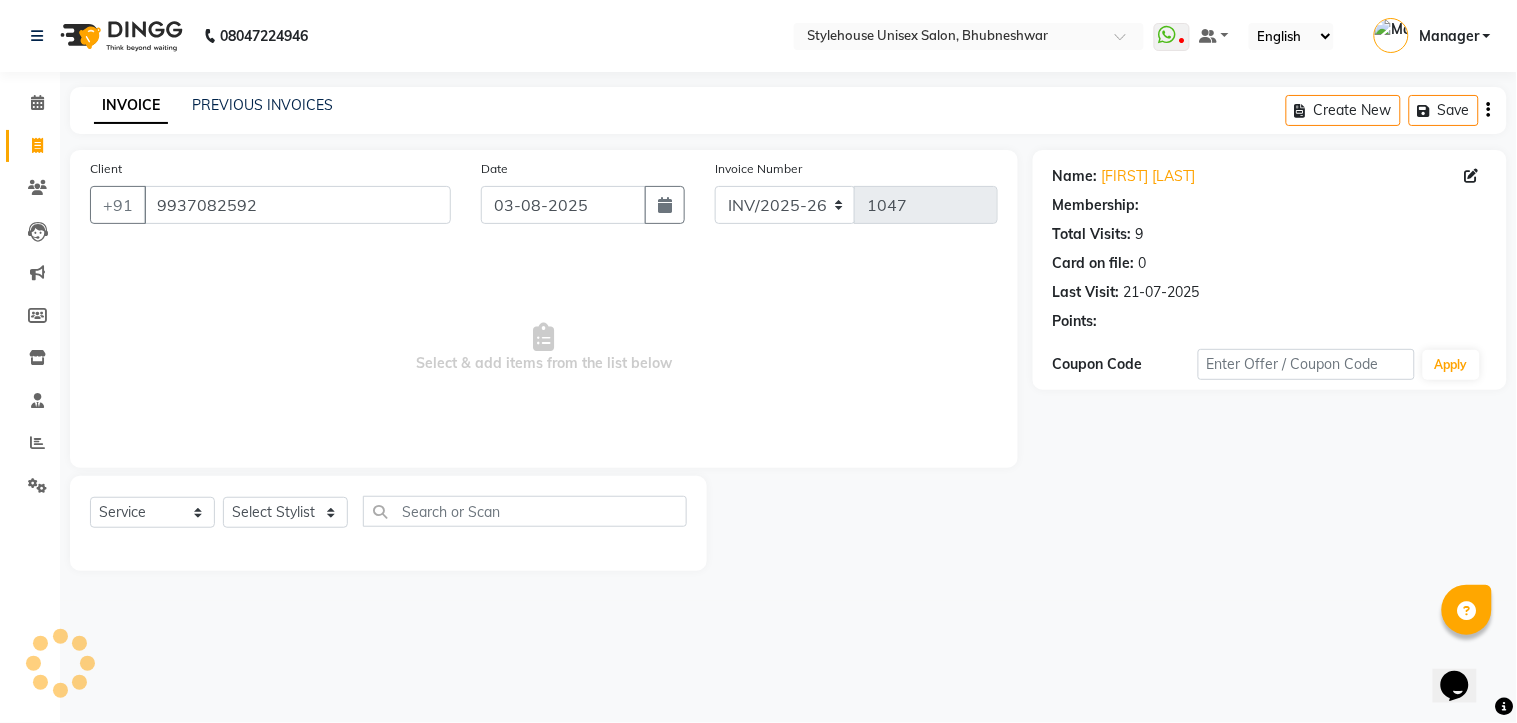 select on "1: Object" 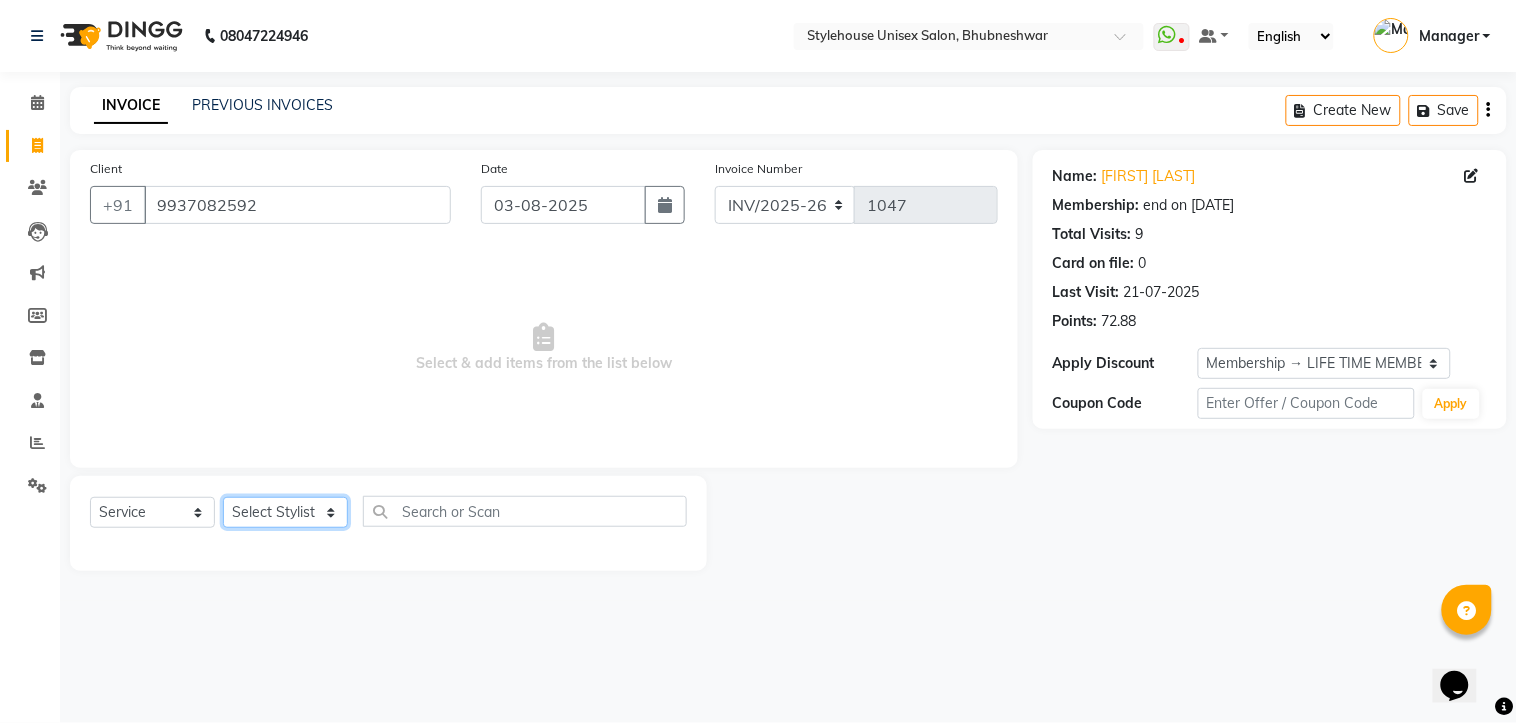 click on "Select Stylist [FIRST] [LAST] [FIRST] [LAST] [FIRST] [LAST] Manager [FIRST] [LAST] [FIRST] [LAST] [FIRST] [LAST]" 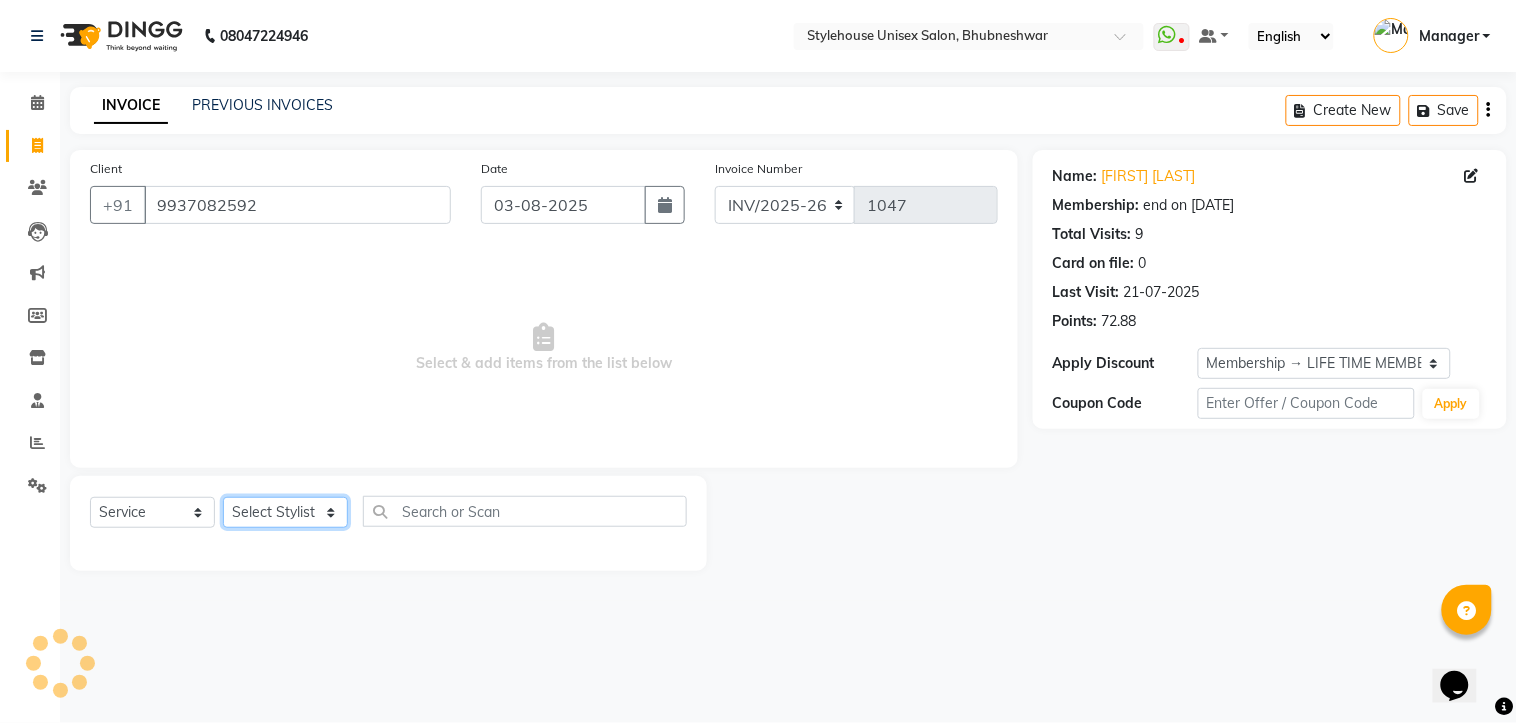 select on "69917" 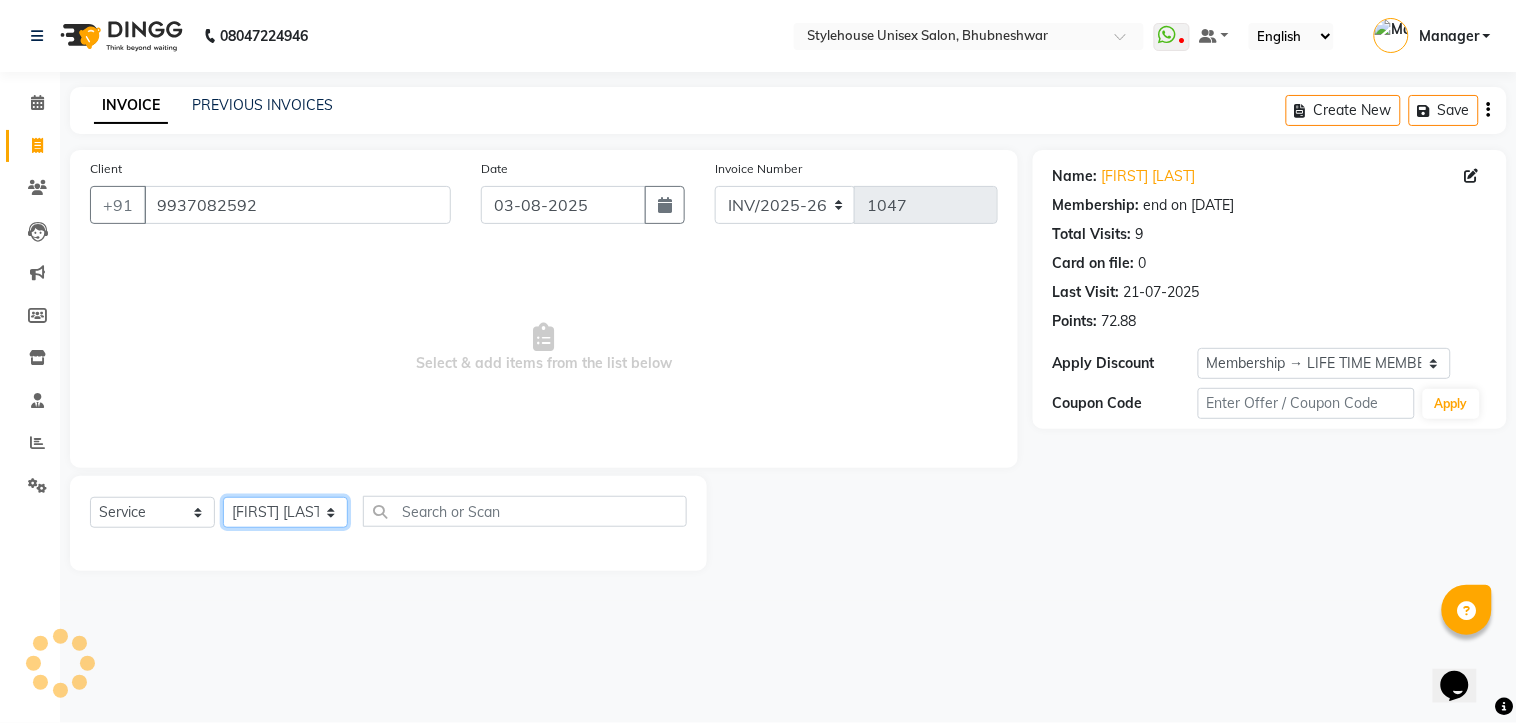 click on "Select Stylist [FIRST] [LAST] [FIRST] [LAST] [FIRST] [LAST] Manager [FIRST] [LAST] [FIRST] [LAST] [FIRST] [LAST]" 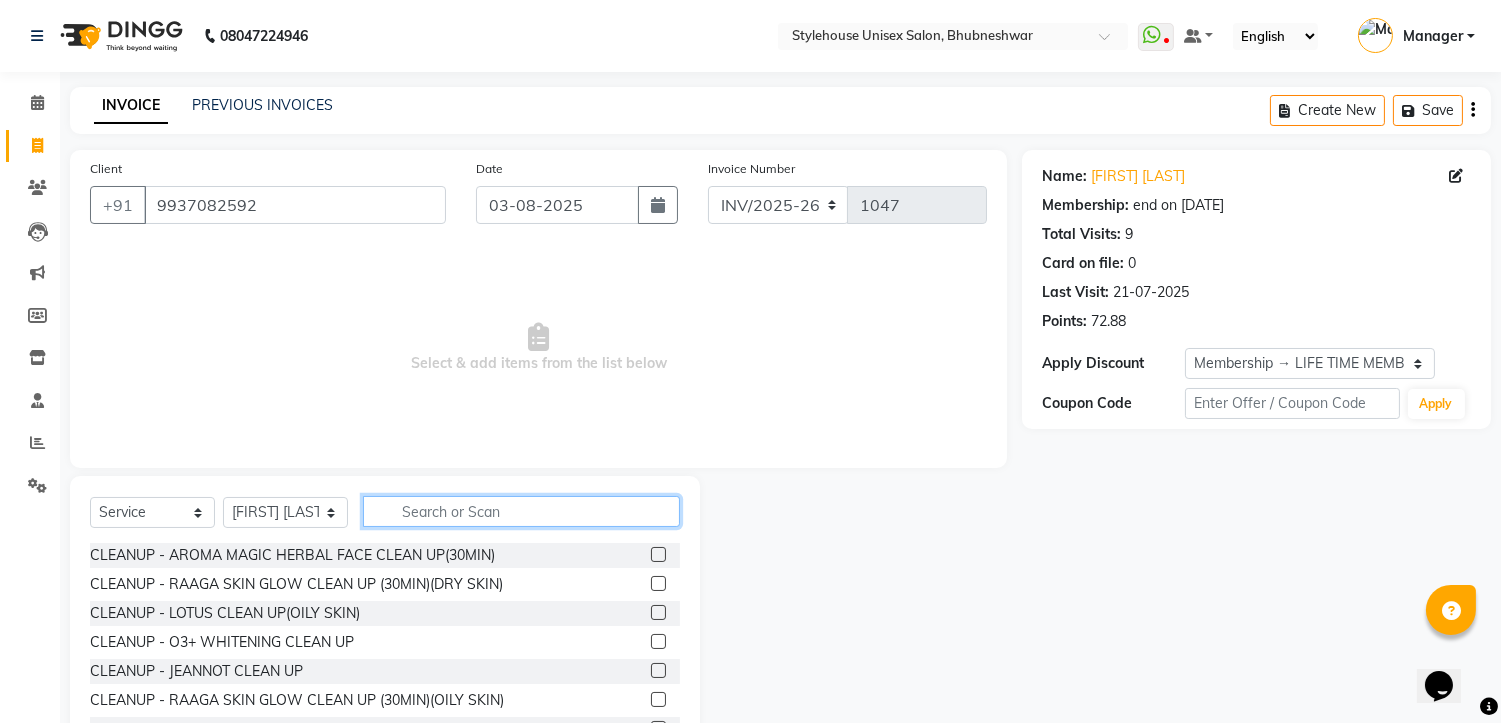 click 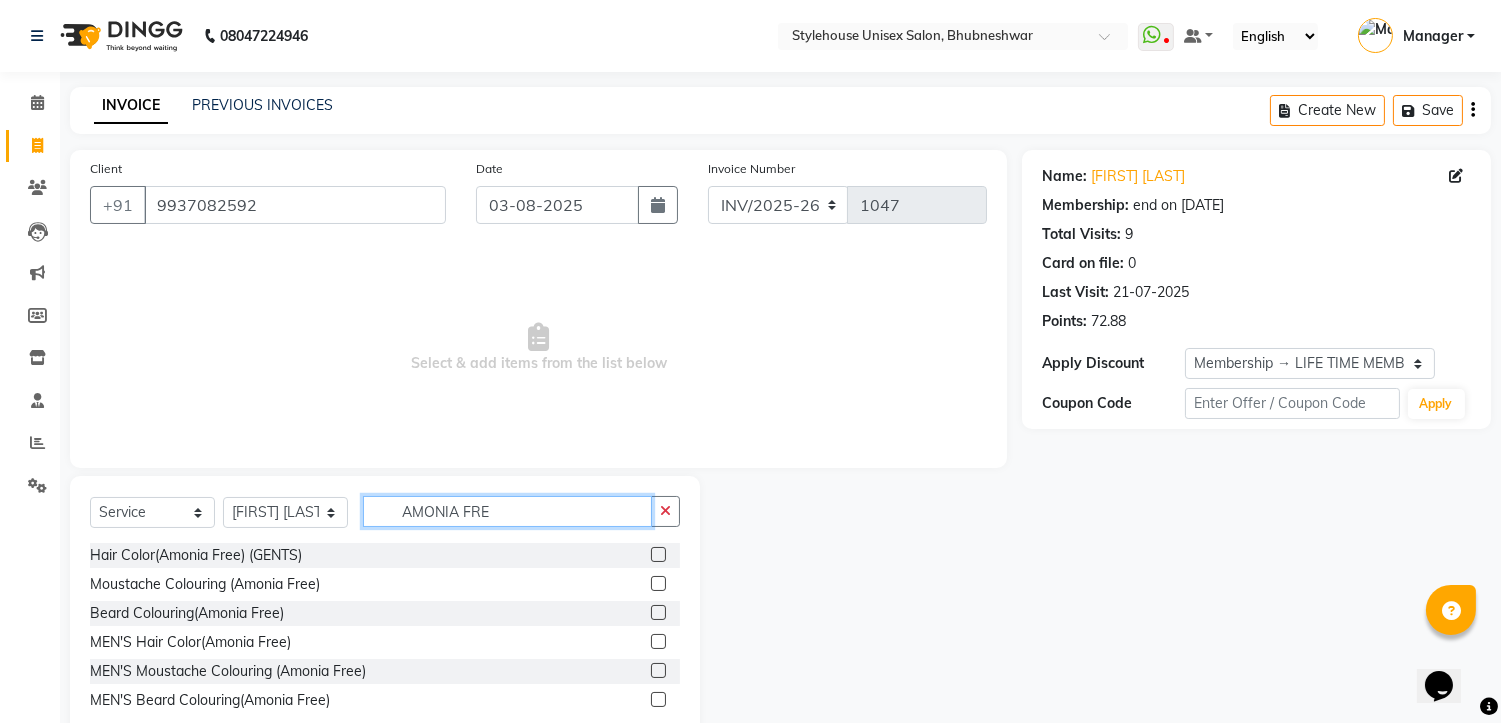 type on "AMONIA FRE" 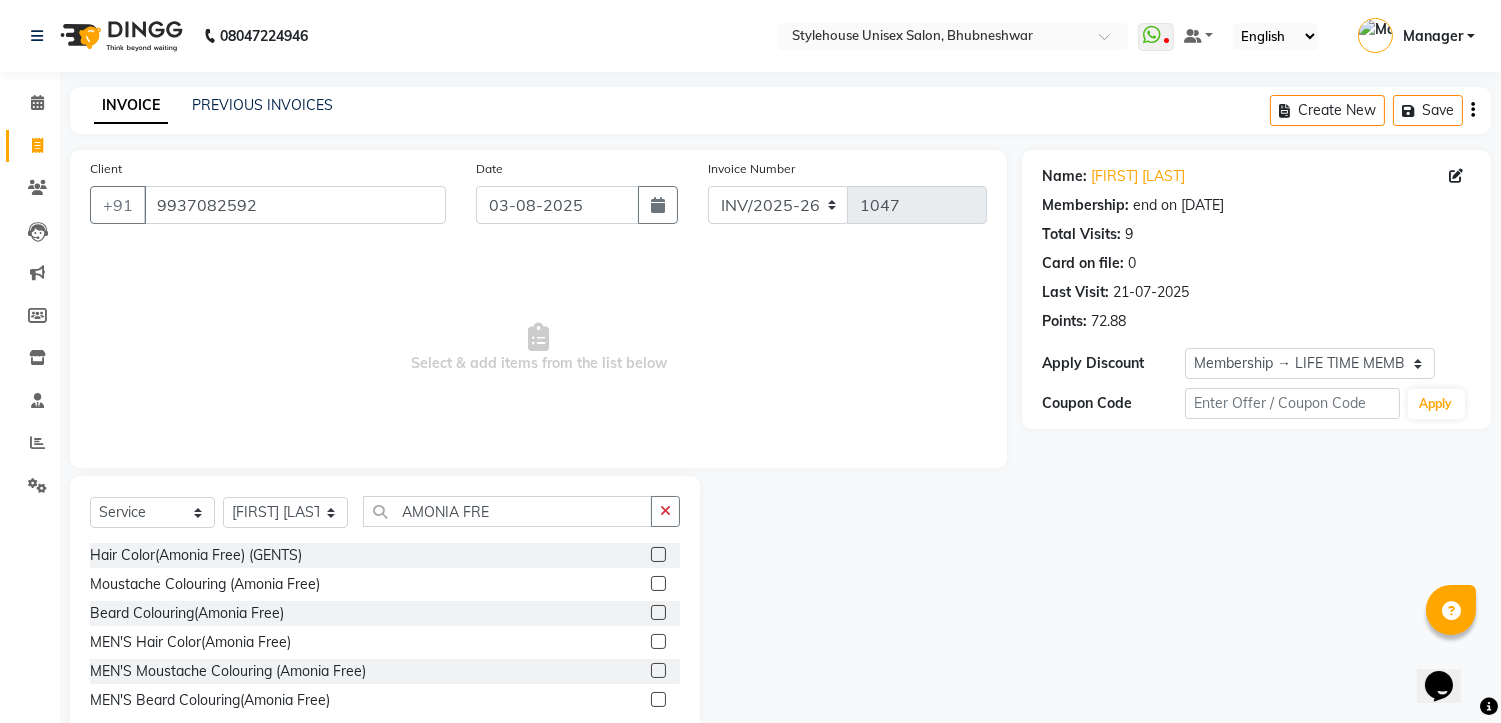 click 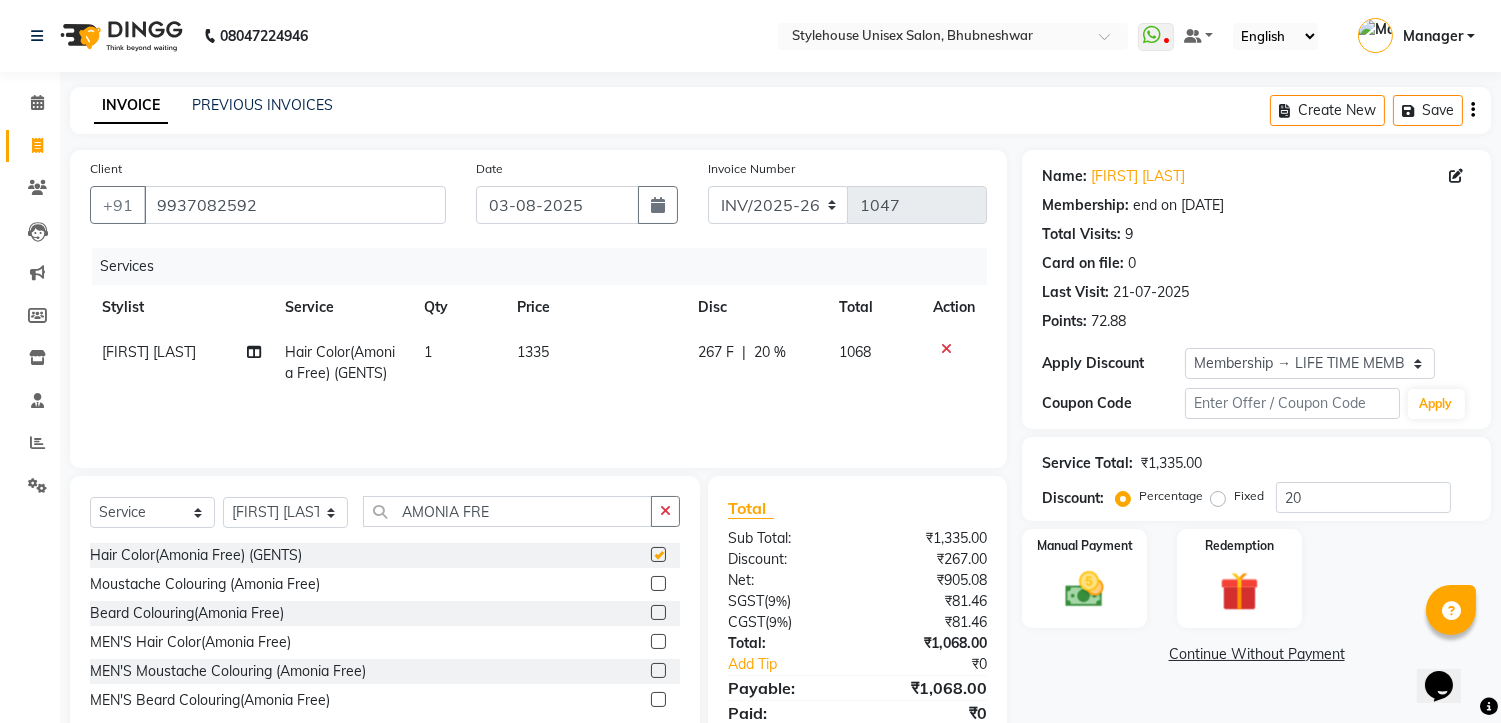 checkbox on "false" 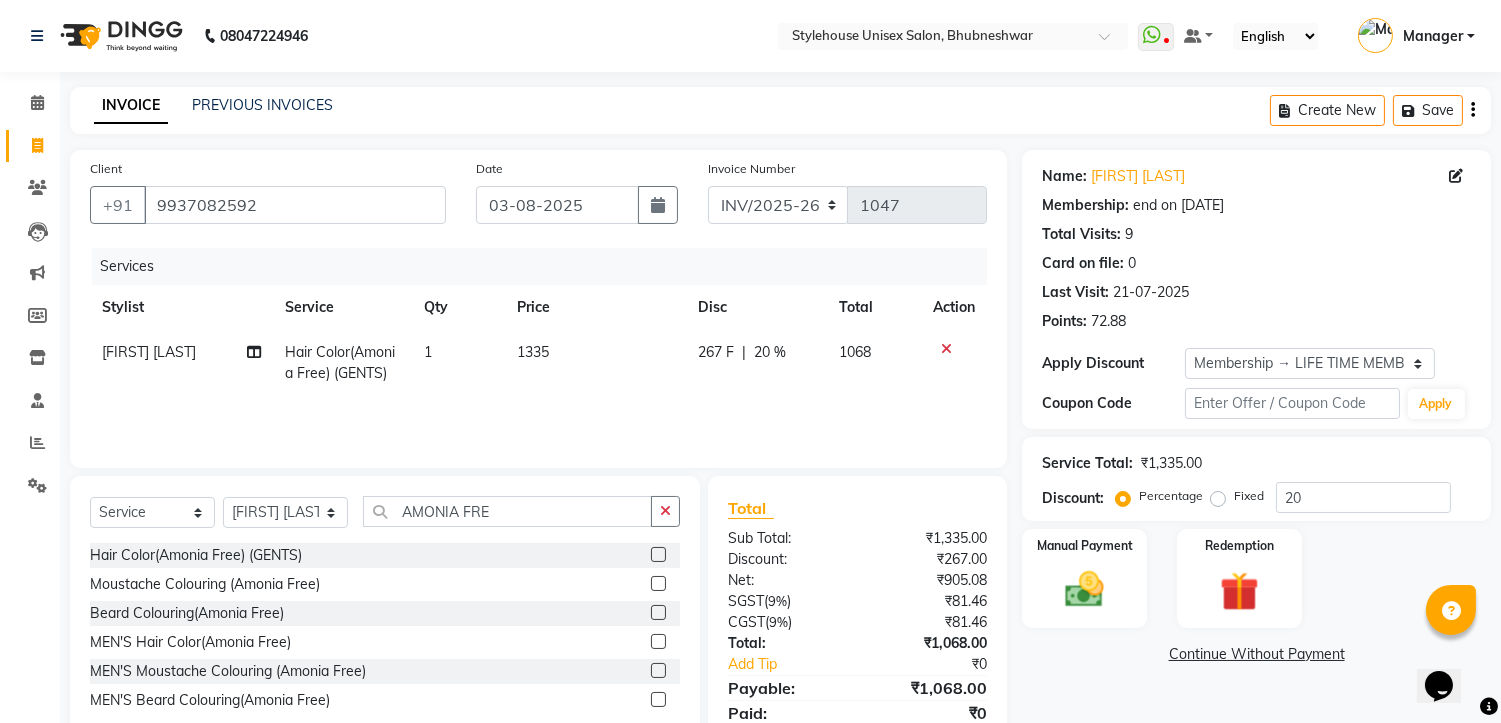 click on "1335" 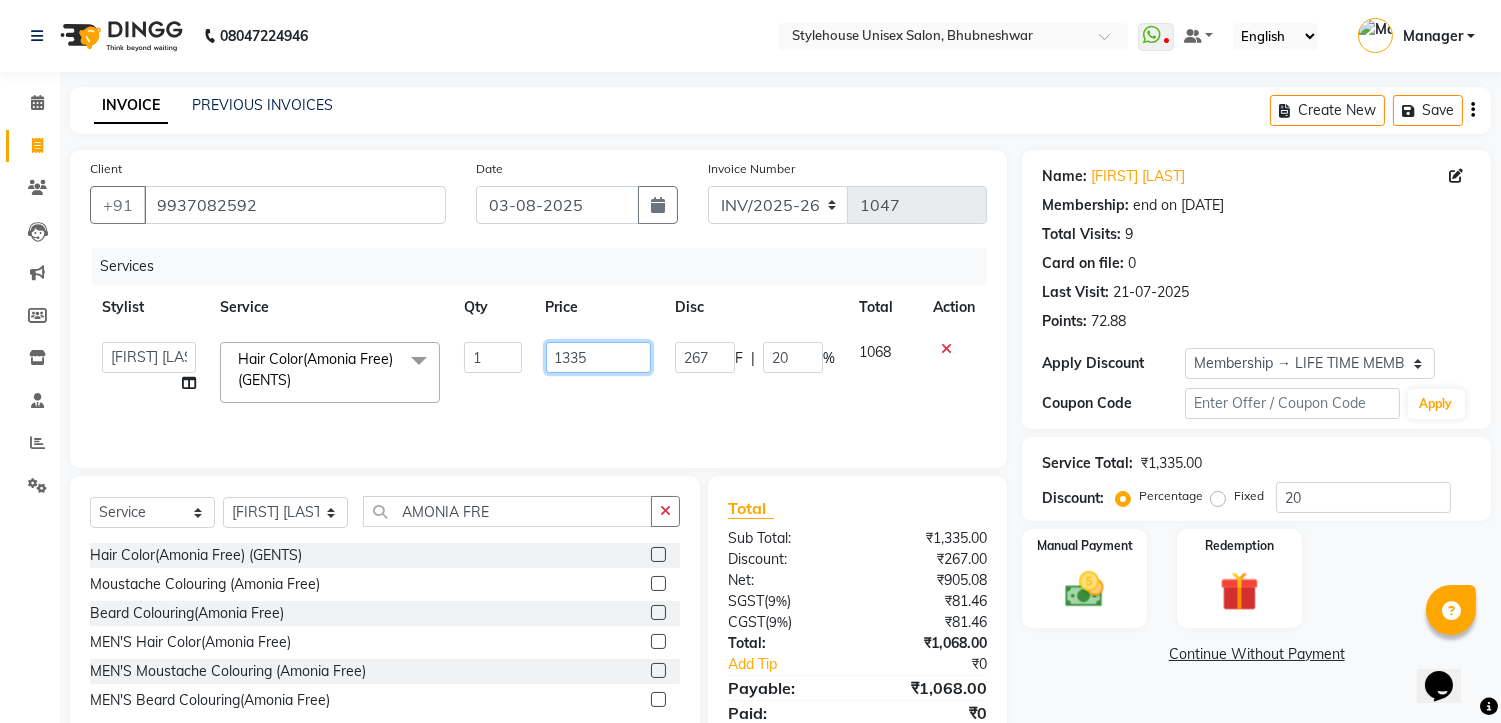 click on "1335" 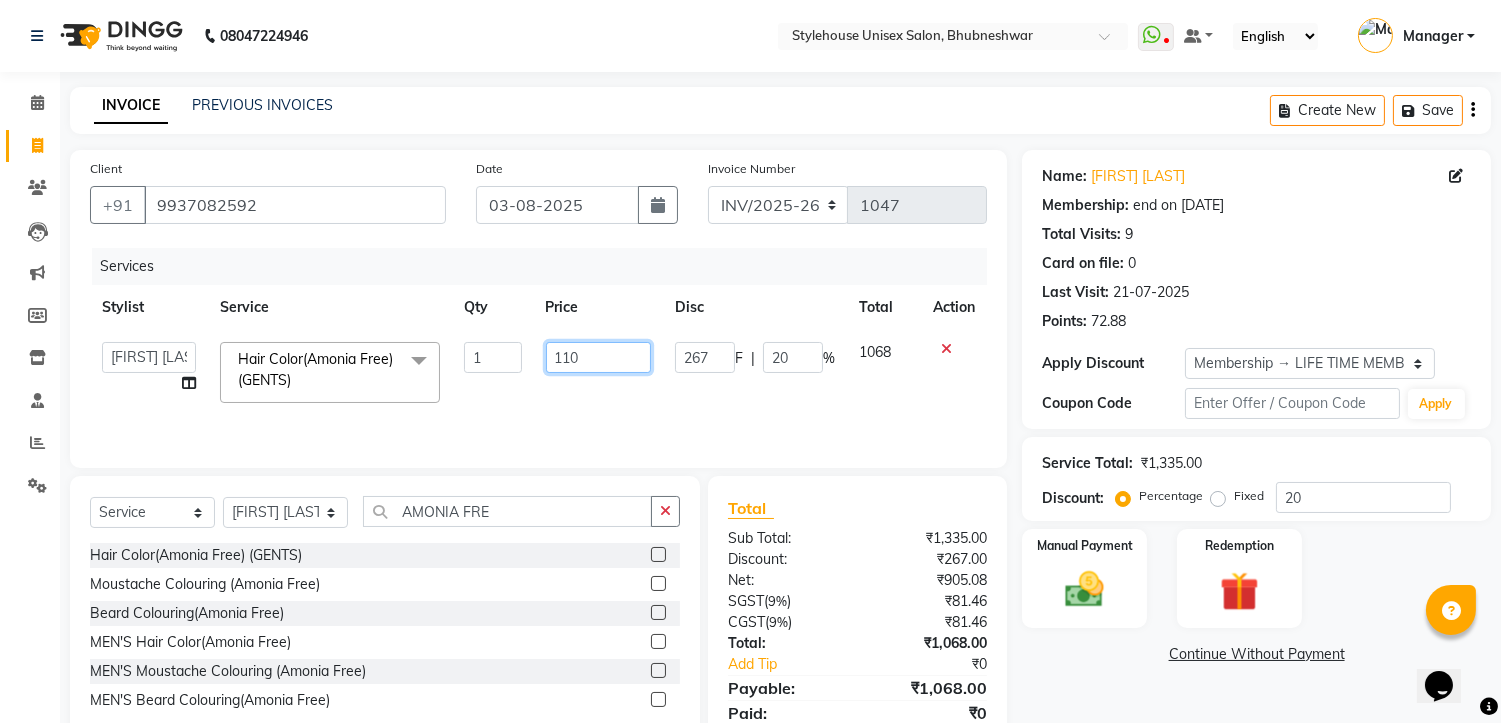 type on "1100" 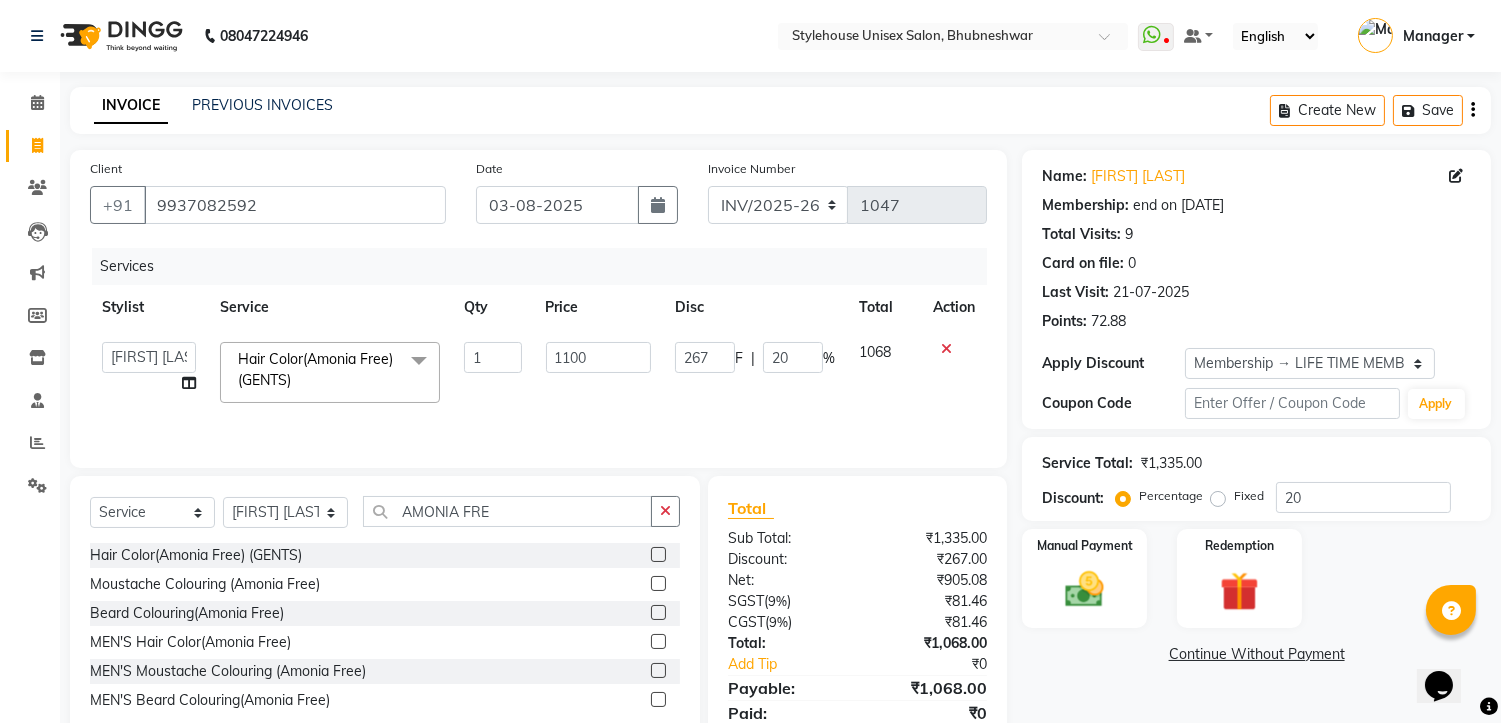 click 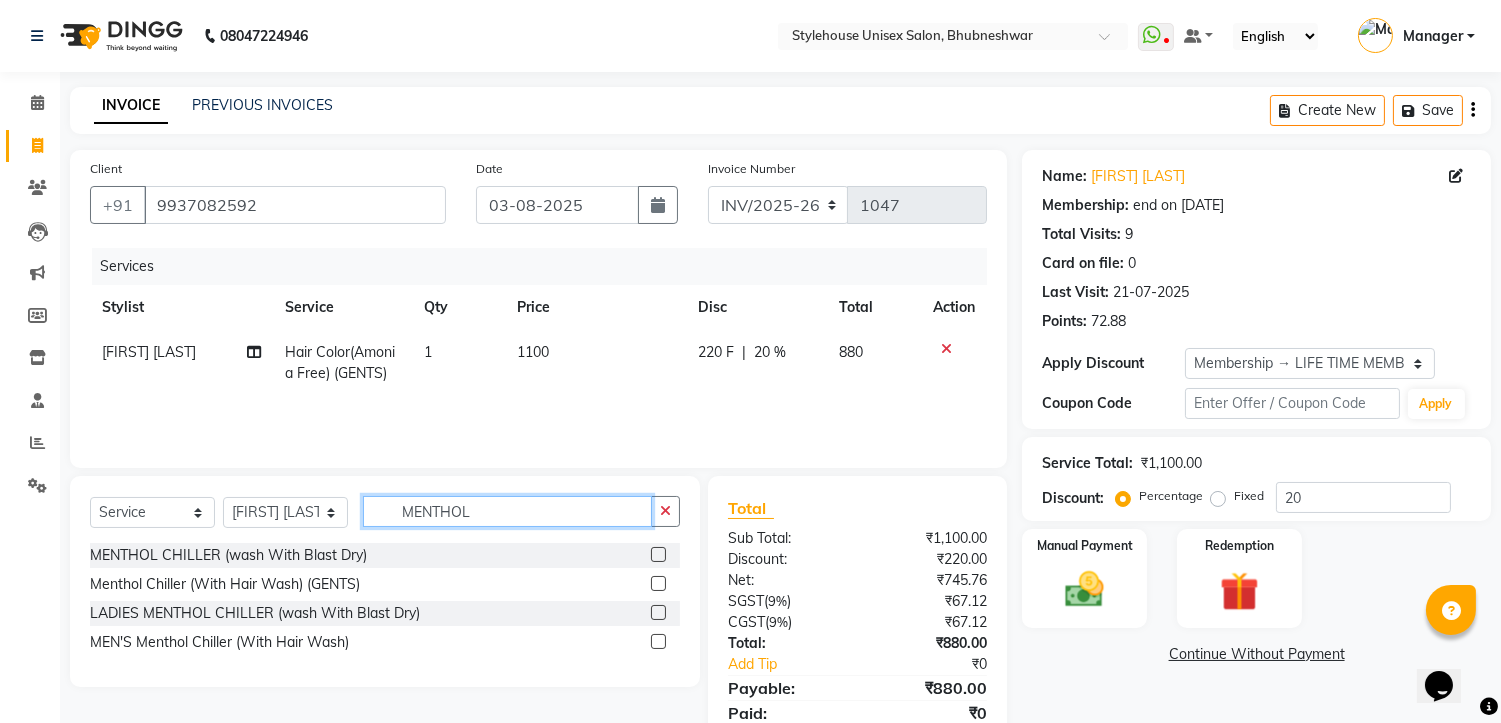 type on "MENTHOL" 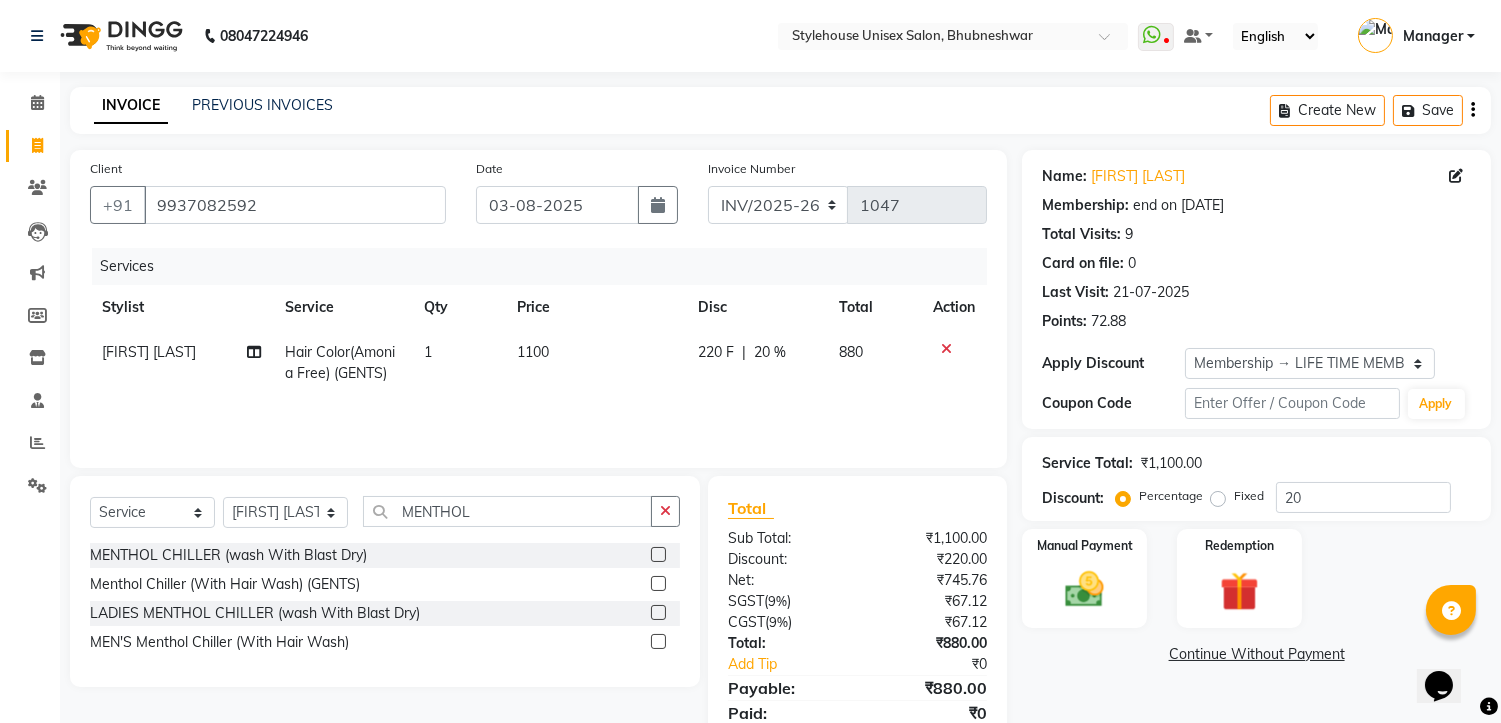 click 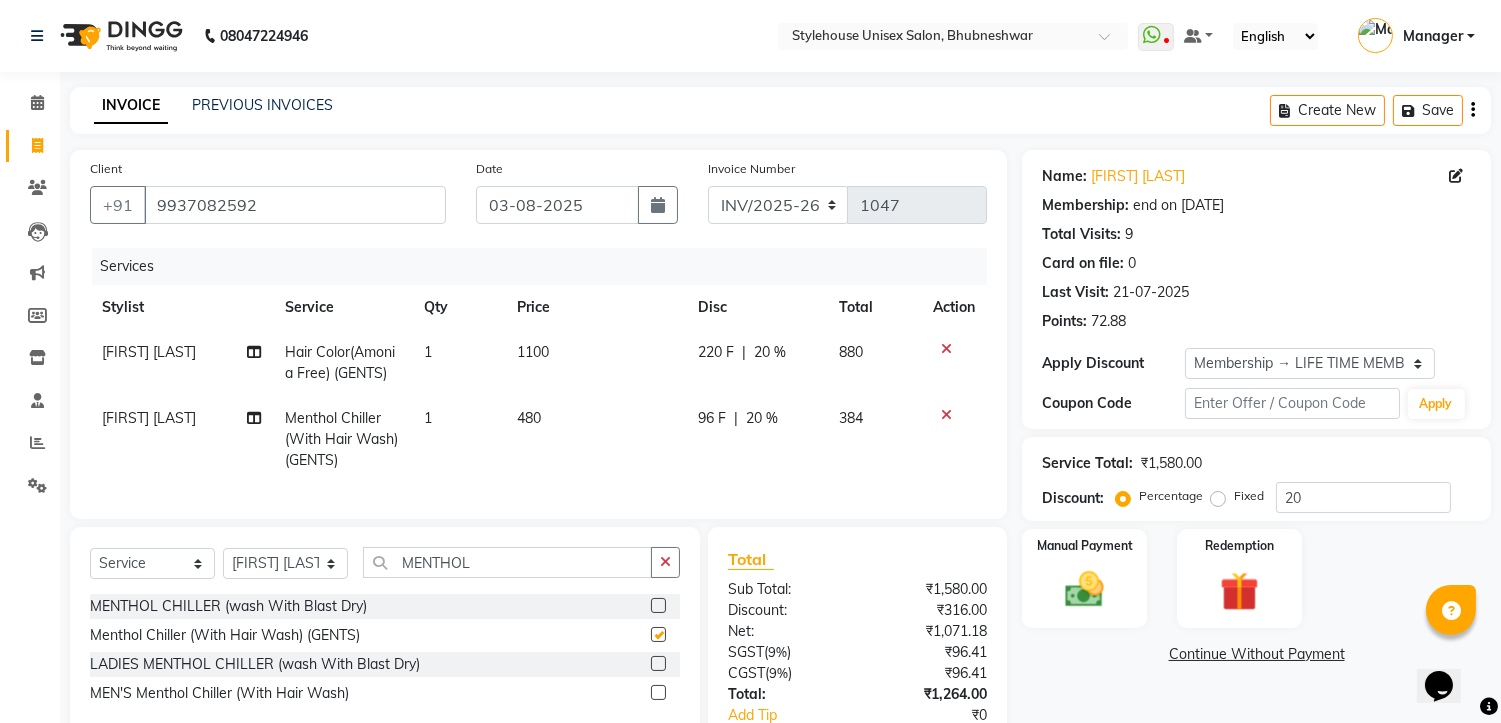 checkbox on "false" 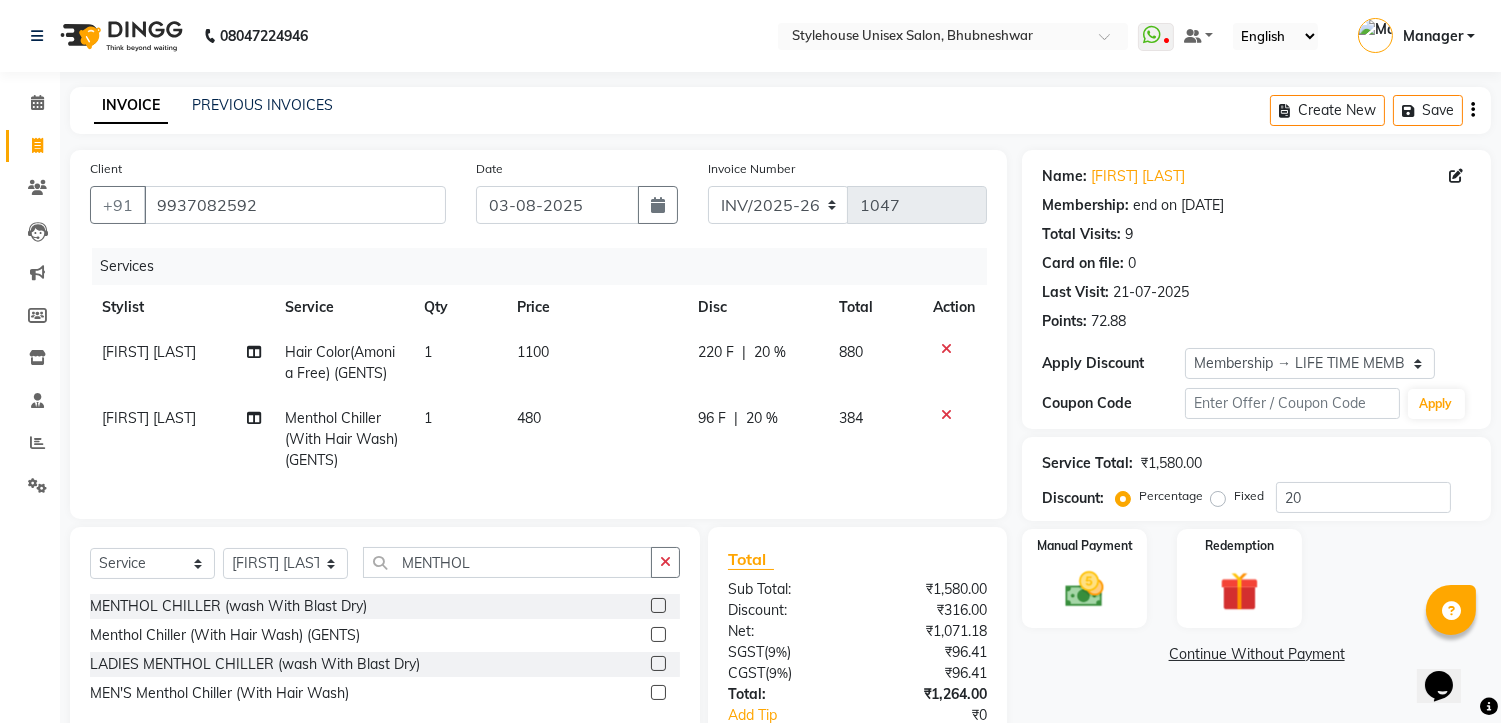 click on "480" 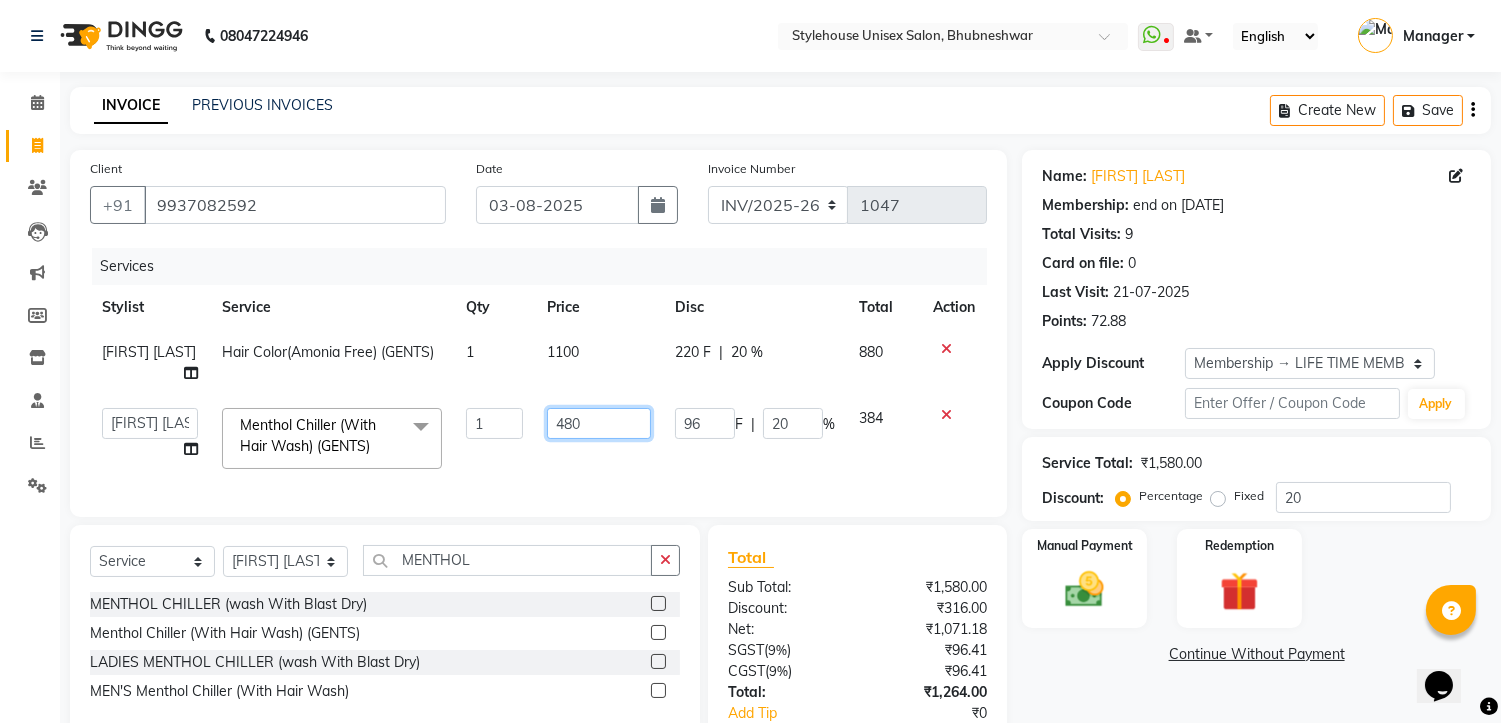 click on "480" 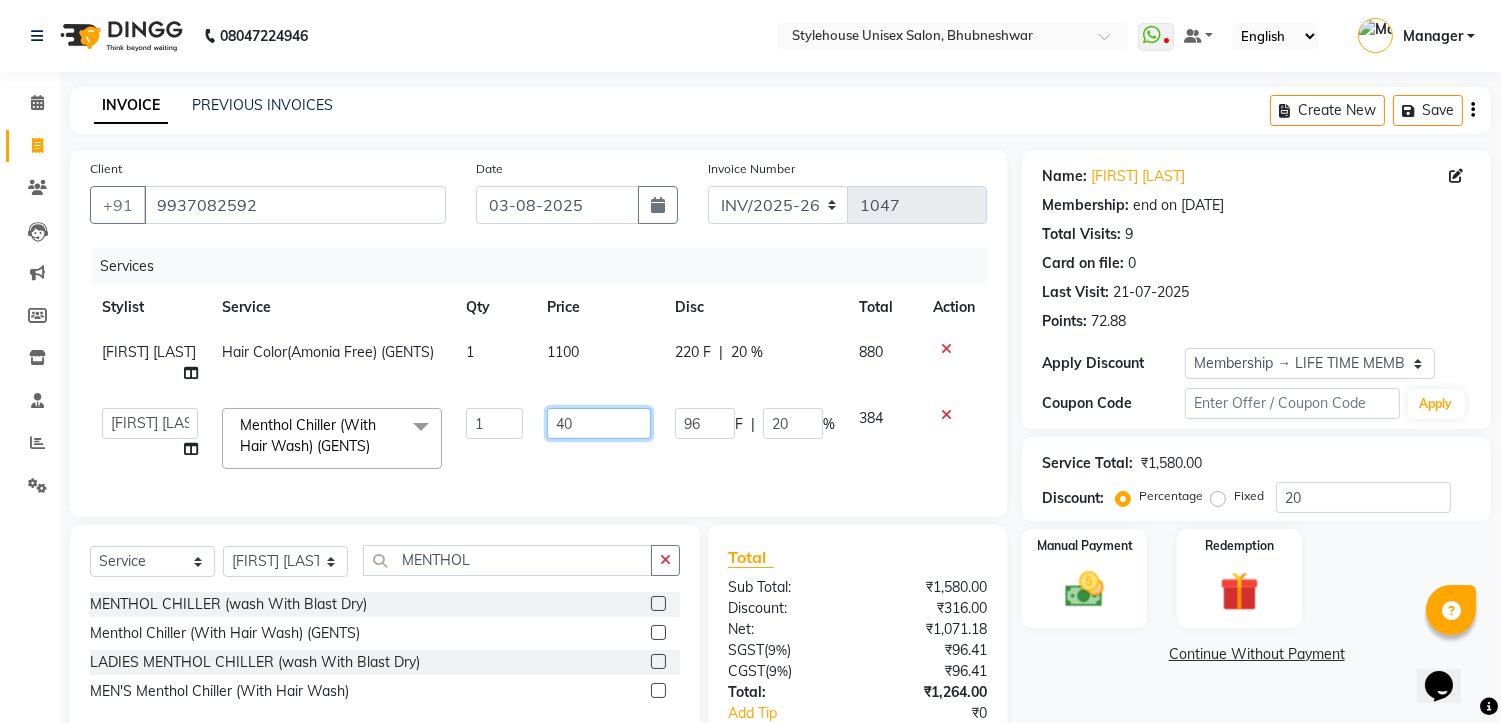 type on "400" 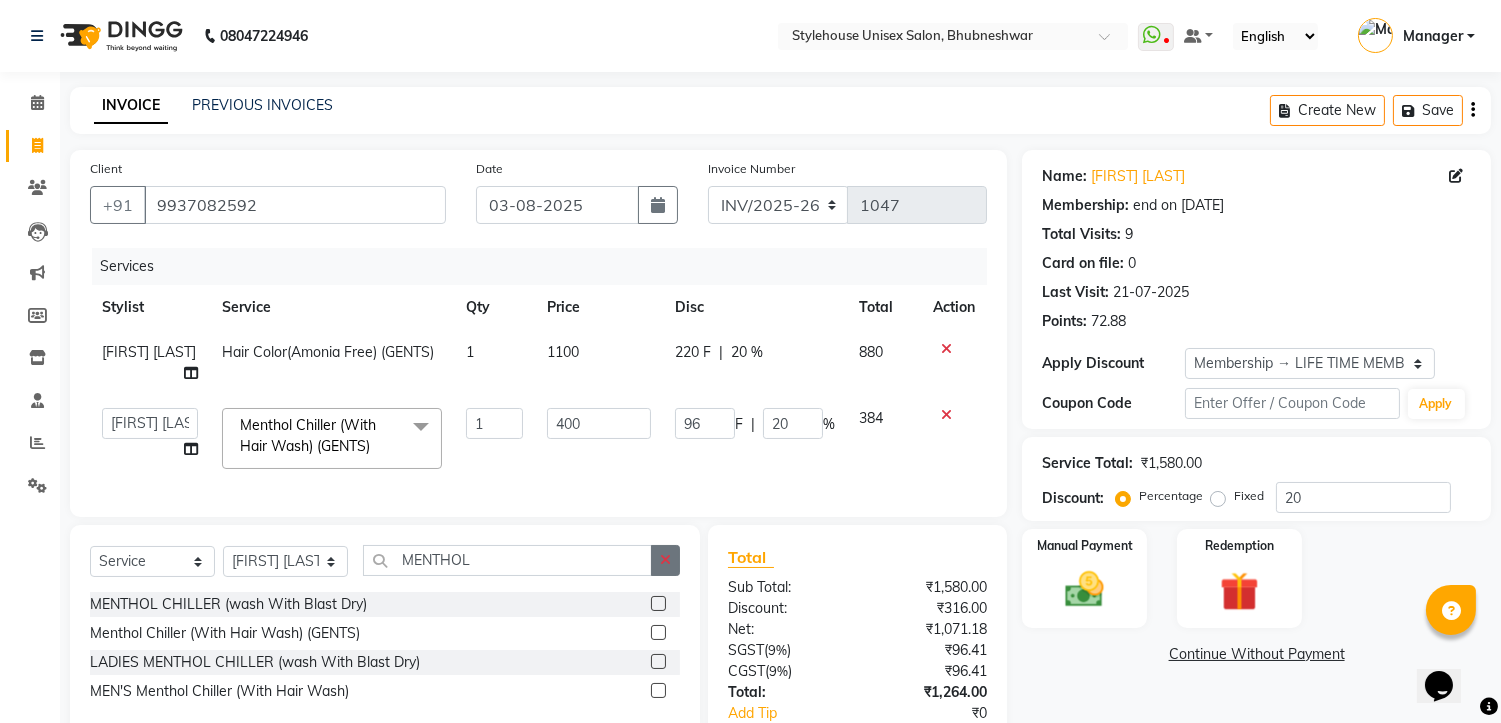 click 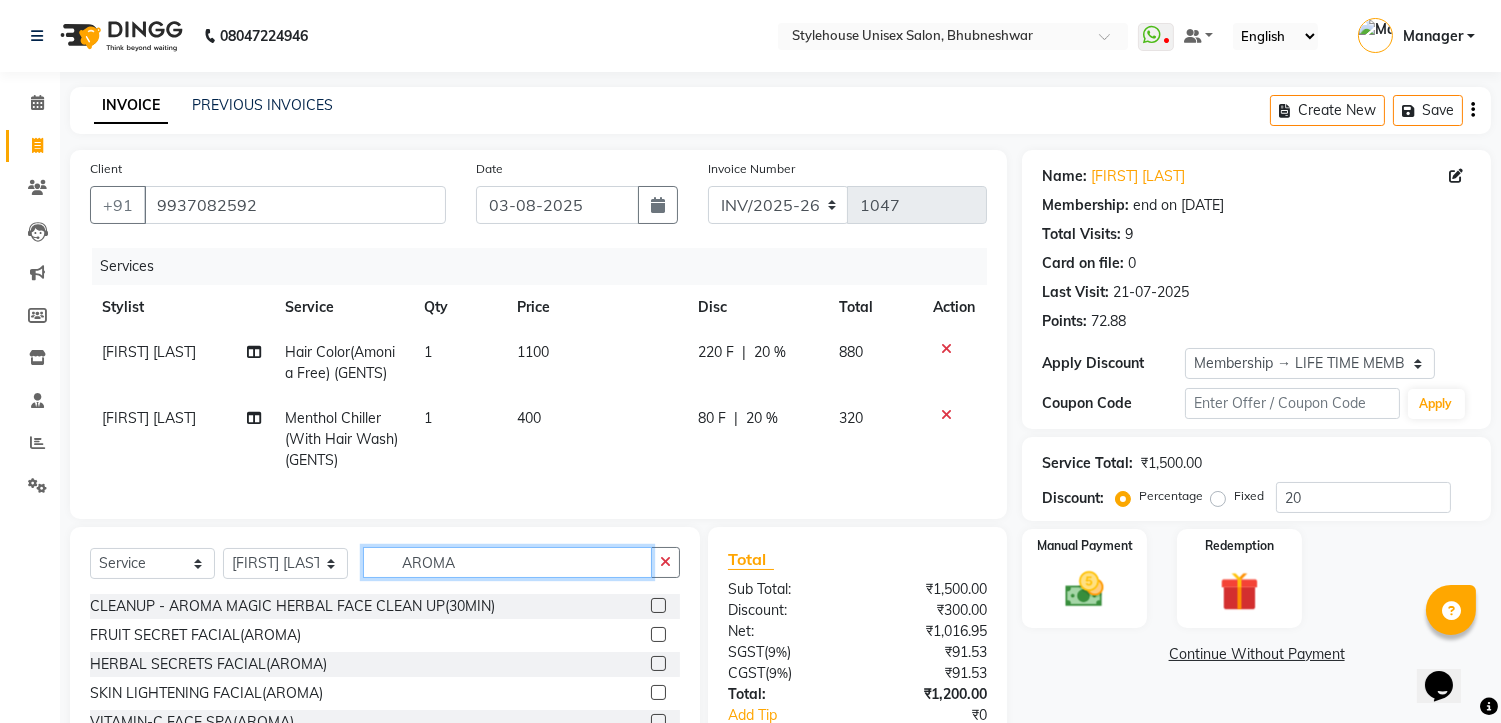 type on "AROMA" 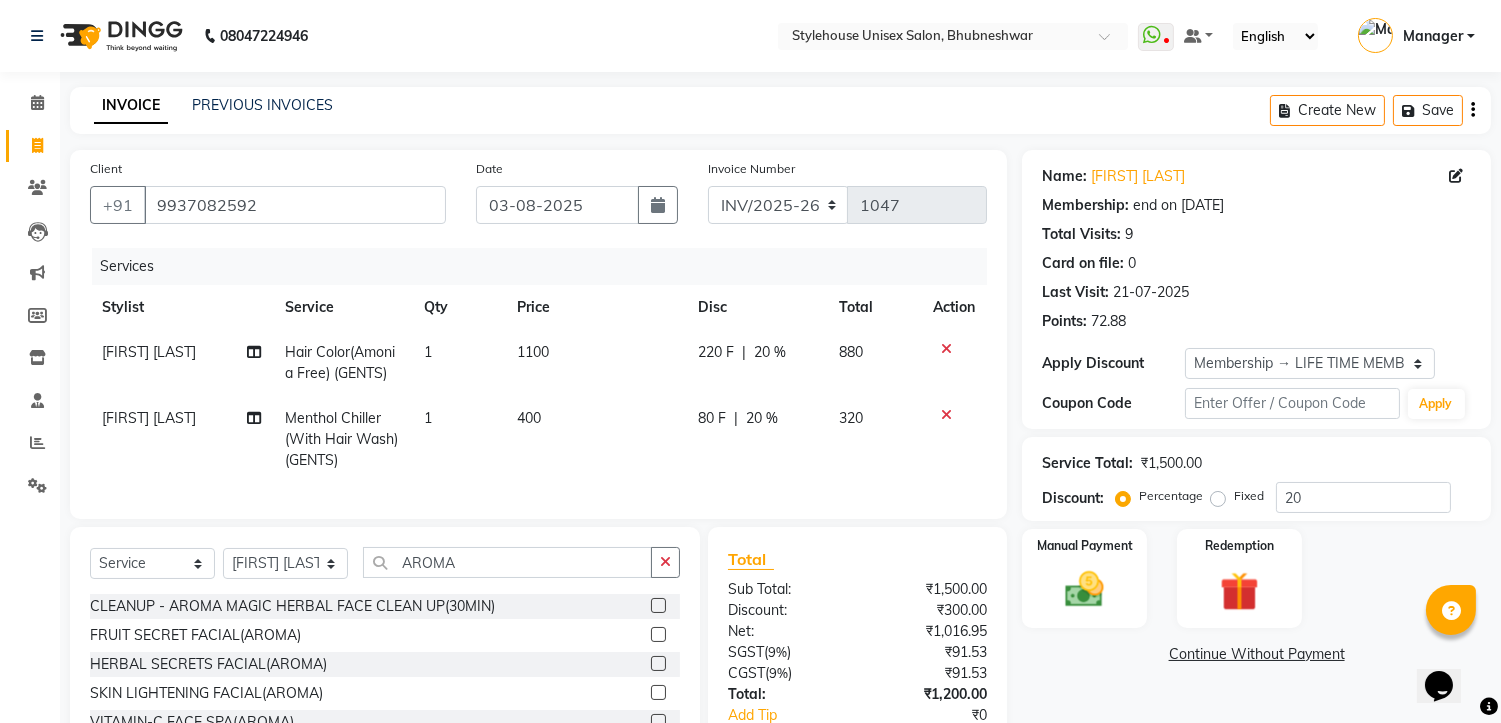 click 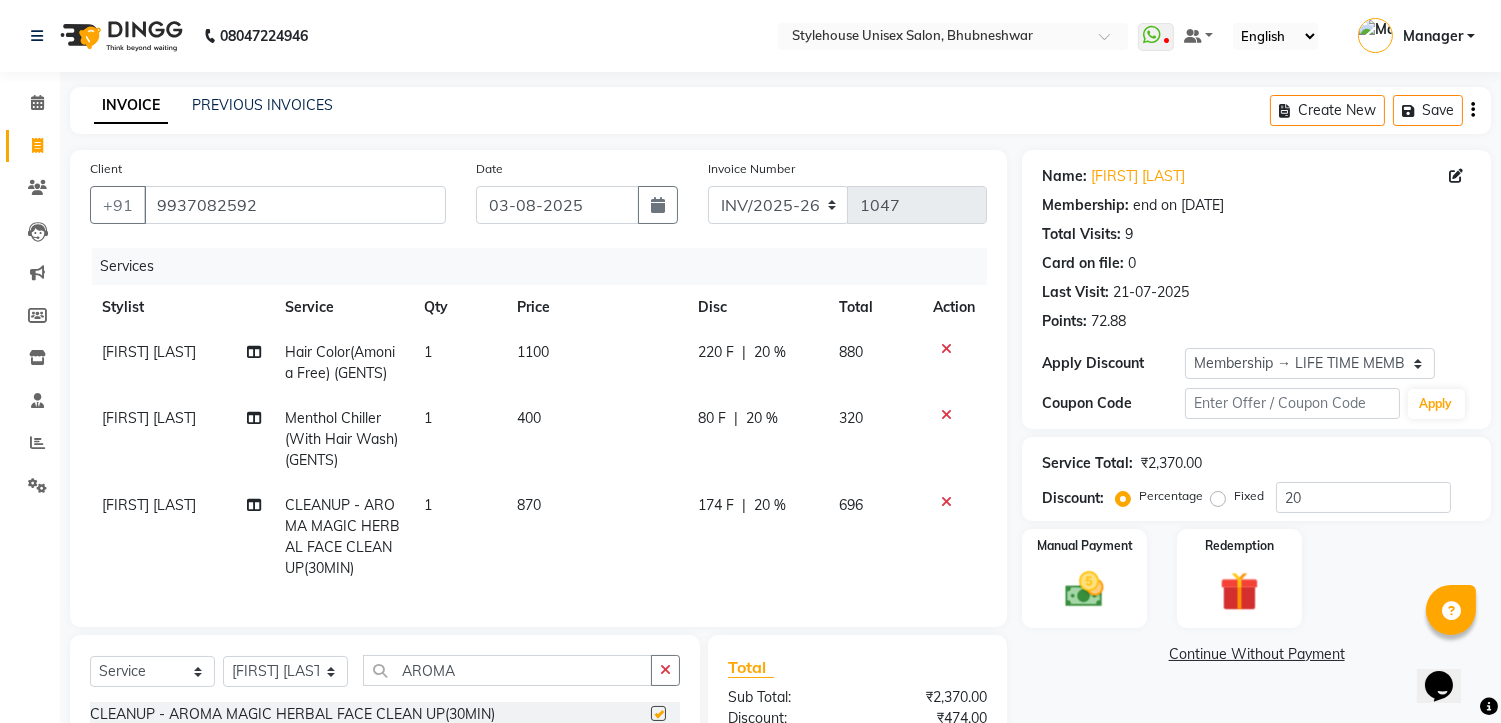 checkbox on "false" 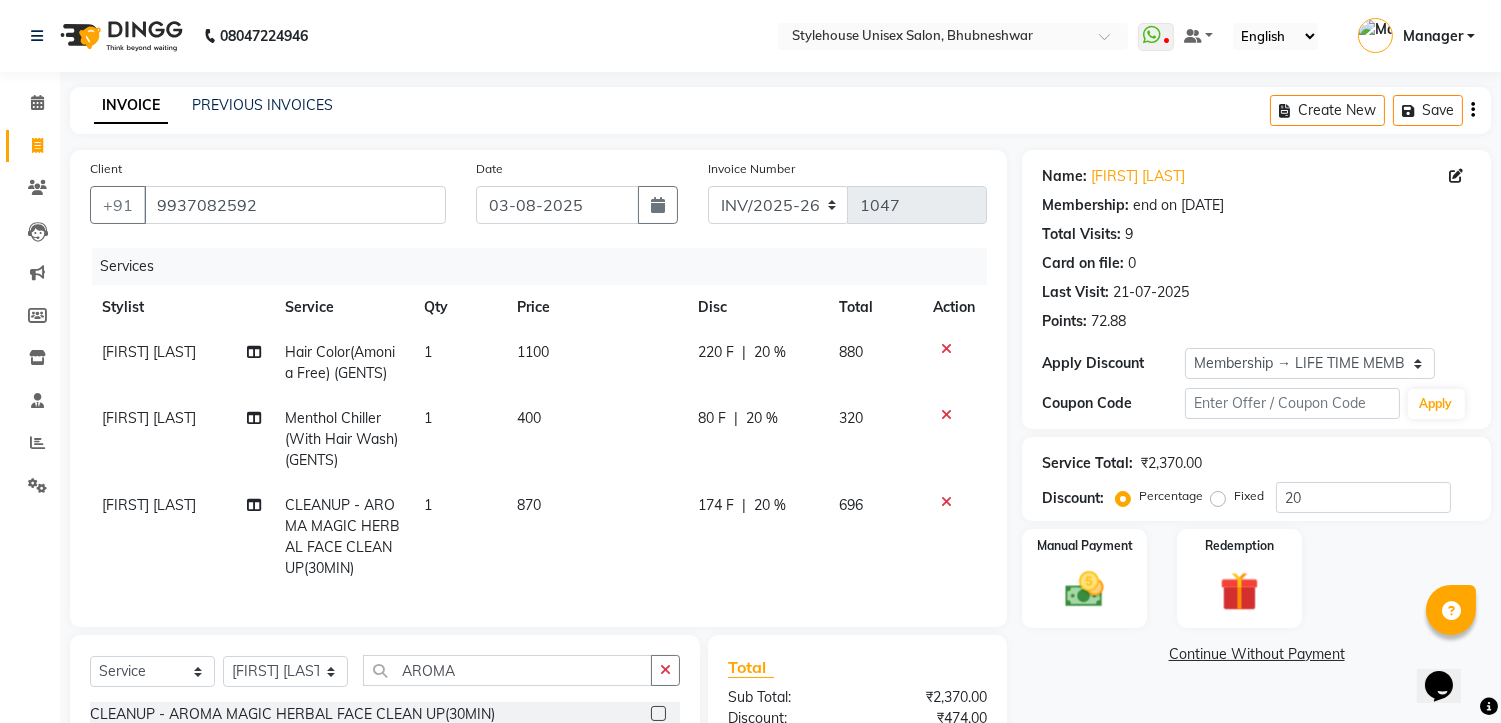 scroll, scrollTop: 253, scrollLeft: 0, axis: vertical 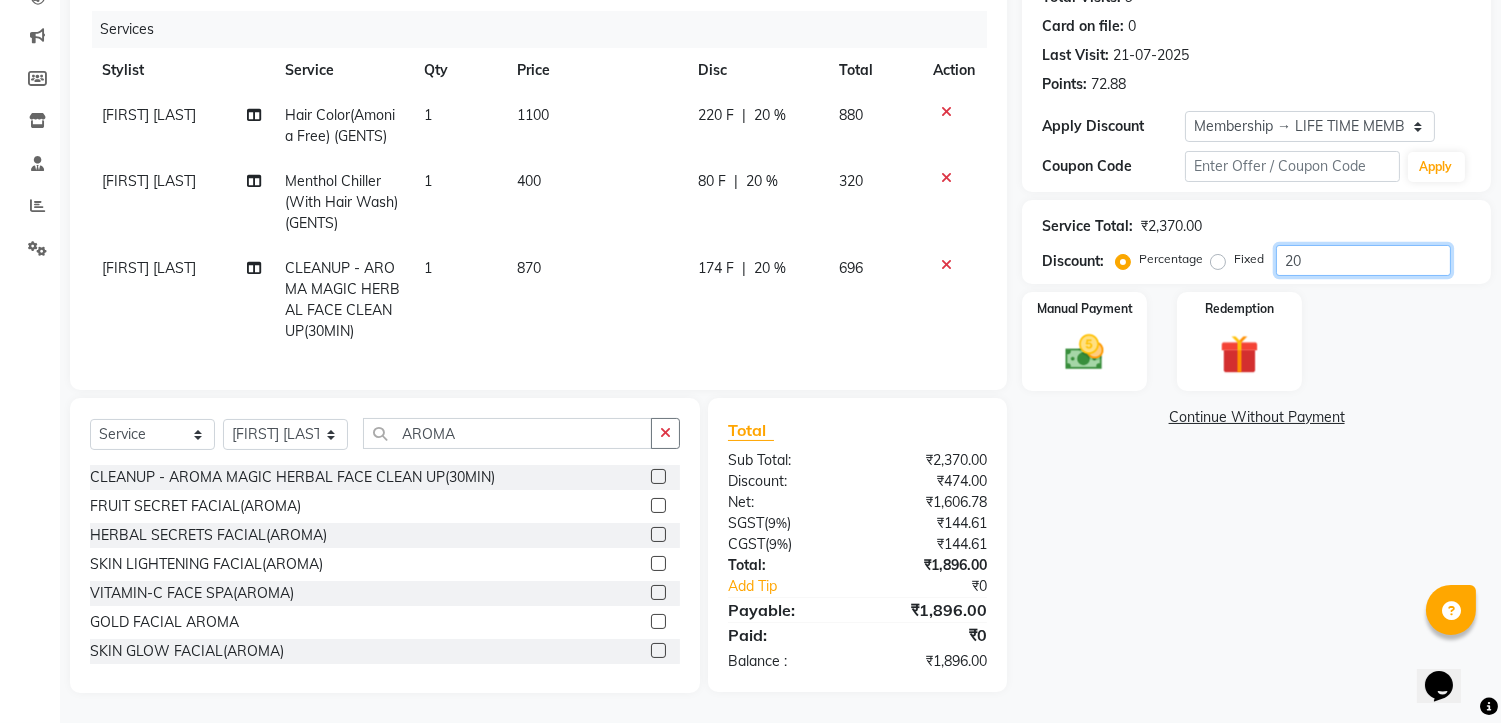 click on "20" 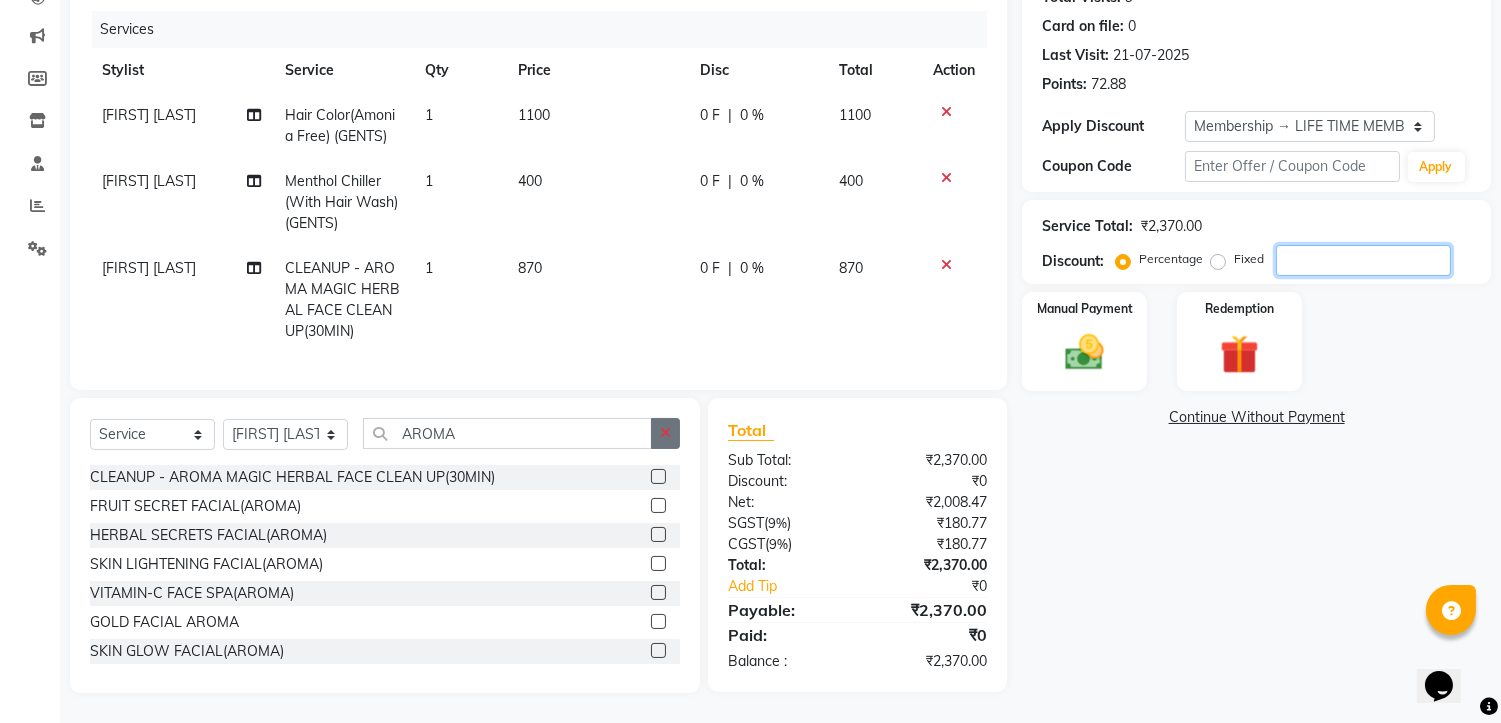 type 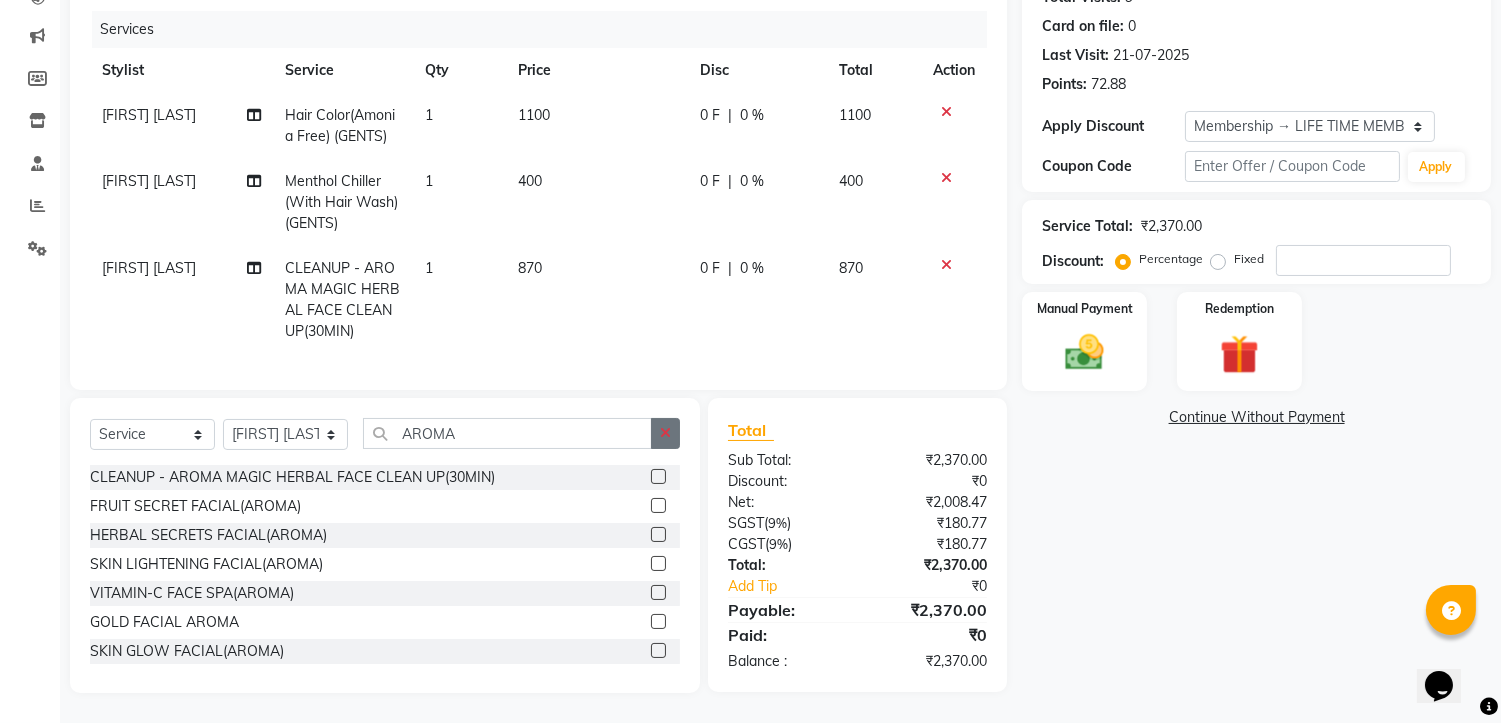 click 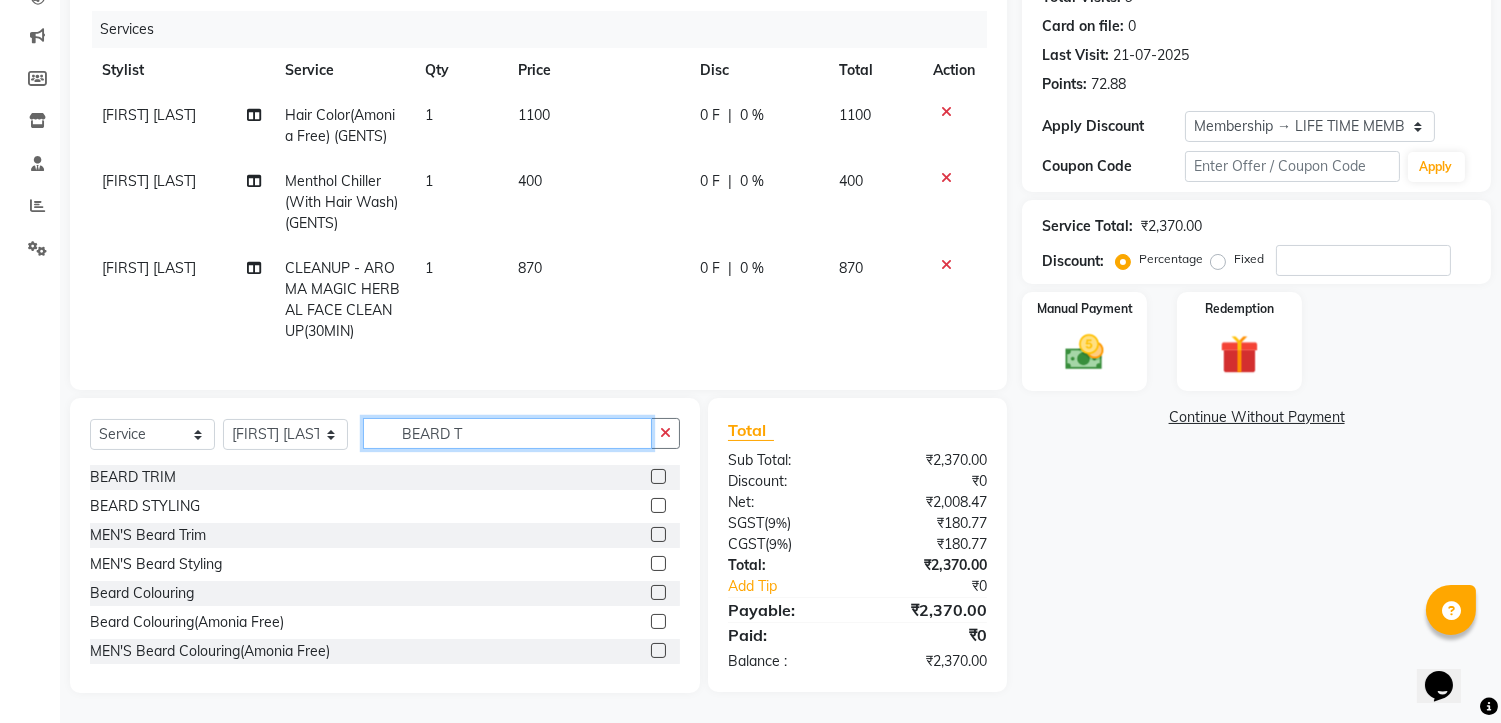 scroll, scrollTop: 252, scrollLeft: 0, axis: vertical 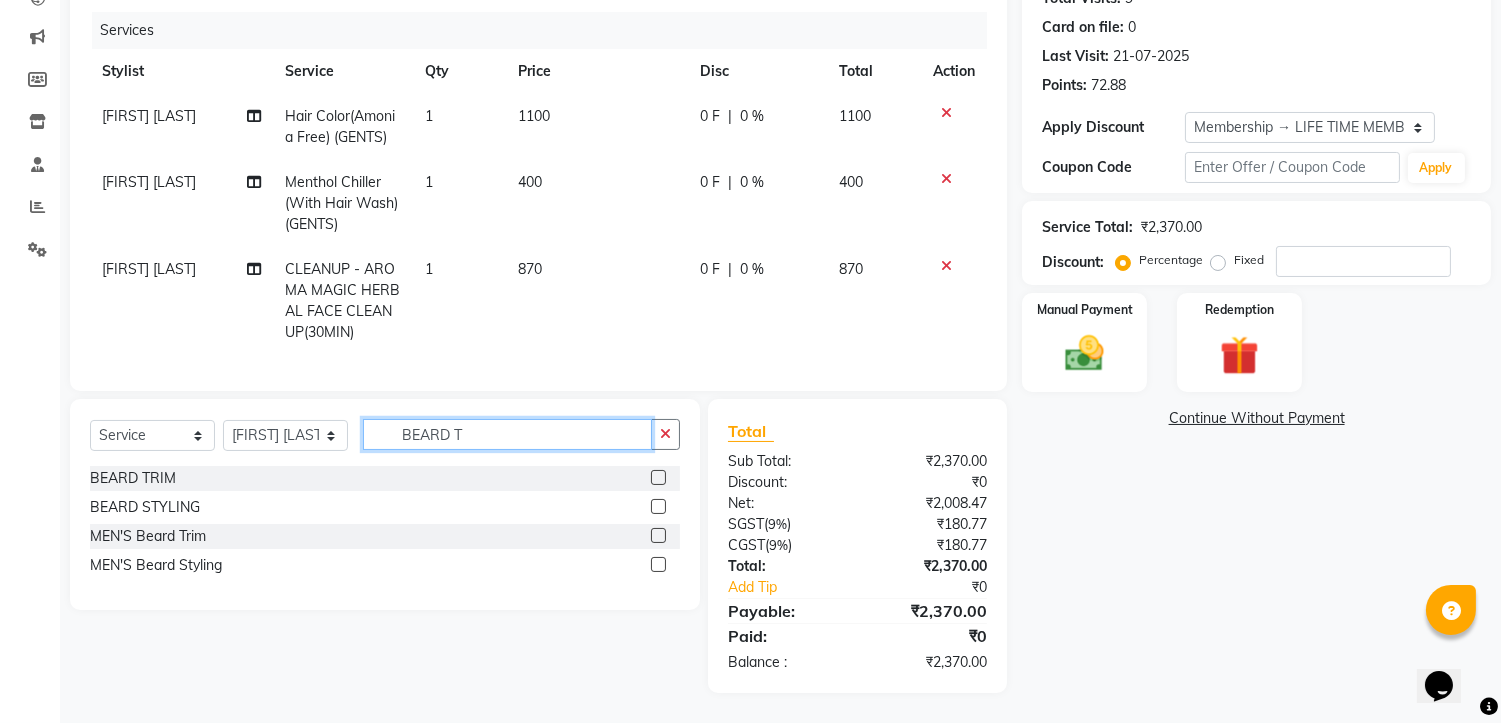 type on "BEARD T" 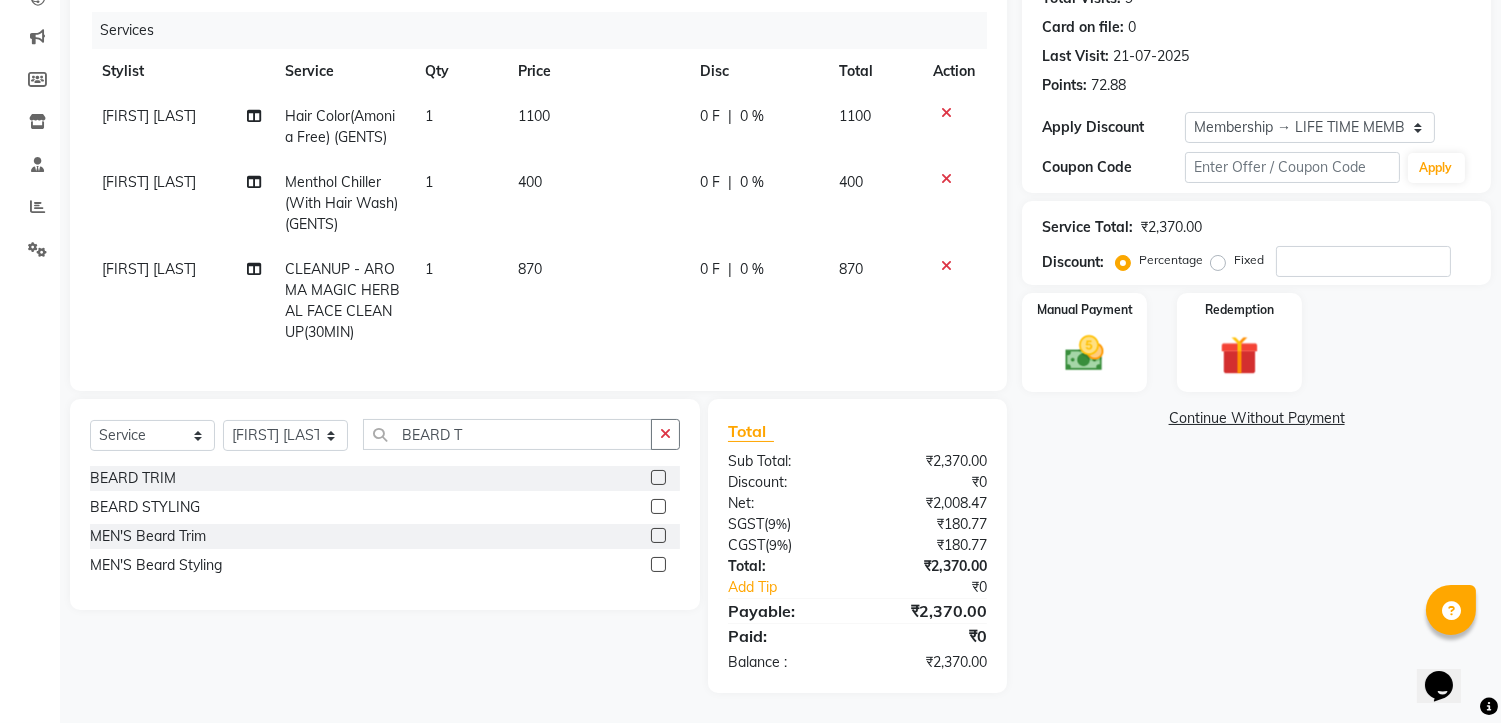click 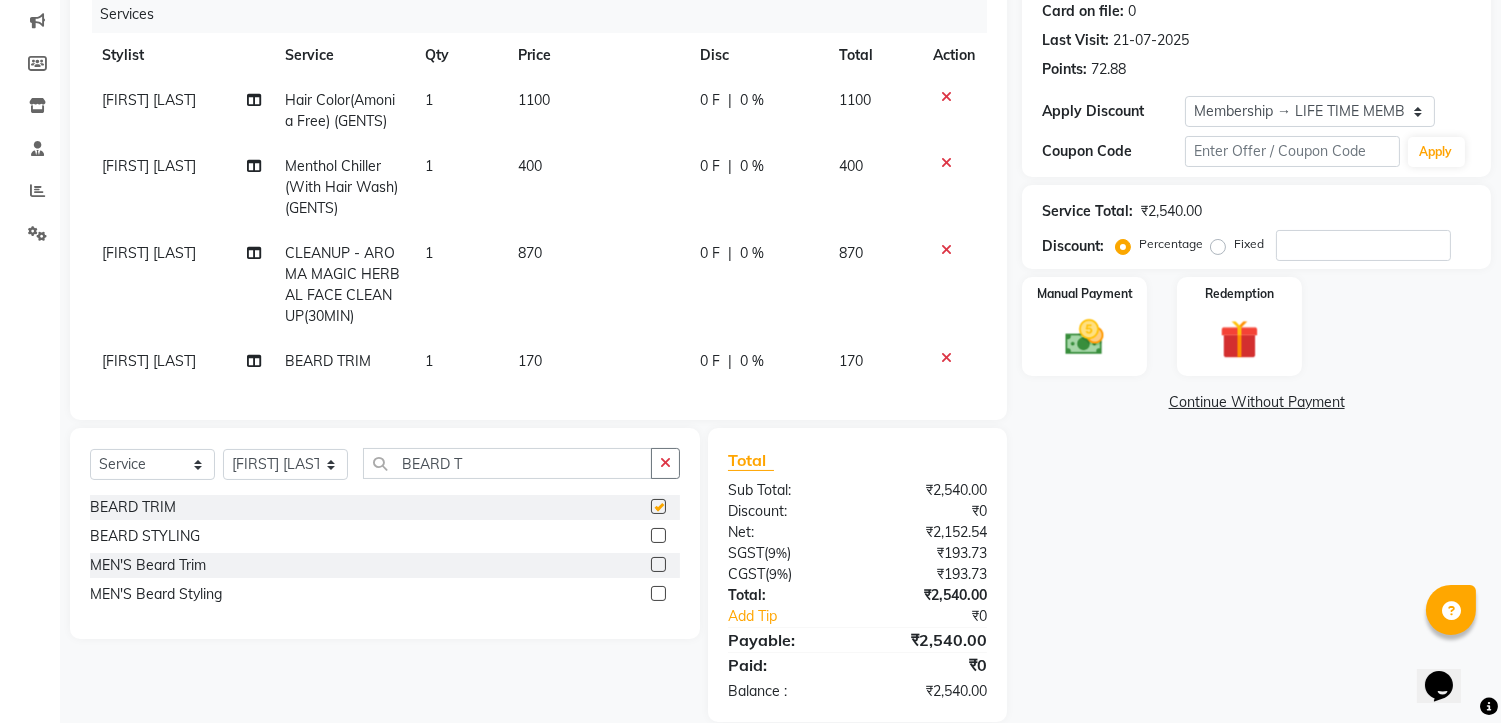 checkbox on "false" 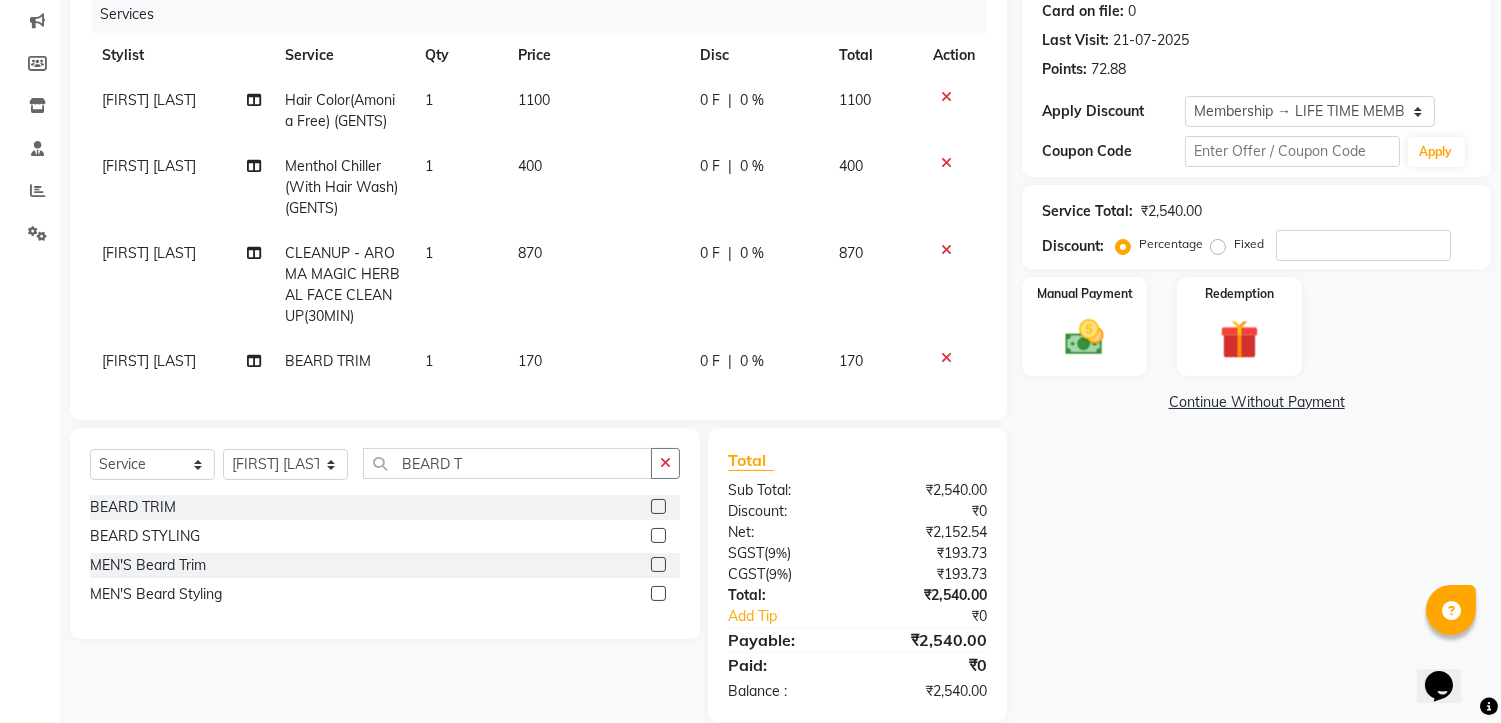 click on "170" 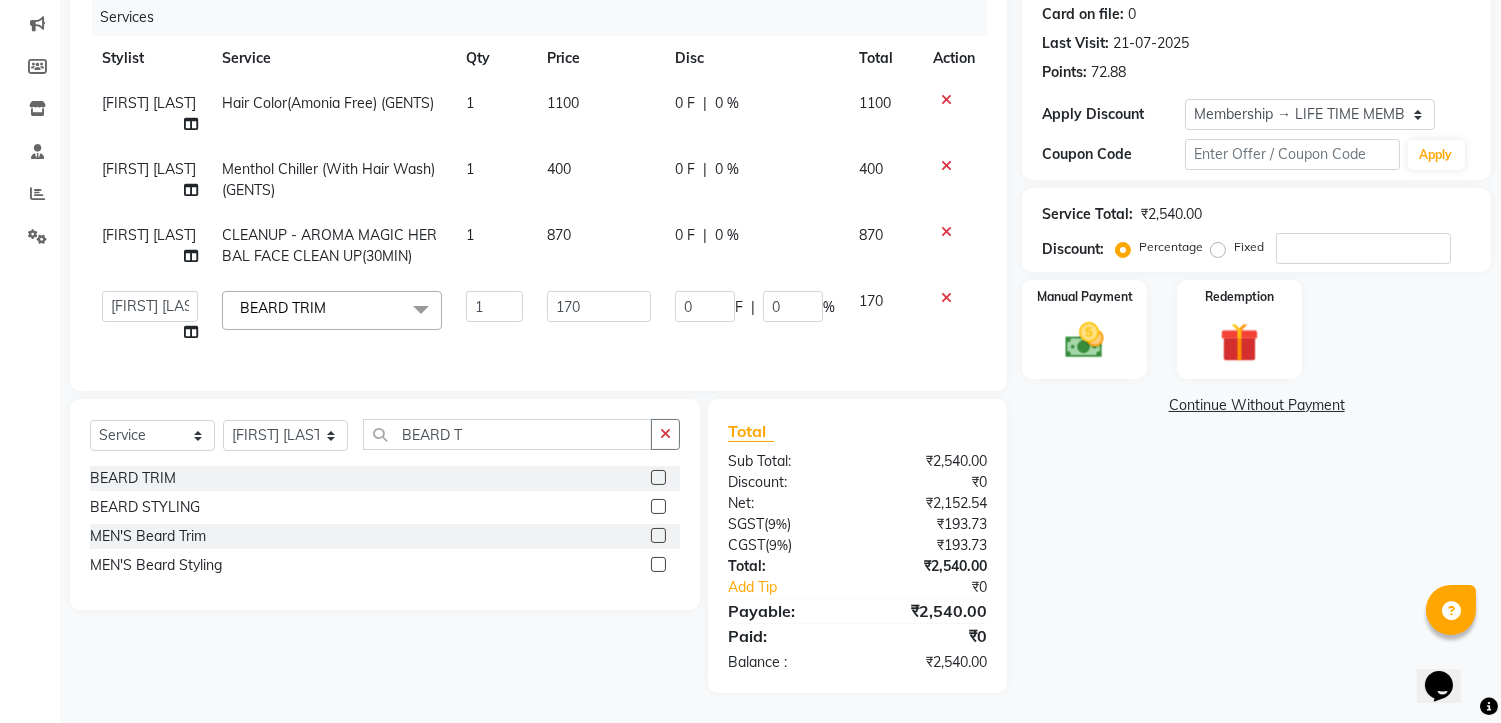 click on "Services Stylist Service Qty Price Disc Total Action [FIRST] [LAST] Hair Color(Amonia Free) (GENTS) 1 1100 0 F | 0 % 1100 [FIRST] [LAST] Menthol Chiller (With Hair Wash) (GENTS) 1 400 0 F | 0 % 400 [FIRST] [LAST] CLEANUP - AROMA MAGIC HERBAL FACE CLEAN UP(30MIN) 1 870 0 F | 0 % 870  [FIRST] [LAST]   [FIRST] [LAST]   [FIRST] [LAST] Manager   [FIRST] [LAST]   [FIRST] [LAST]   [FIRST] [LAST]  BEARD TRIM  x CLEANUP - AROMA MAGIC HERBAL FACE CLEAN UP(30MIN) CLEANUP - RAAGA SKIN GLOW CLEAN UP (30MIN)(DRY SKIN) CLEANUP - LOTUS CLEAN UP(OILY SKIN) CLEANUP - O3+ WHITENING CLEAN UP CLEANUP - JEANNOT CLEAN UP CLEANUP - RAAGA SKIN GLOW CLEAN UP (30MIN)(OILY SKIN) CLEANUP - LOTUS CLEAN UP(DRY SKIN) O3+ FACE MASSAGE NECK CLEANSING 15MIN ARMS MEHENDI FACE SCRUB FACE CLEANSER LOTUS FACE MASSAGE EAR PIERCING NOSE PIERCING BACK & NECK DRY MSG (20 MIN) FULL BACK OIL (20MIN) FULL BODY MASSAGE (CREAM) 45MIN FULL BODY MASSAGE (OLIV OIL) 45MIN FULL BODY (CREAM WITH SERUM) 45MIN FULL BODY (CLEANSING,SCRUBING,MSG) 45MIN CHIN FOREHEAD UPPER LIP" 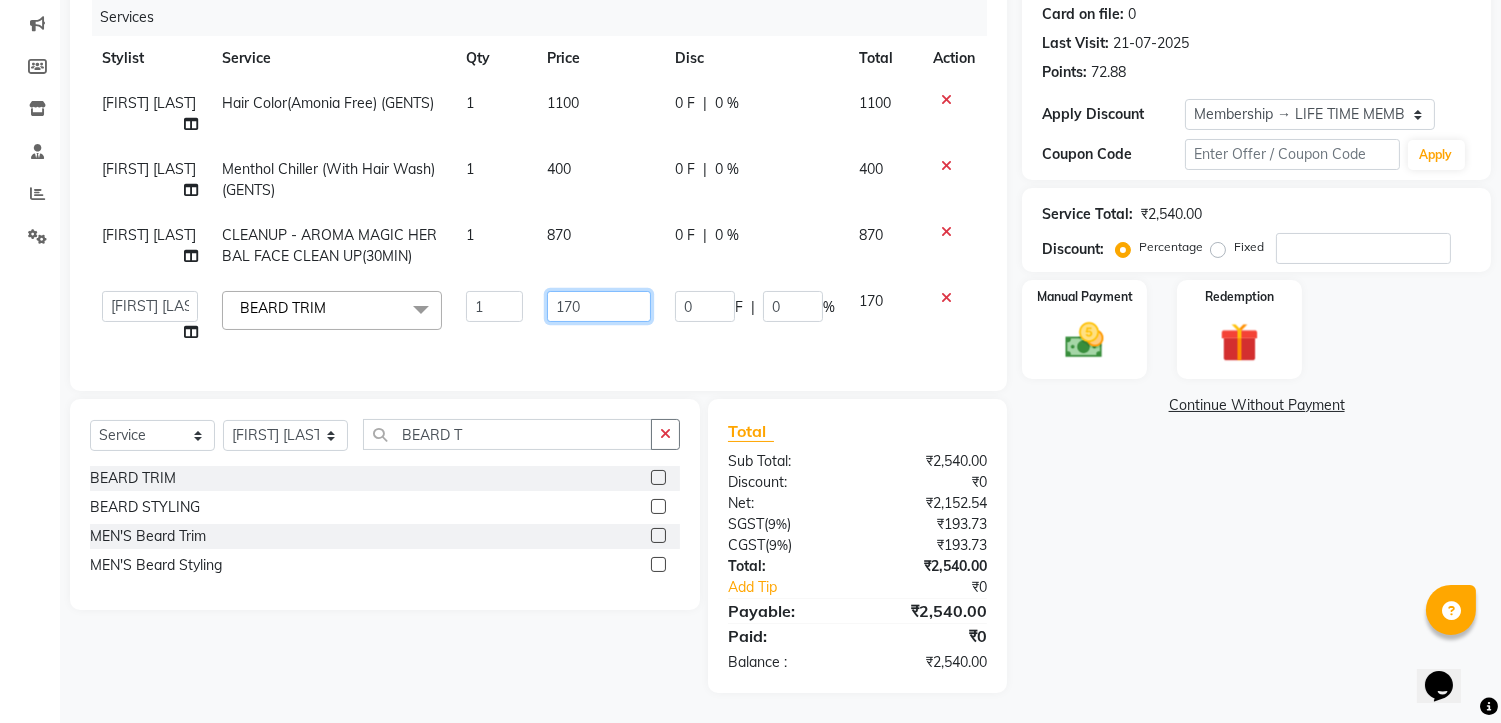click on "170" 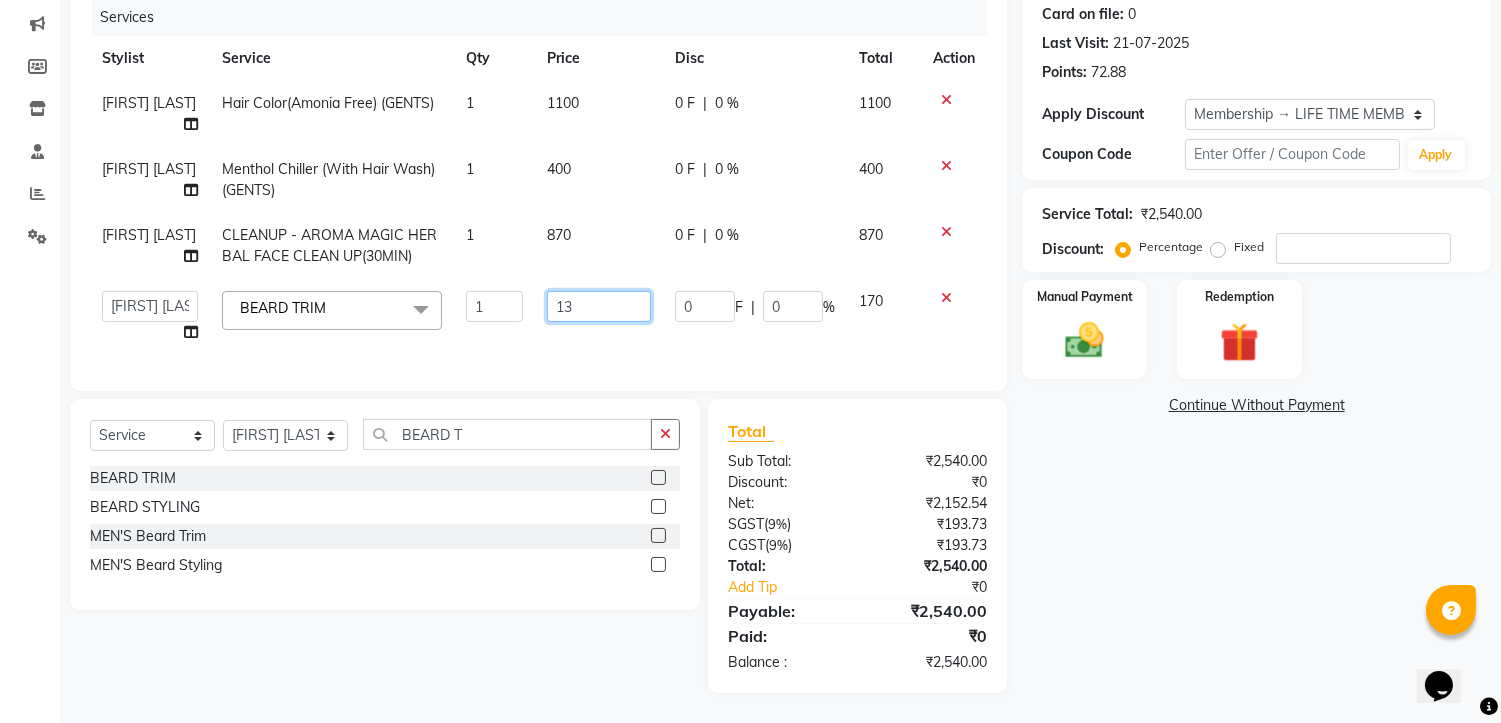 type on "130" 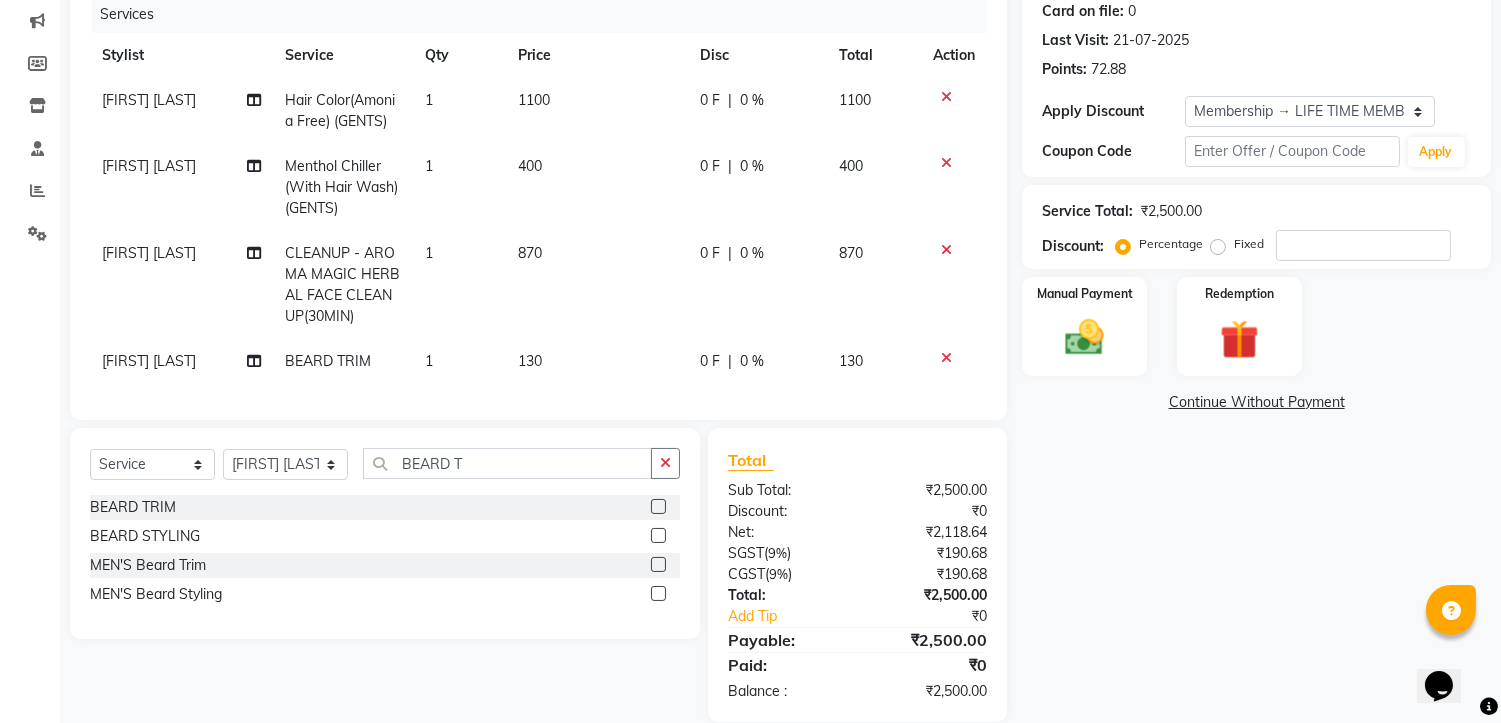 click on "[FIRST] [LAST] [PRODUCT] [NUMBER] [NUMBER] [NUMBER] [NUMBER] [NUMBER]" 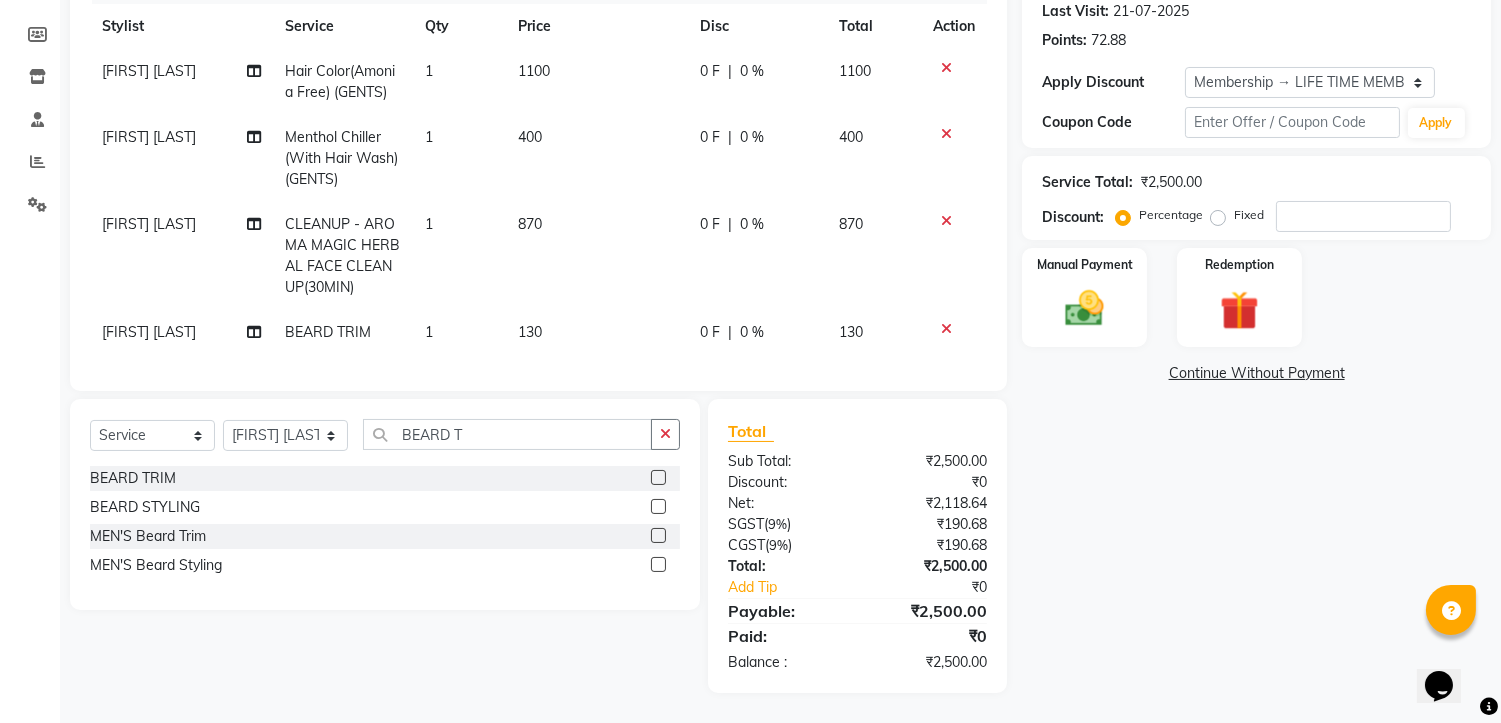 scroll, scrollTop: 0, scrollLeft: 0, axis: both 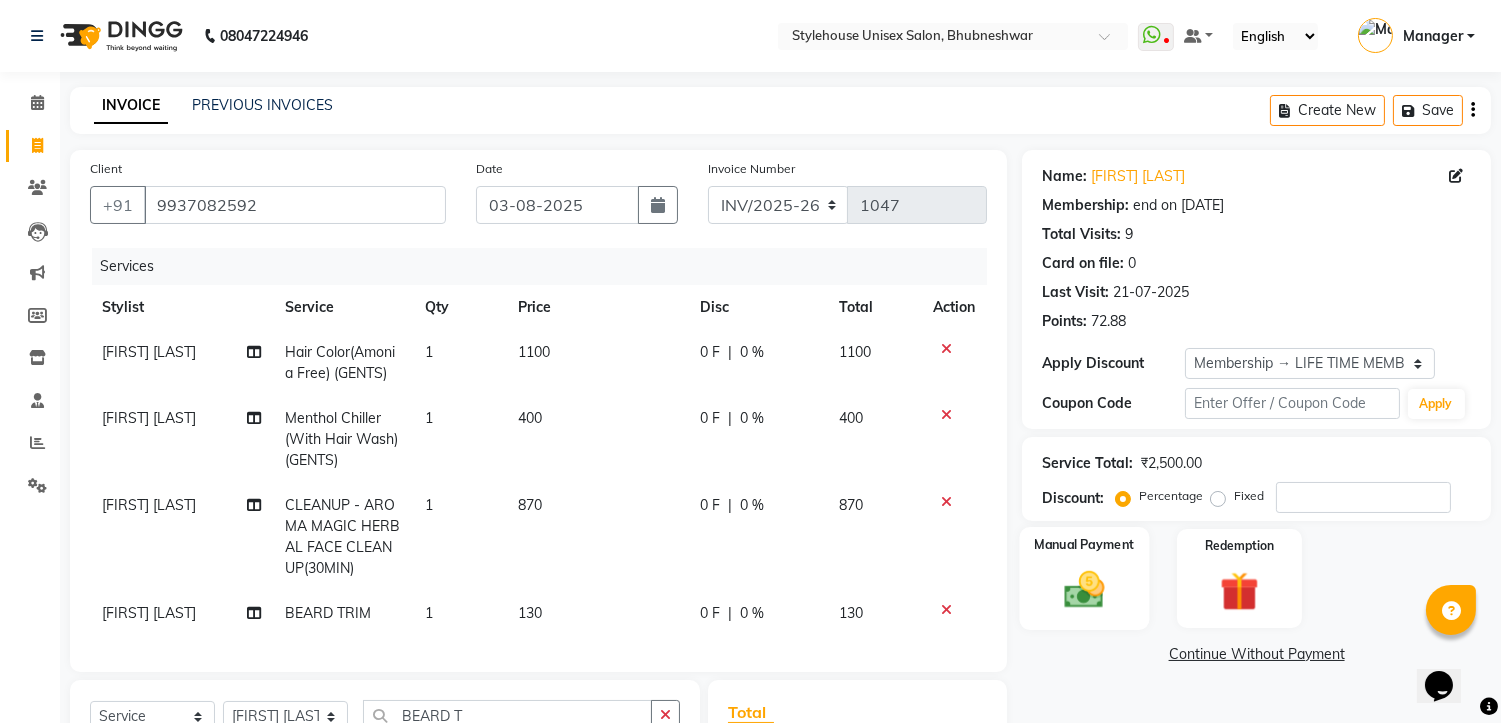 click 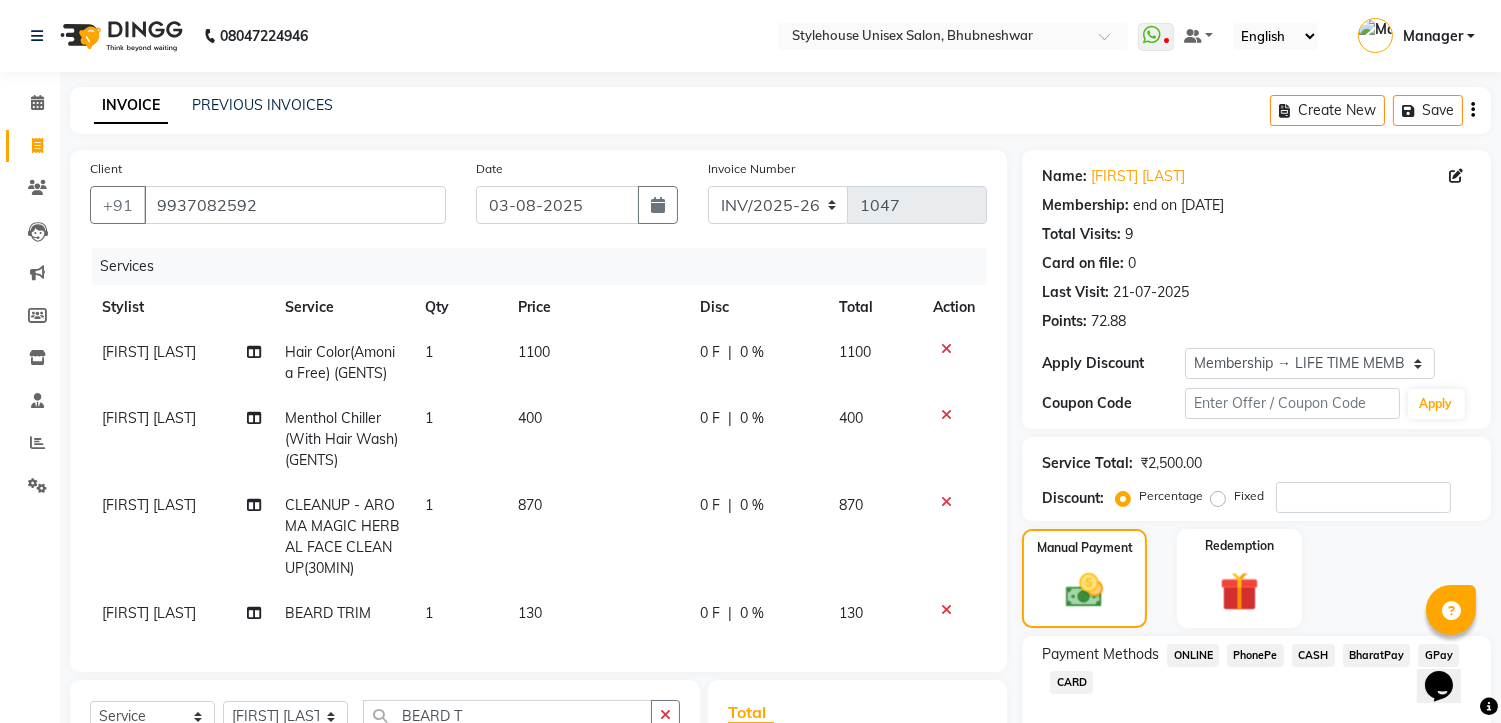 scroll, scrollTop: 297, scrollLeft: 0, axis: vertical 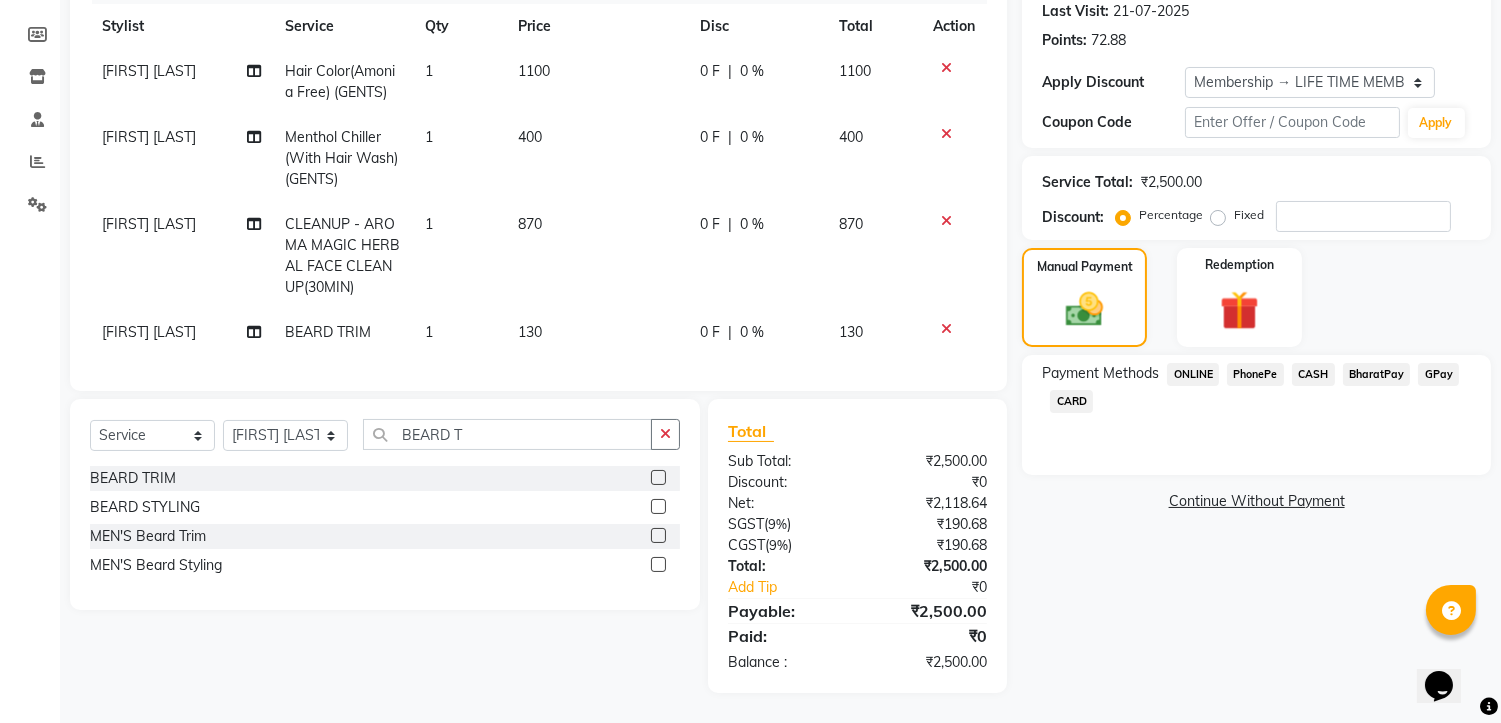 click on "PhonePe" 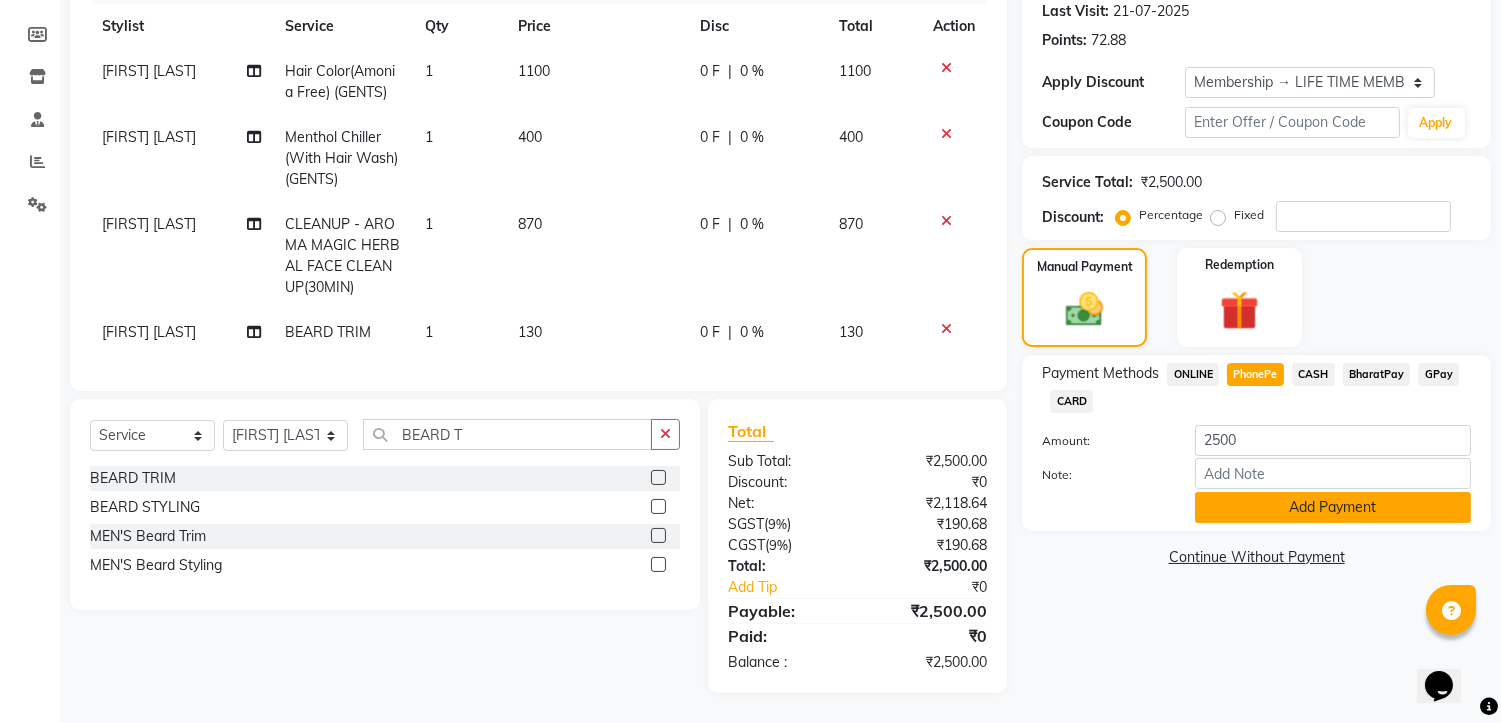 click on "Add Payment" 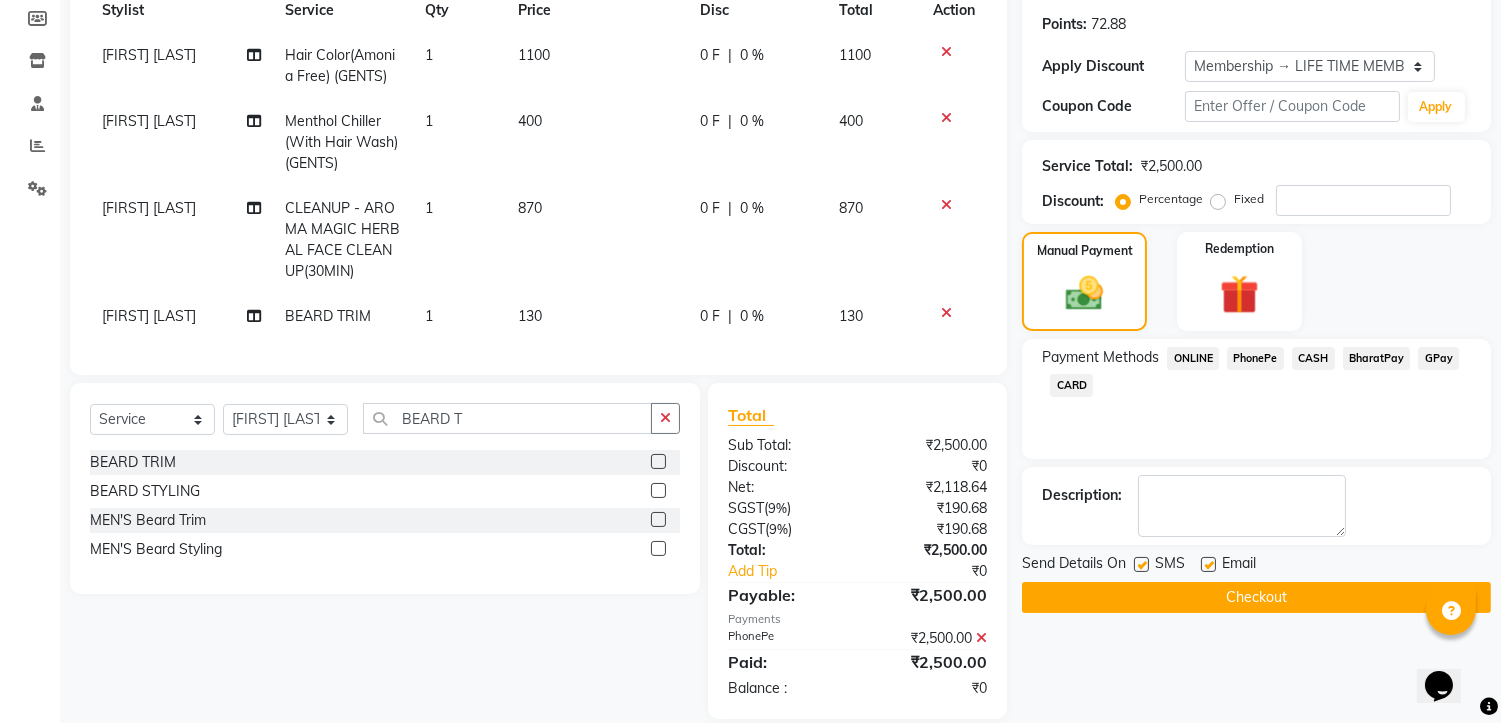 click on "Checkout" 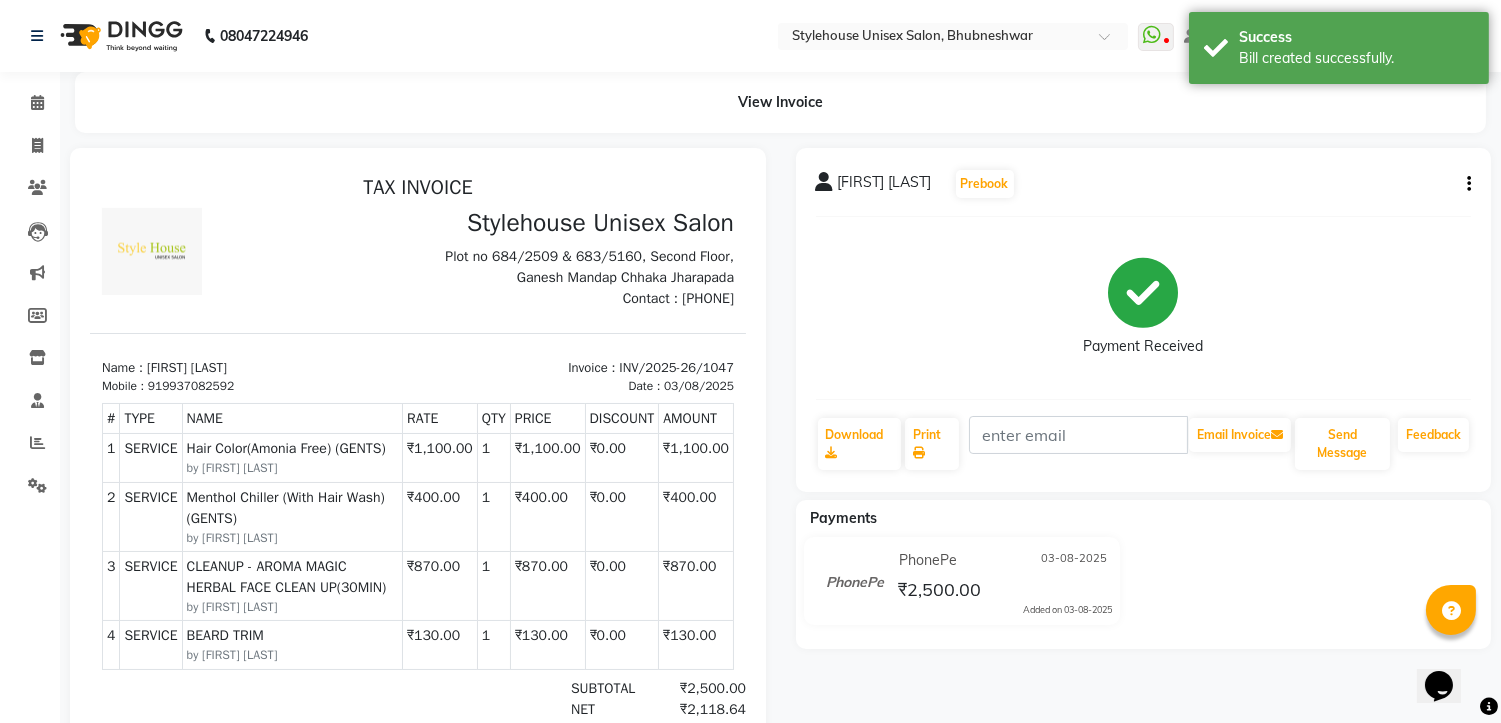 scroll, scrollTop: 0, scrollLeft: 0, axis: both 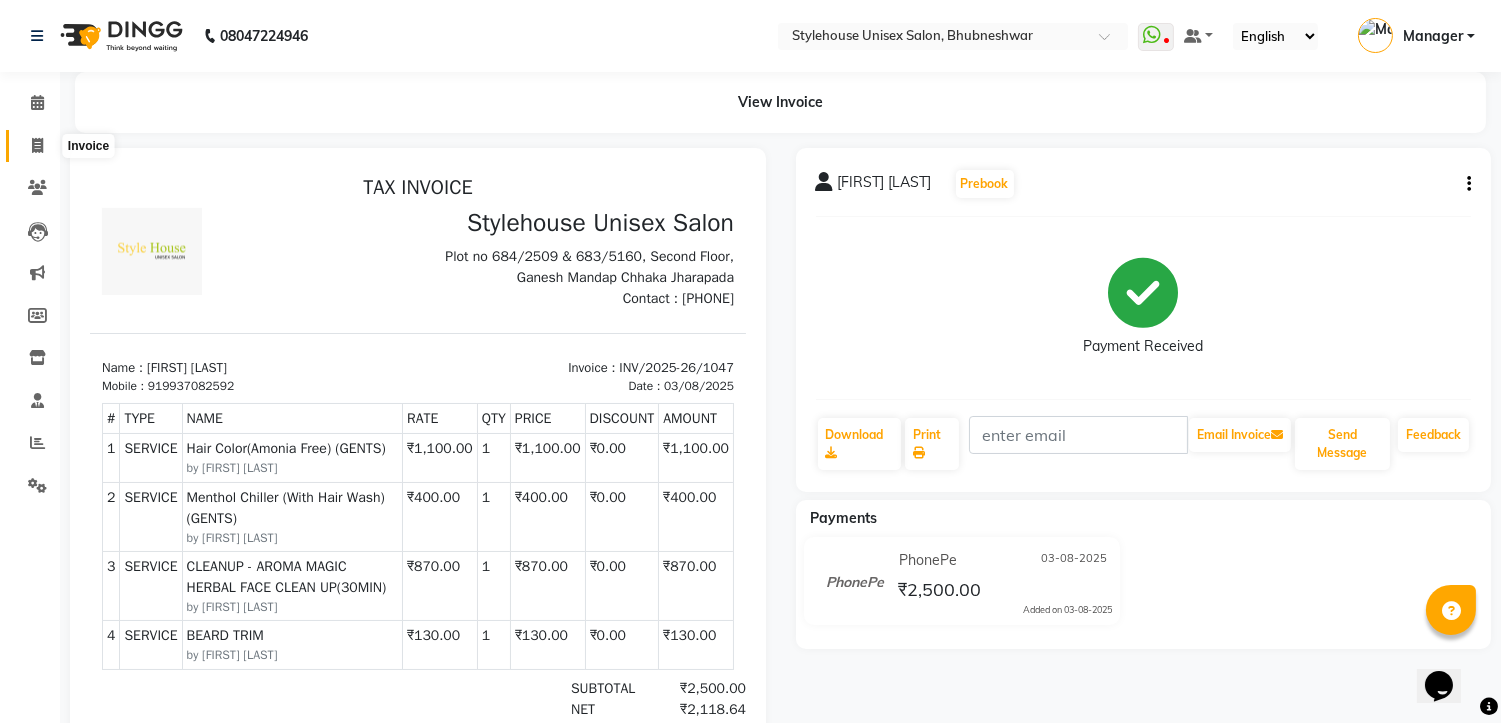 click 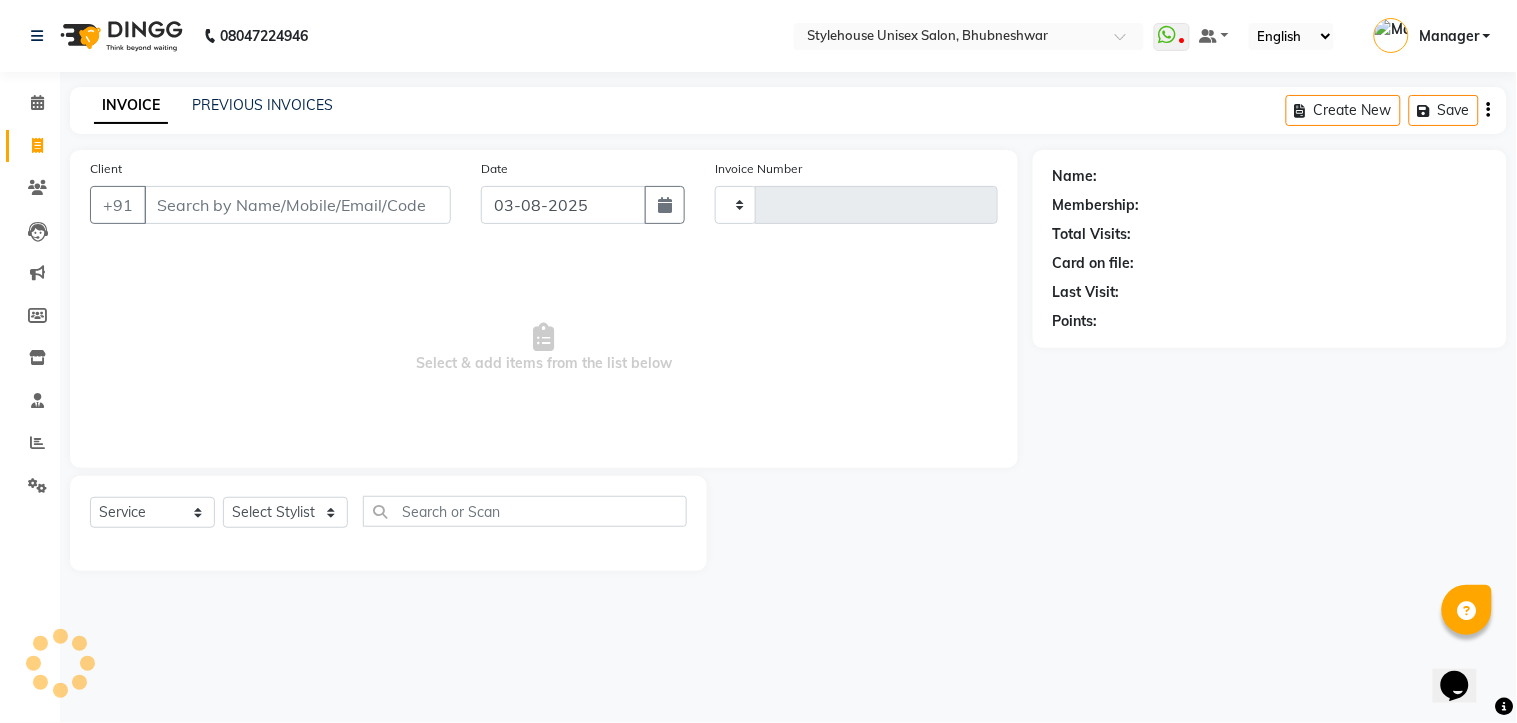 type on "1048" 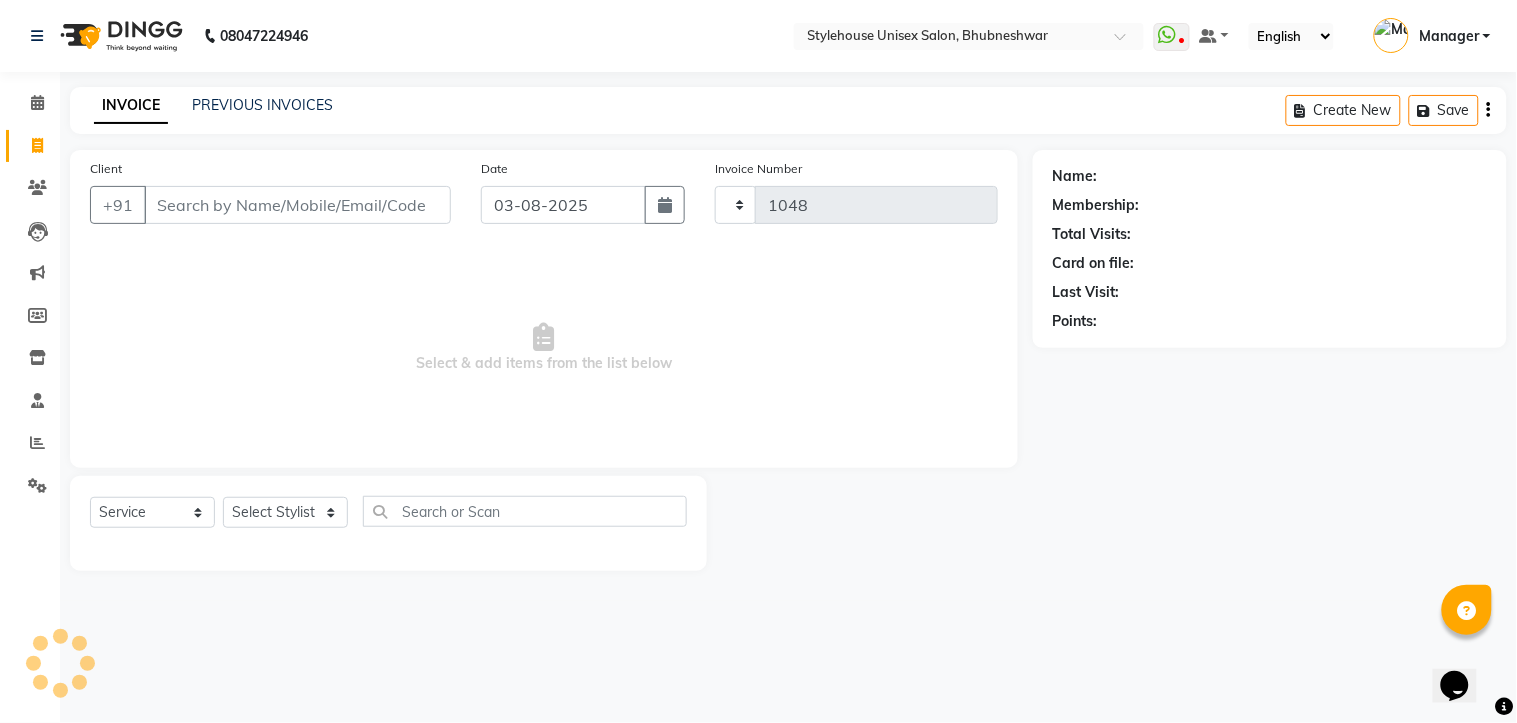 select on "7906" 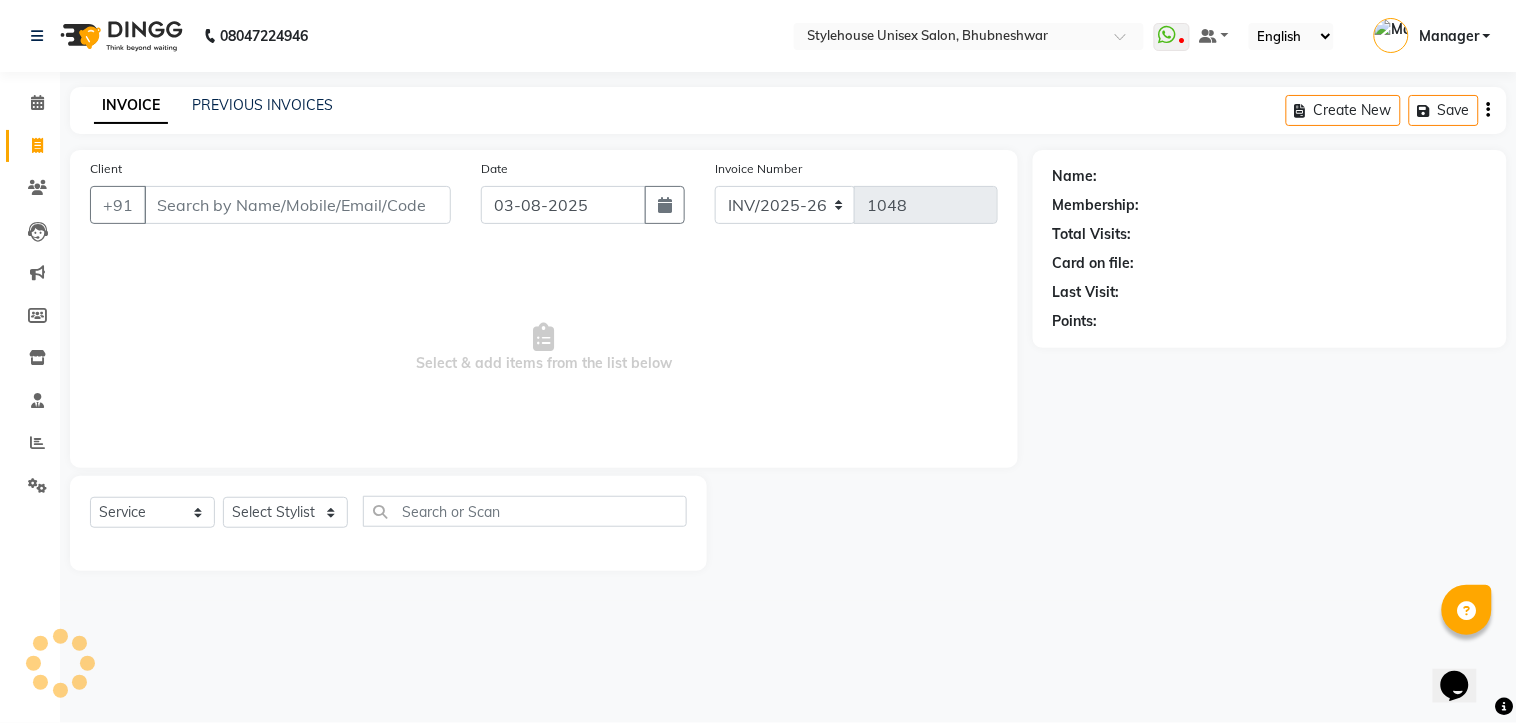 click on "Client" at bounding box center [297, 205] 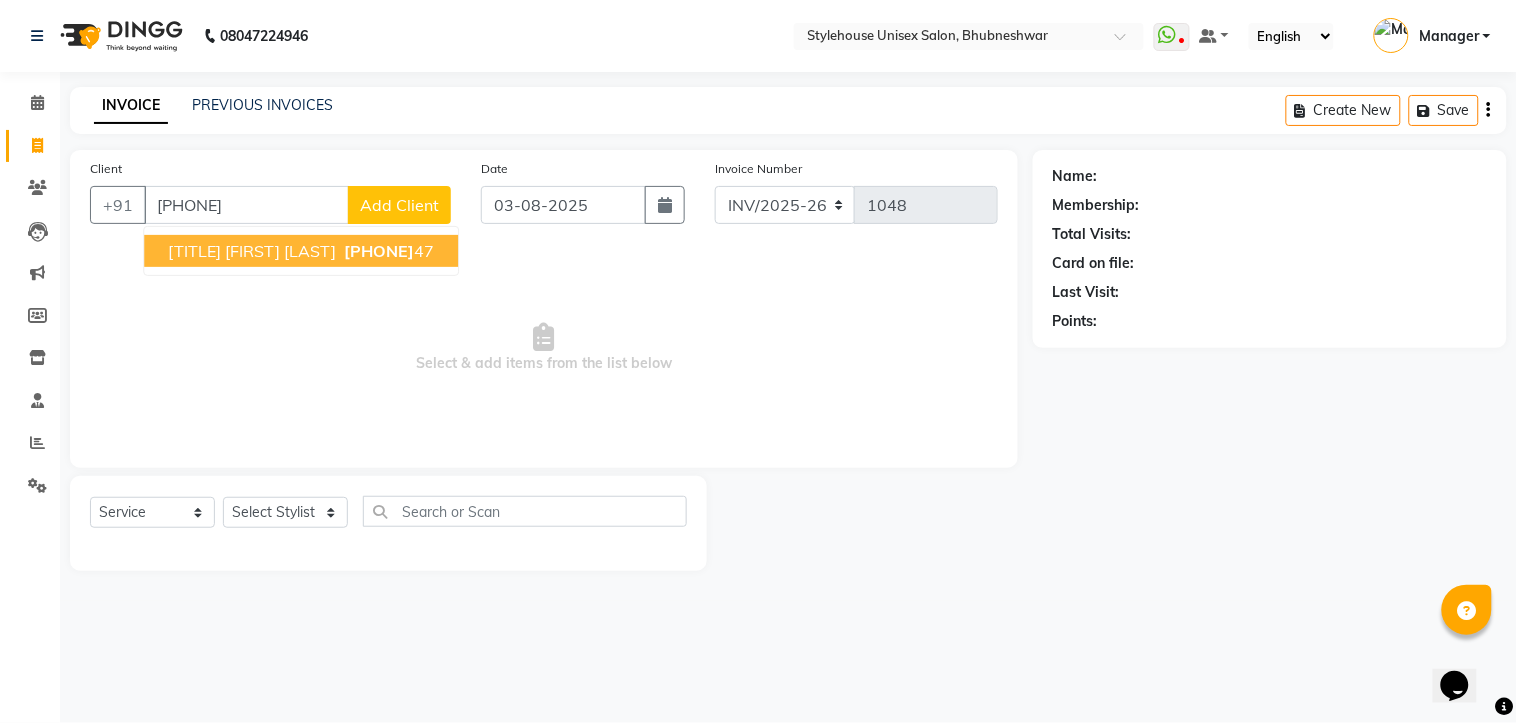 click on "[TITLE] [FIRST] [LAST]" at bounding box center [252, 251] 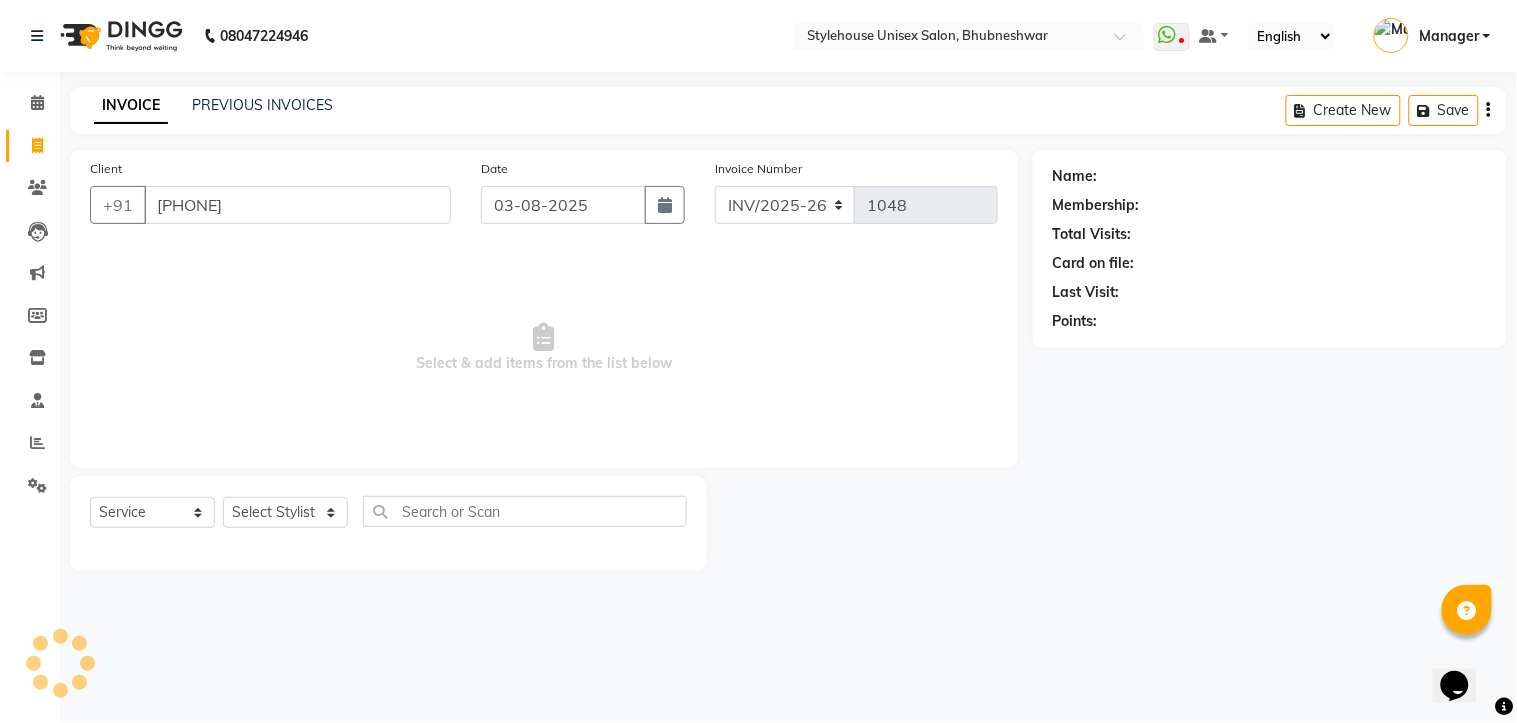 type on "[PHONE]" 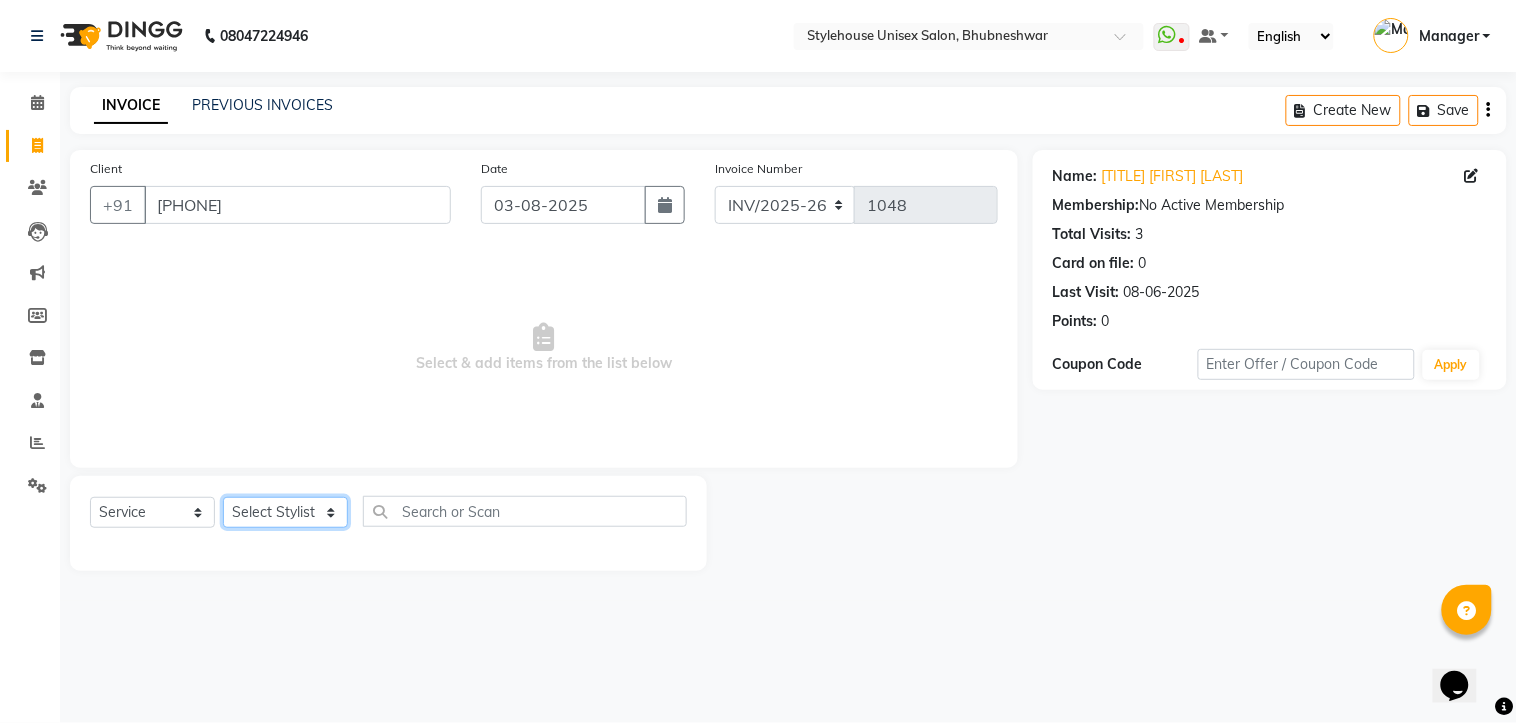 click on "Select Stylist [FIRST] [LAST] [FIRST] [LAST] [FIRST] [LAST] Manager [FIRST] [LAST] [FIRST] [LAST] [FIRST] [LAST]" 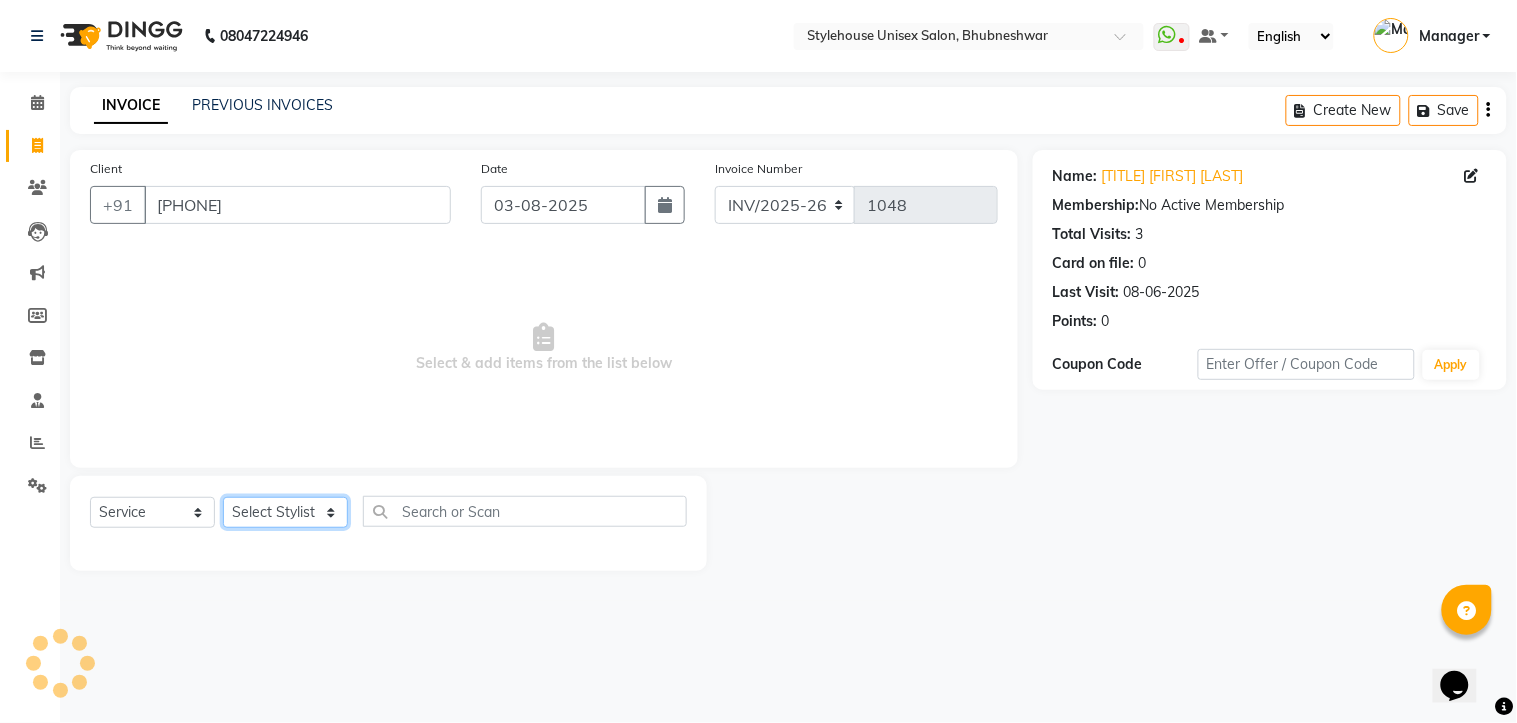 select on "69917" 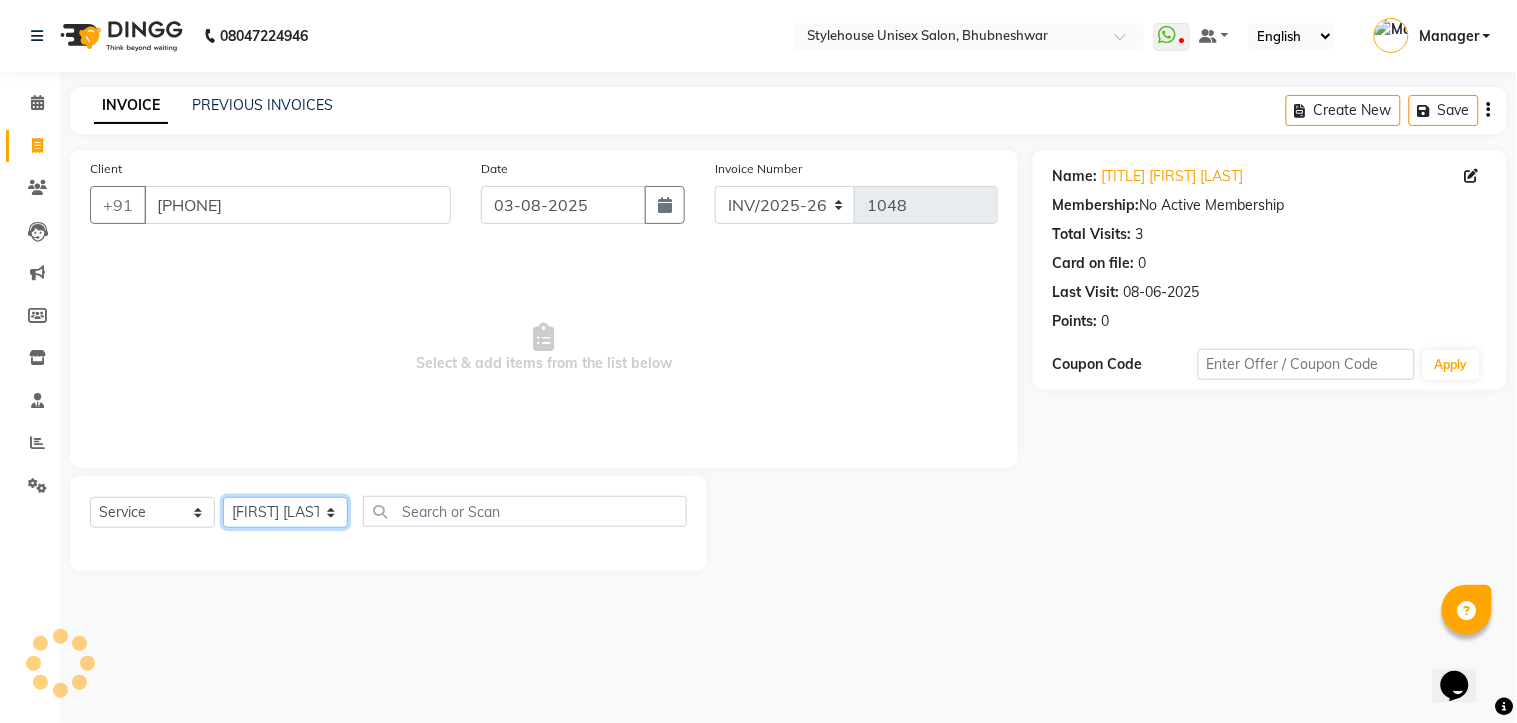 click on "Select Stylist [FIRST] [LAST] [FIRST] [LAST] [FIRST] [LAST] Manager [FIRST] [LAST] [FIRST] [LAST] [FIRST] [LAST]" 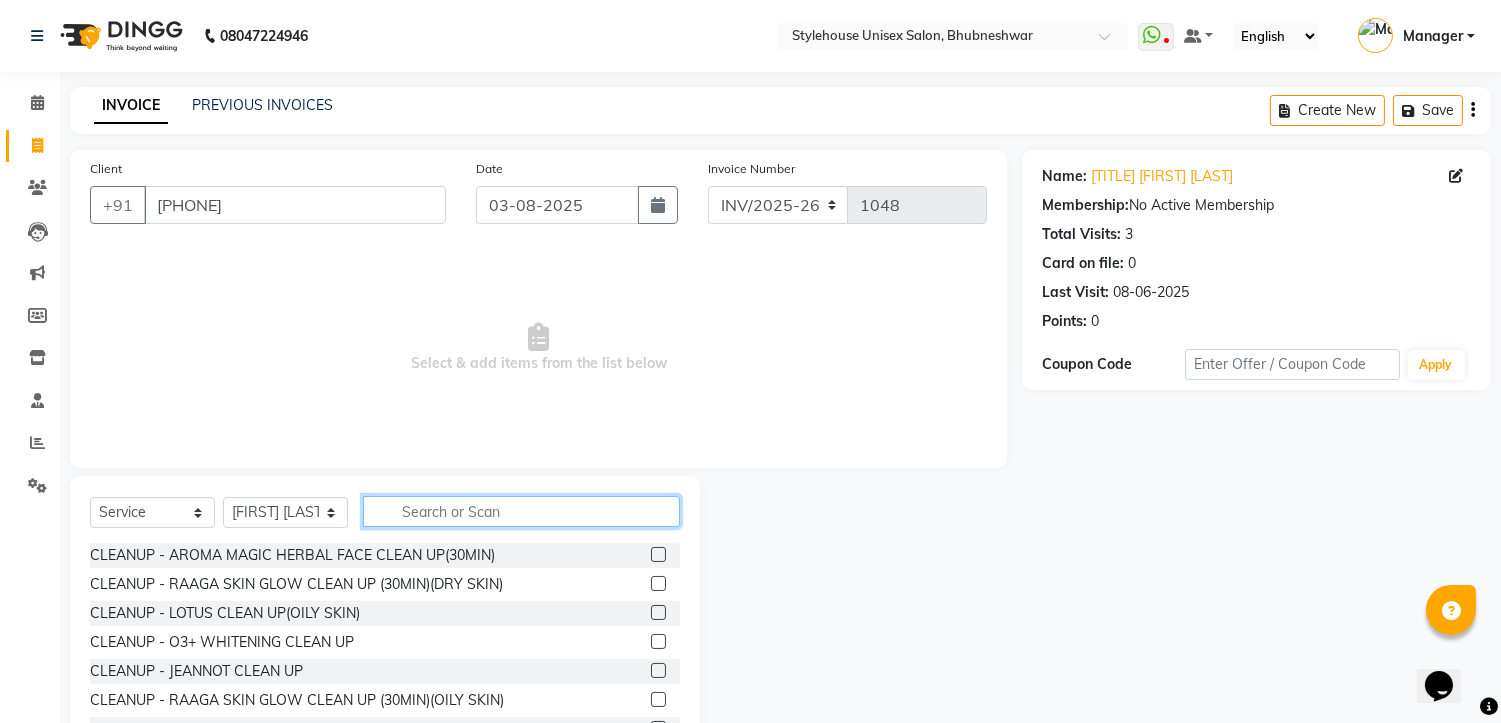 click 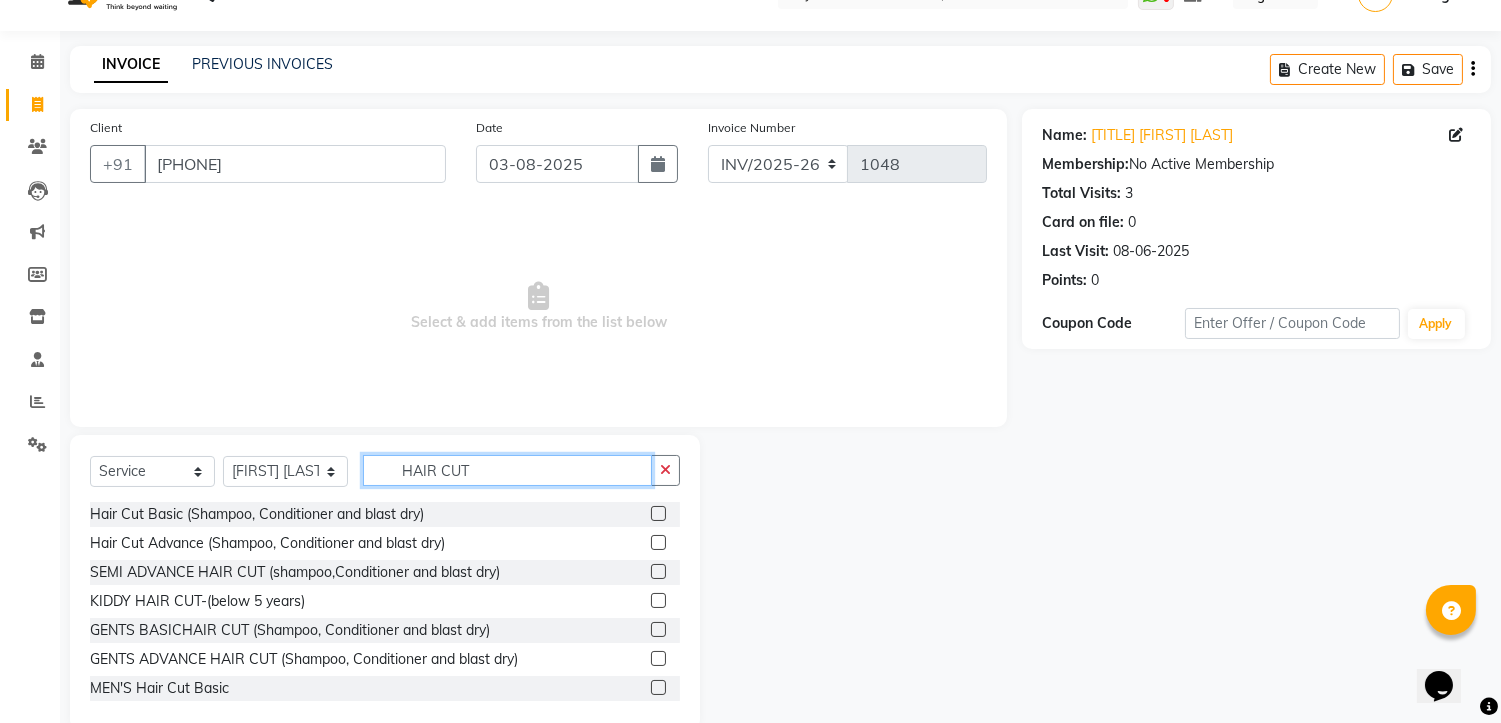 scroll, scrollTop: 77, scrollLeft: 0, axis: vertical 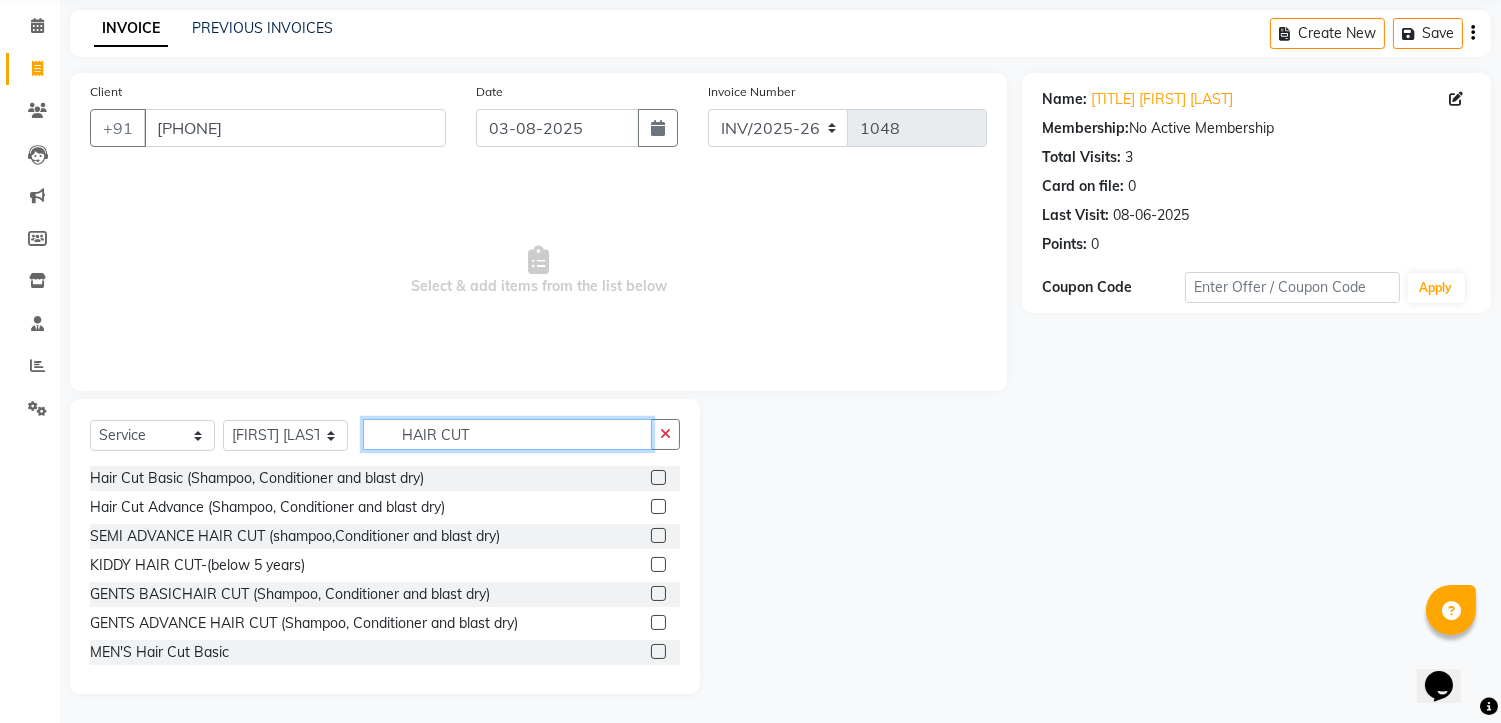 type on "HAIR CUT" 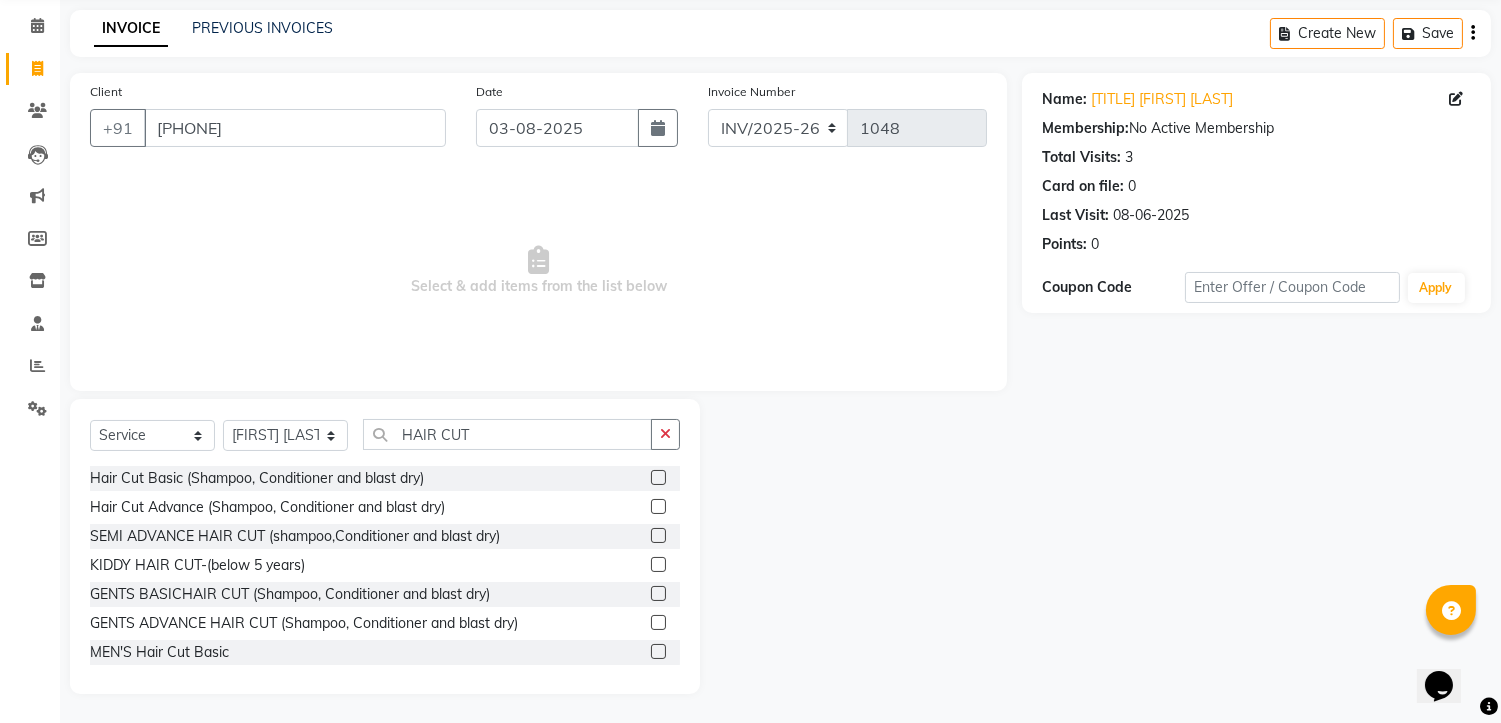 click 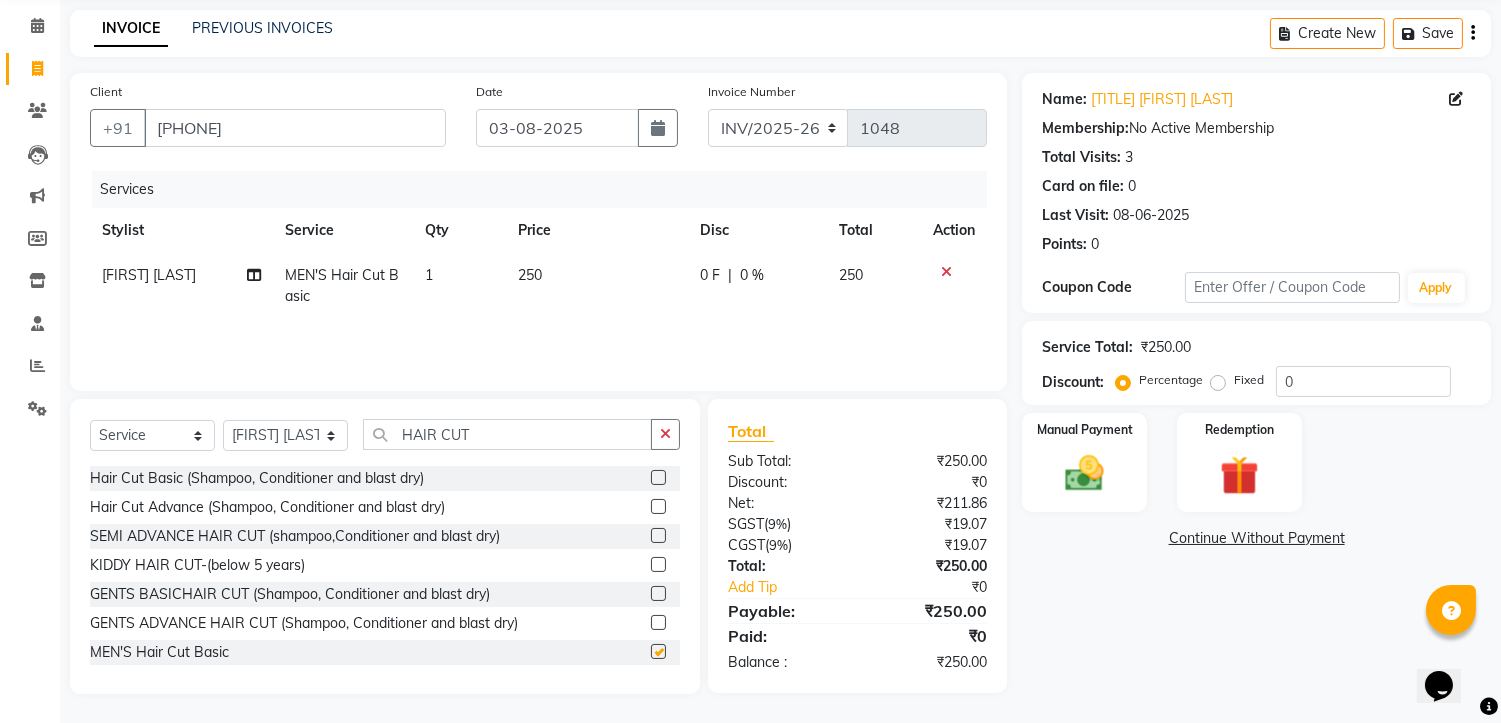 checkbox on "false" 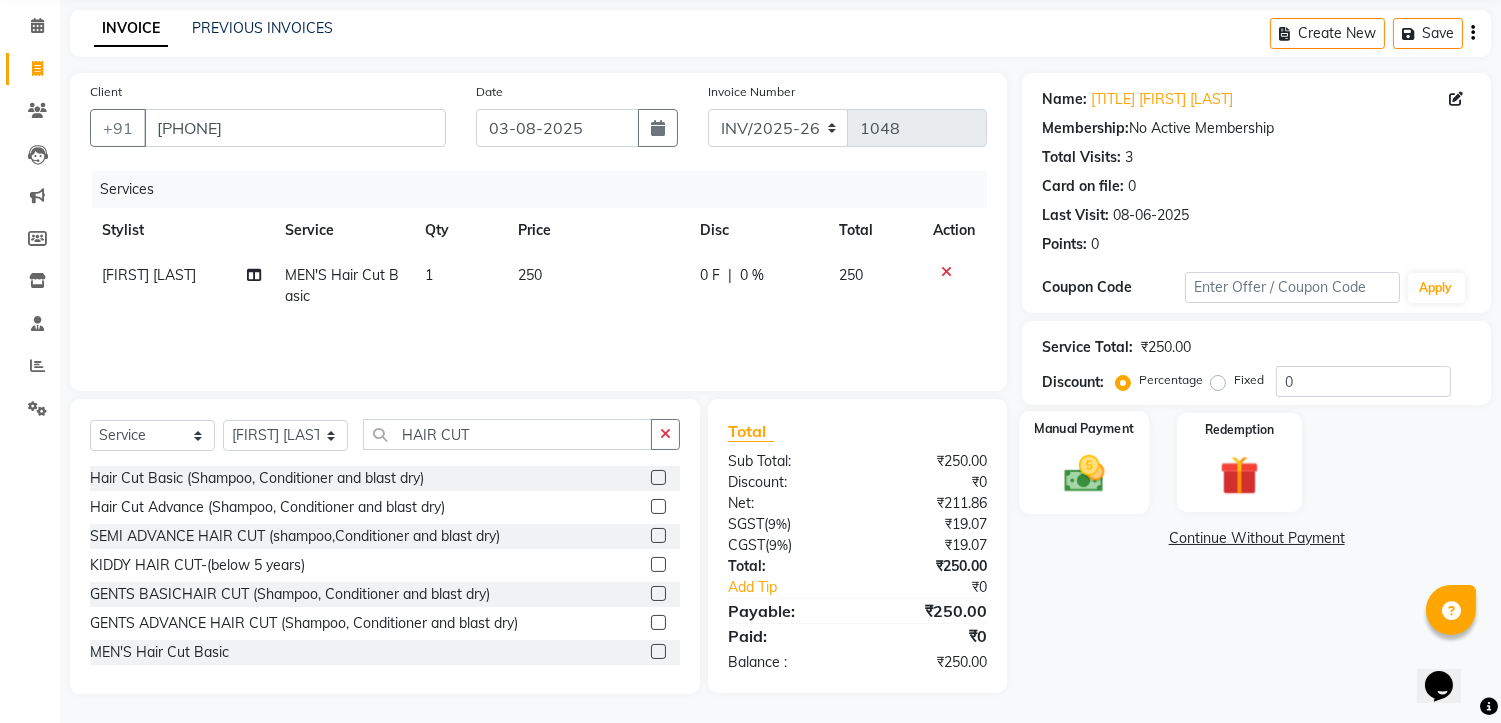 click 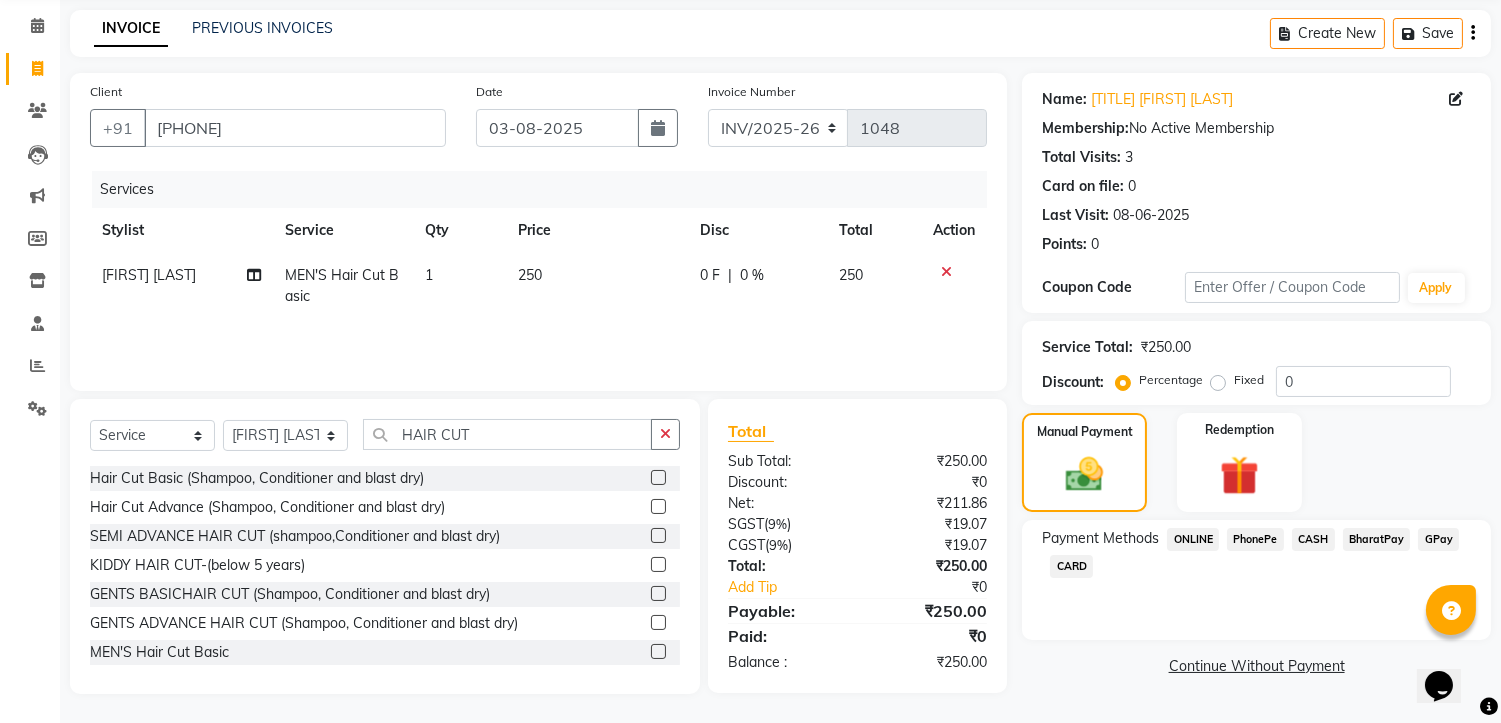click on "PhonePe" 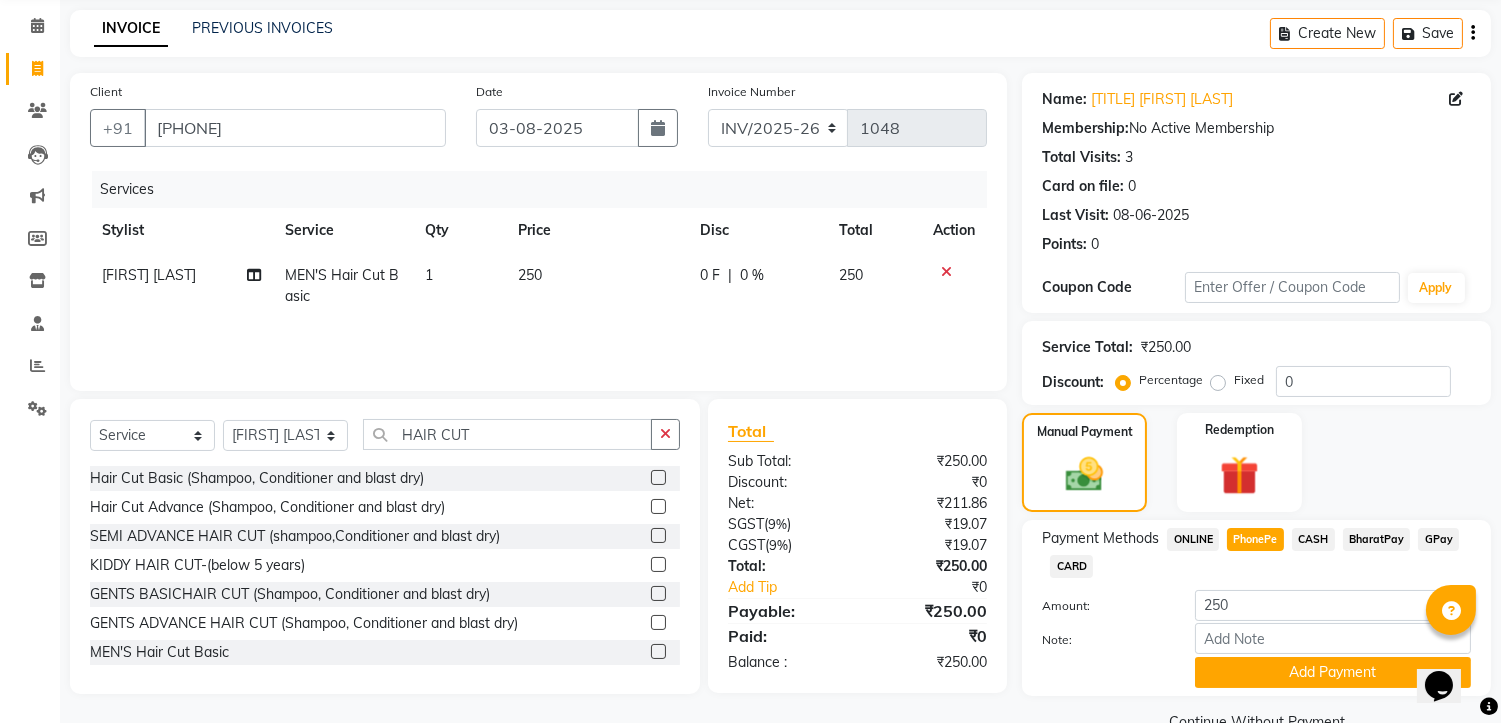 scroll, scrollTop: 121, scrollLeft: 0, axis: vertical 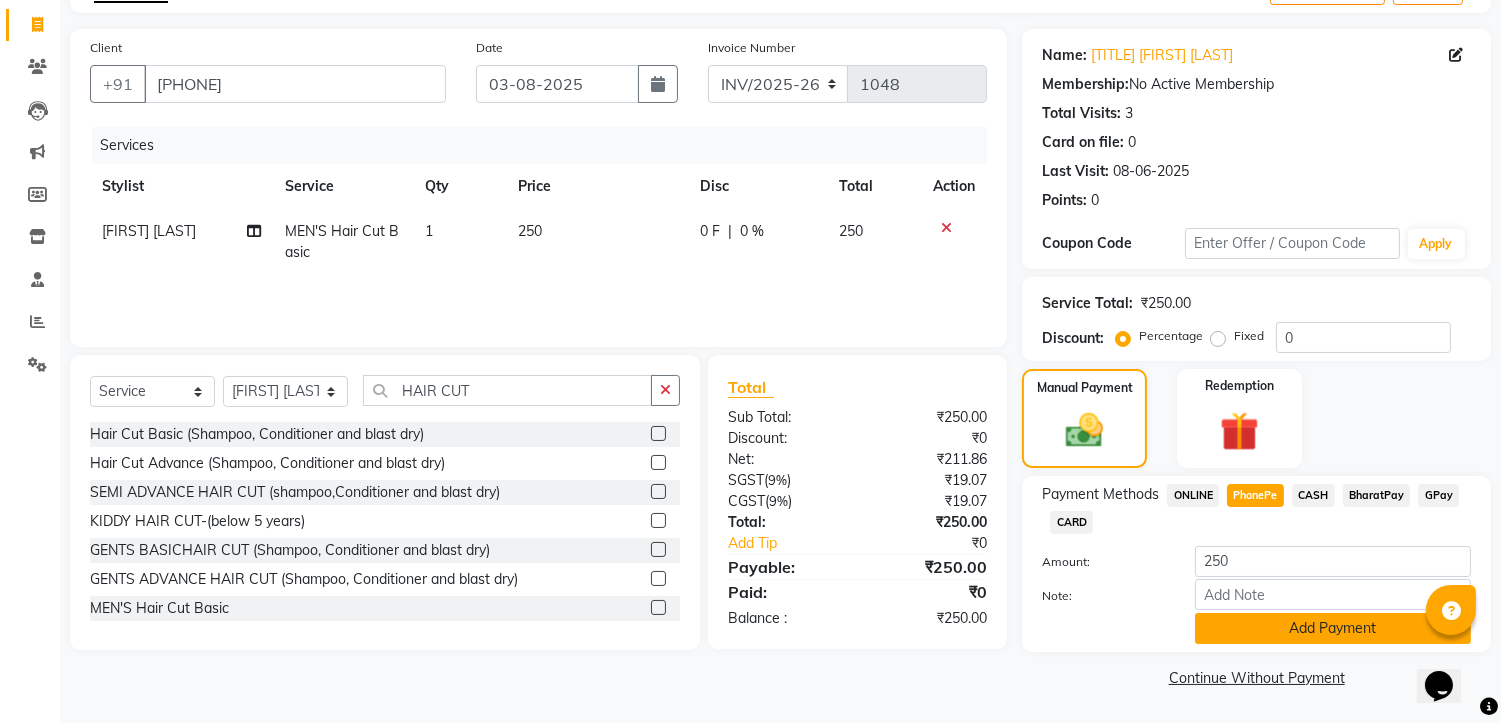 click on "Add Payment" 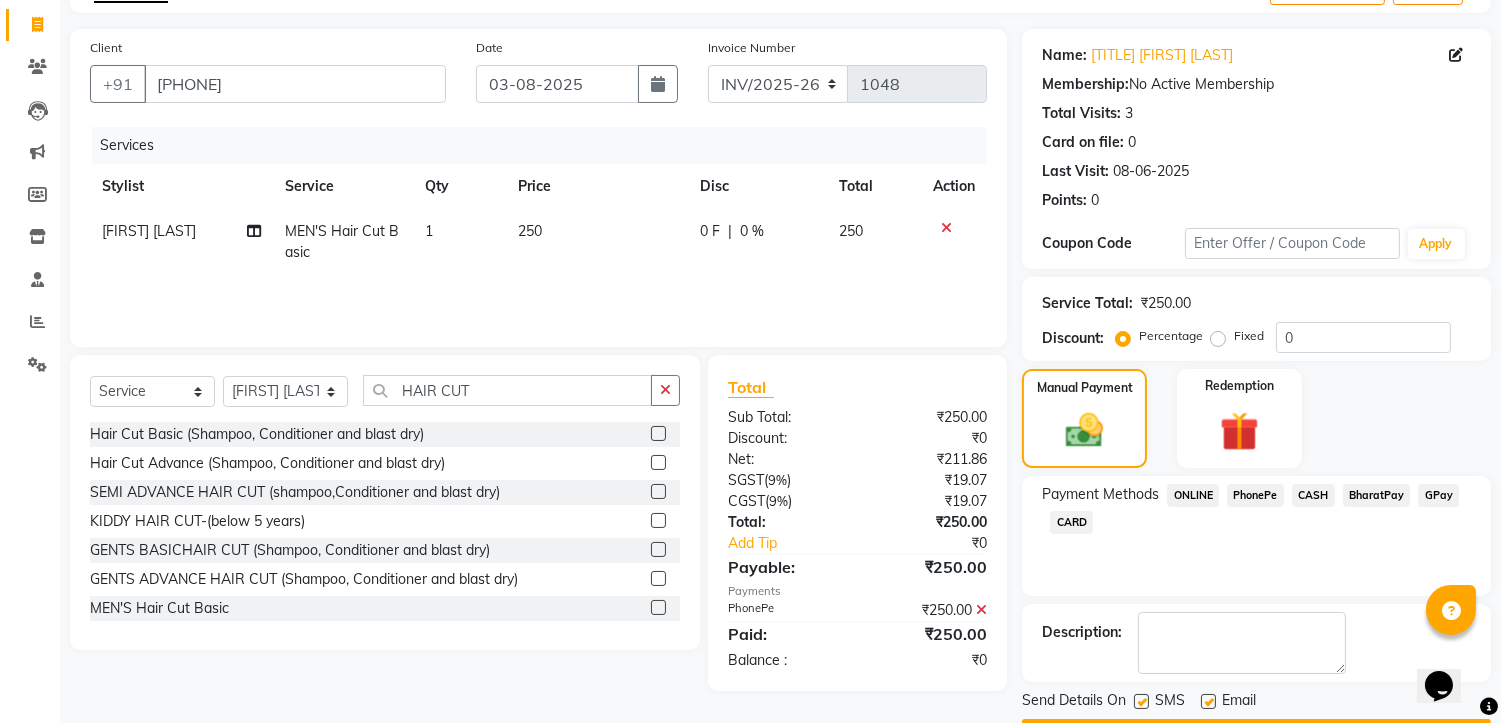 scroll, scrollTop: 176, scrollLeft: 0, axis: vertical 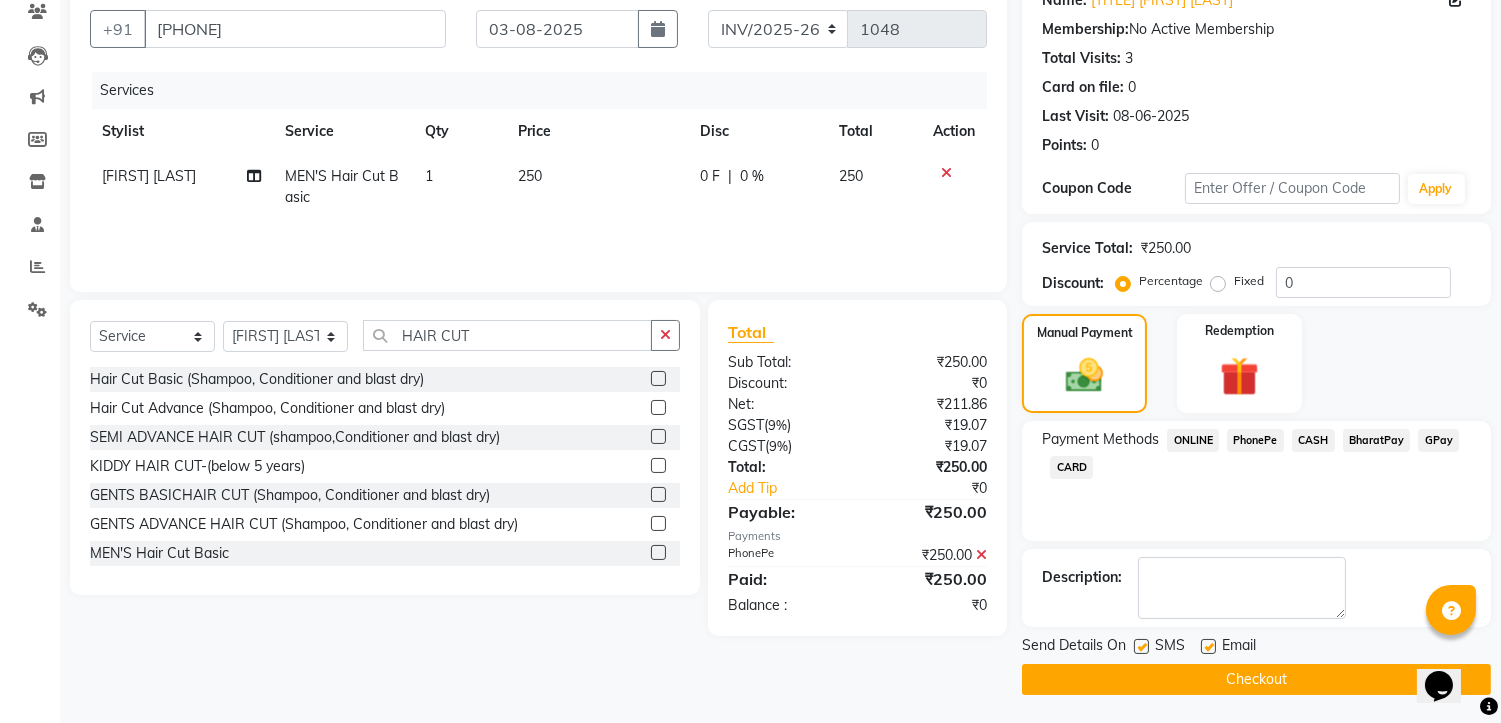 click on "Checkout" 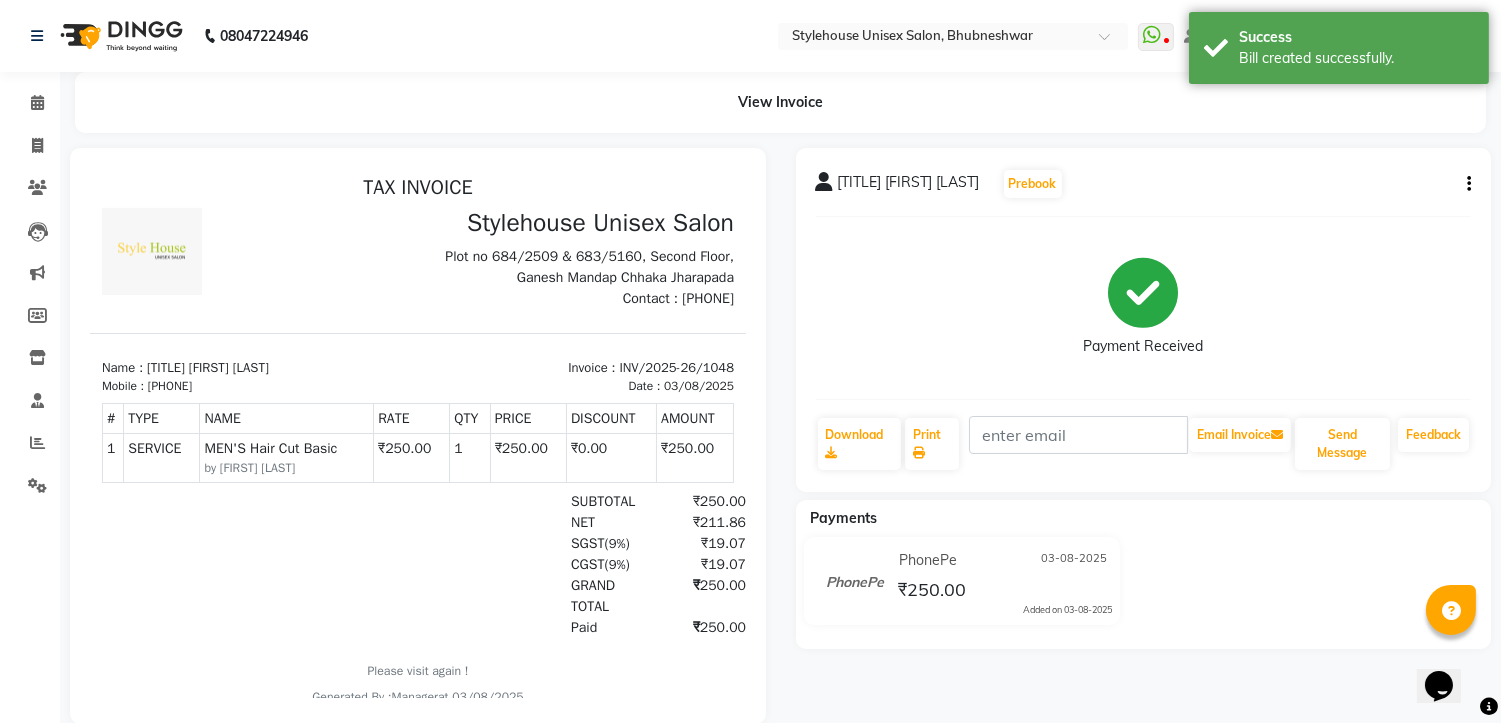 scroll, scrollTop: 0, scrollLeft: 0, axis: both 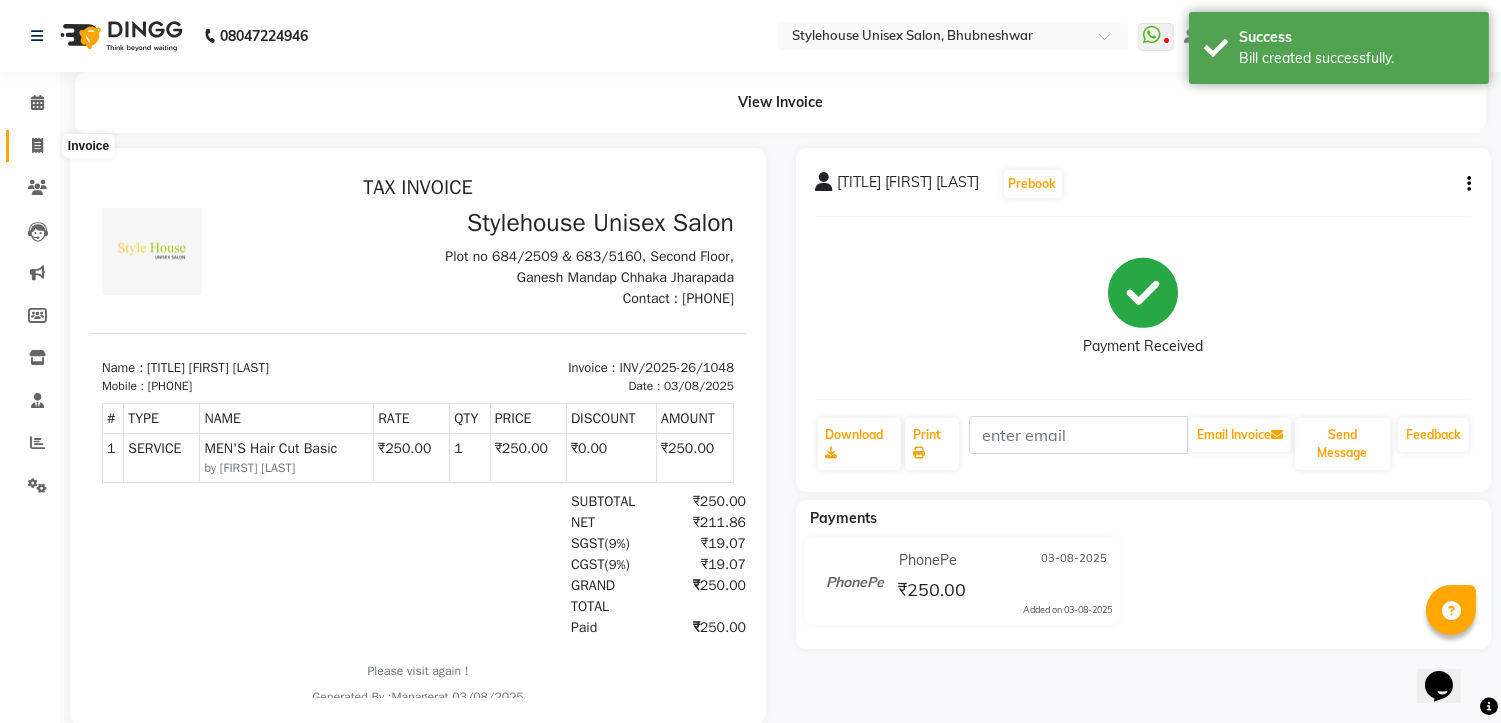 click 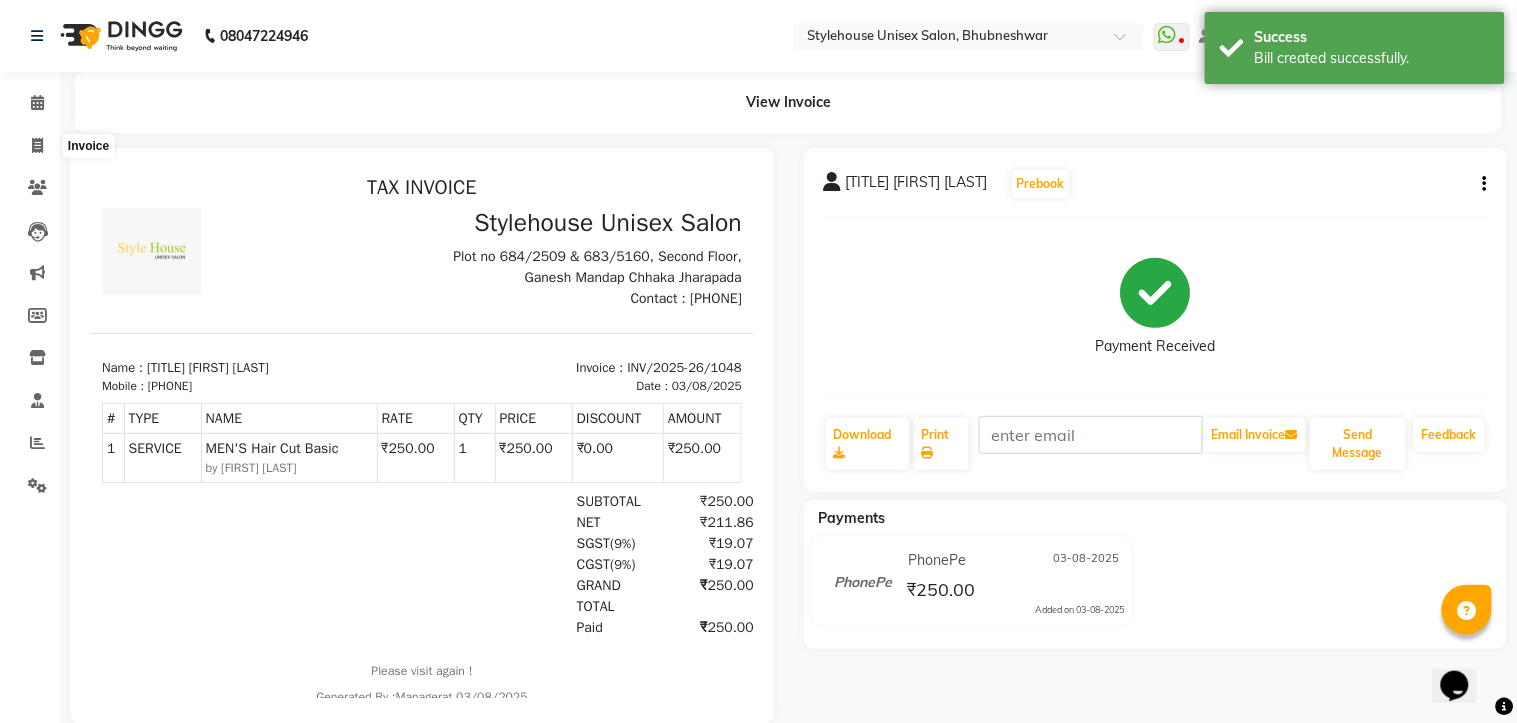 select on "service" 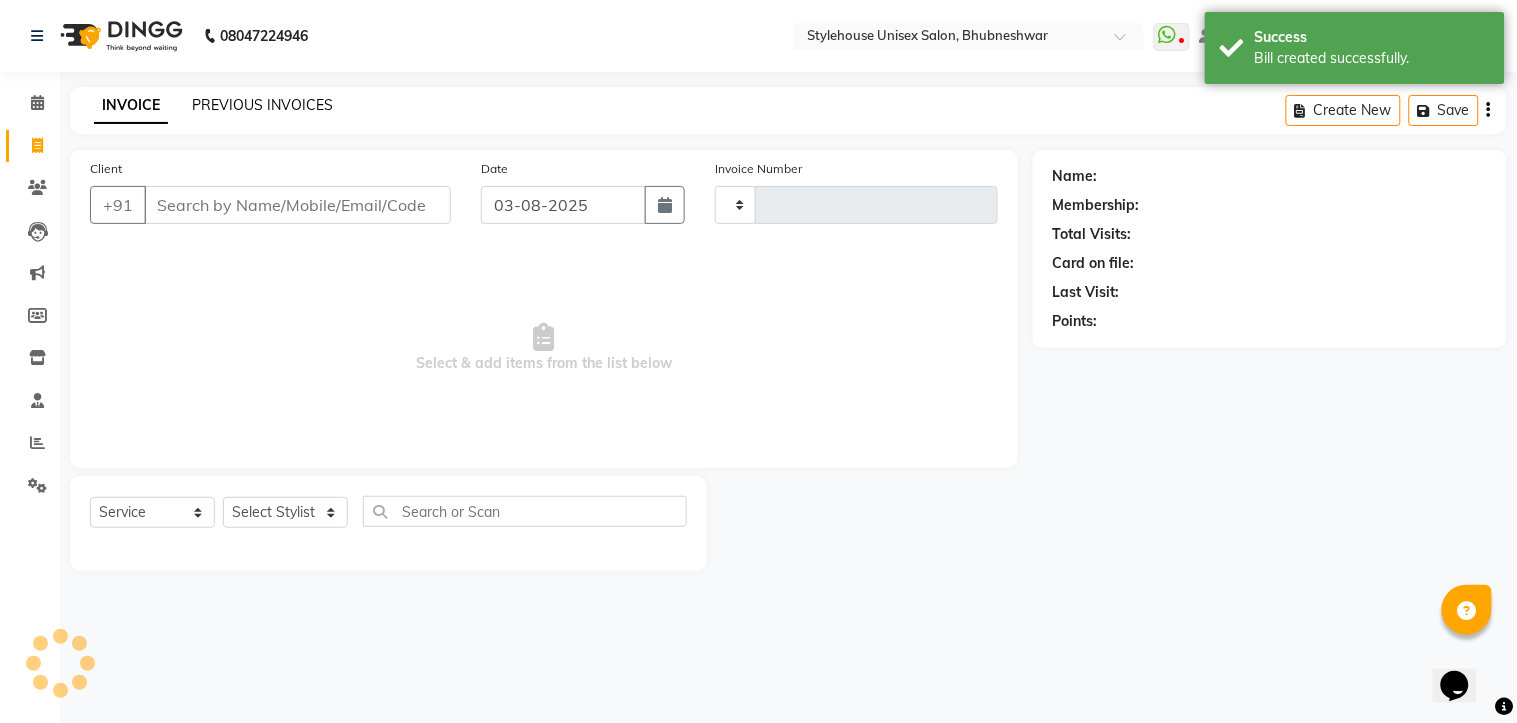type on "1049" 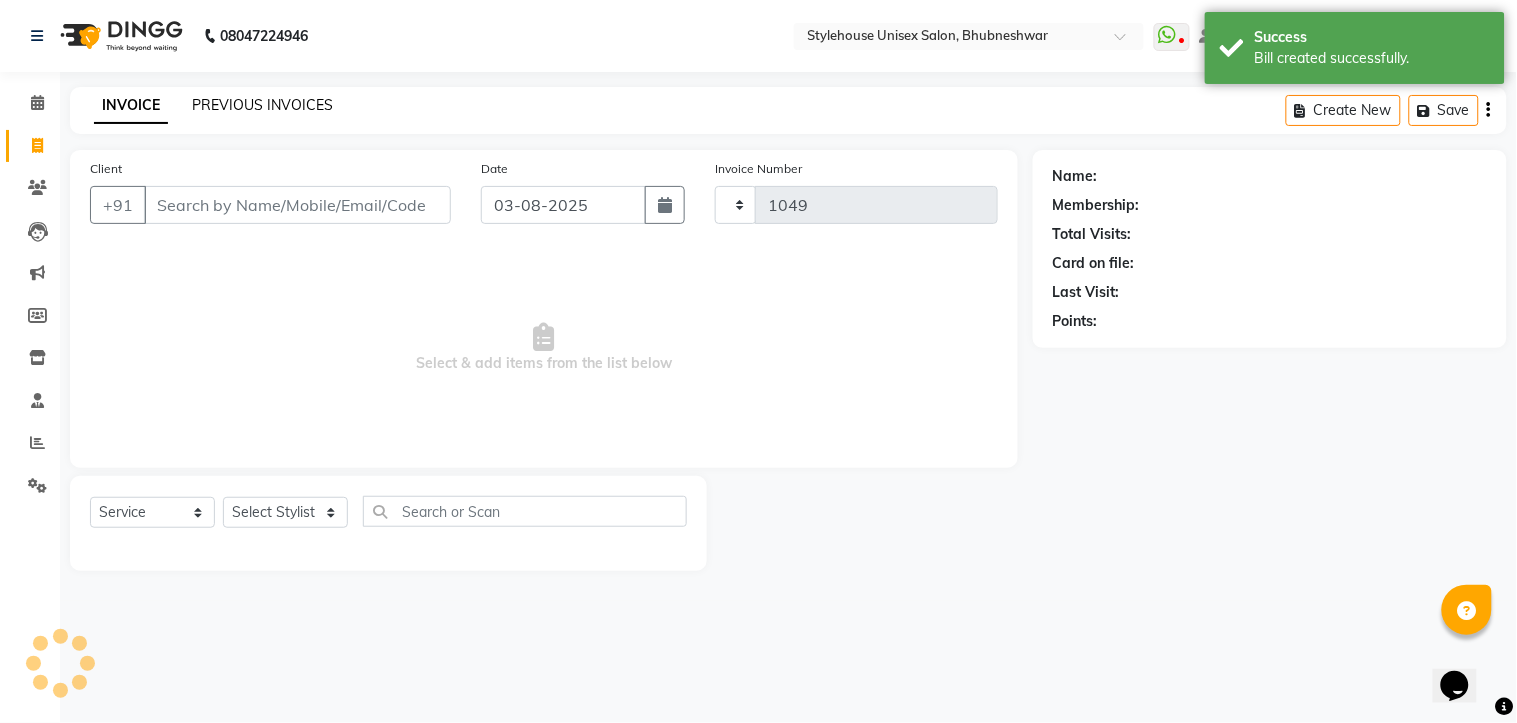 select on "7906" 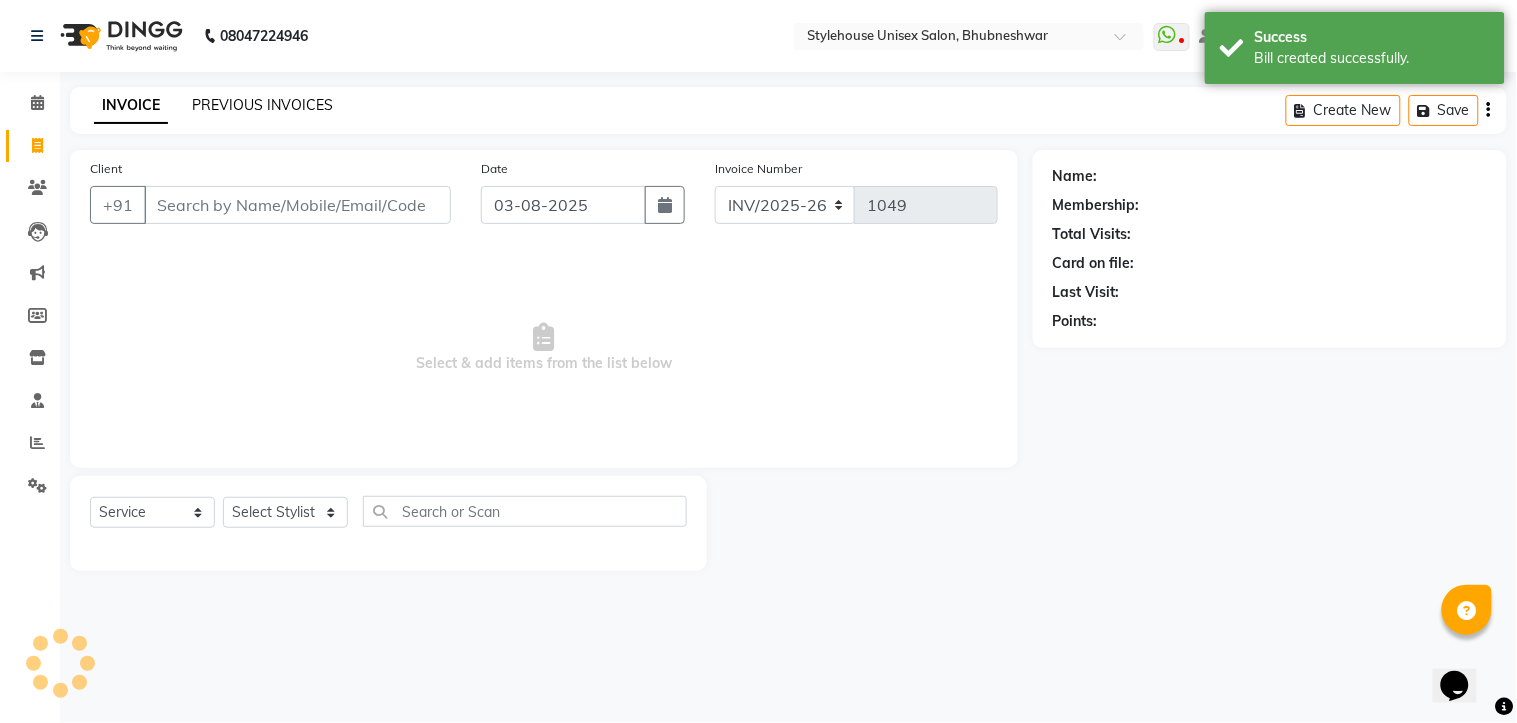click on "PREVIOUS INVOICES" 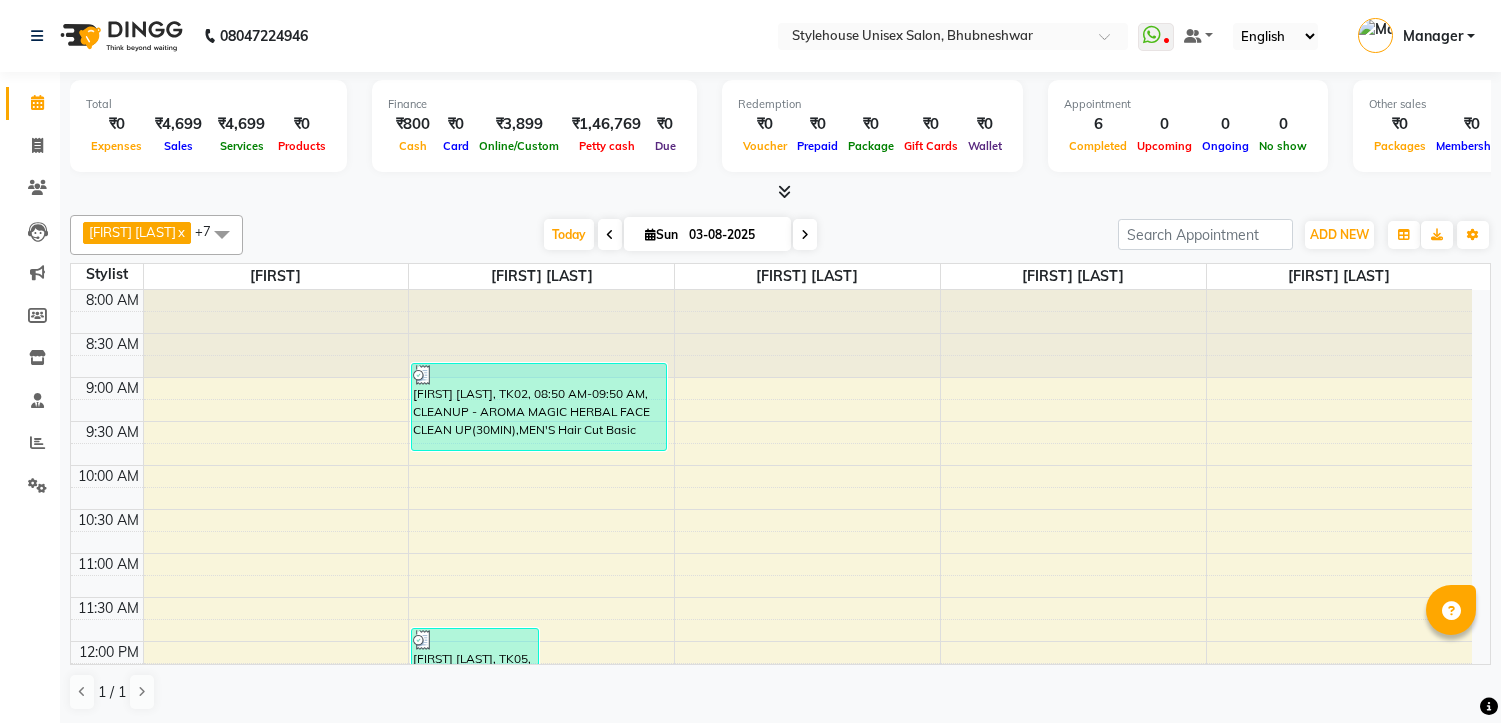 scroll, scrollTop: 0, scrollLeft: 0, axis: both 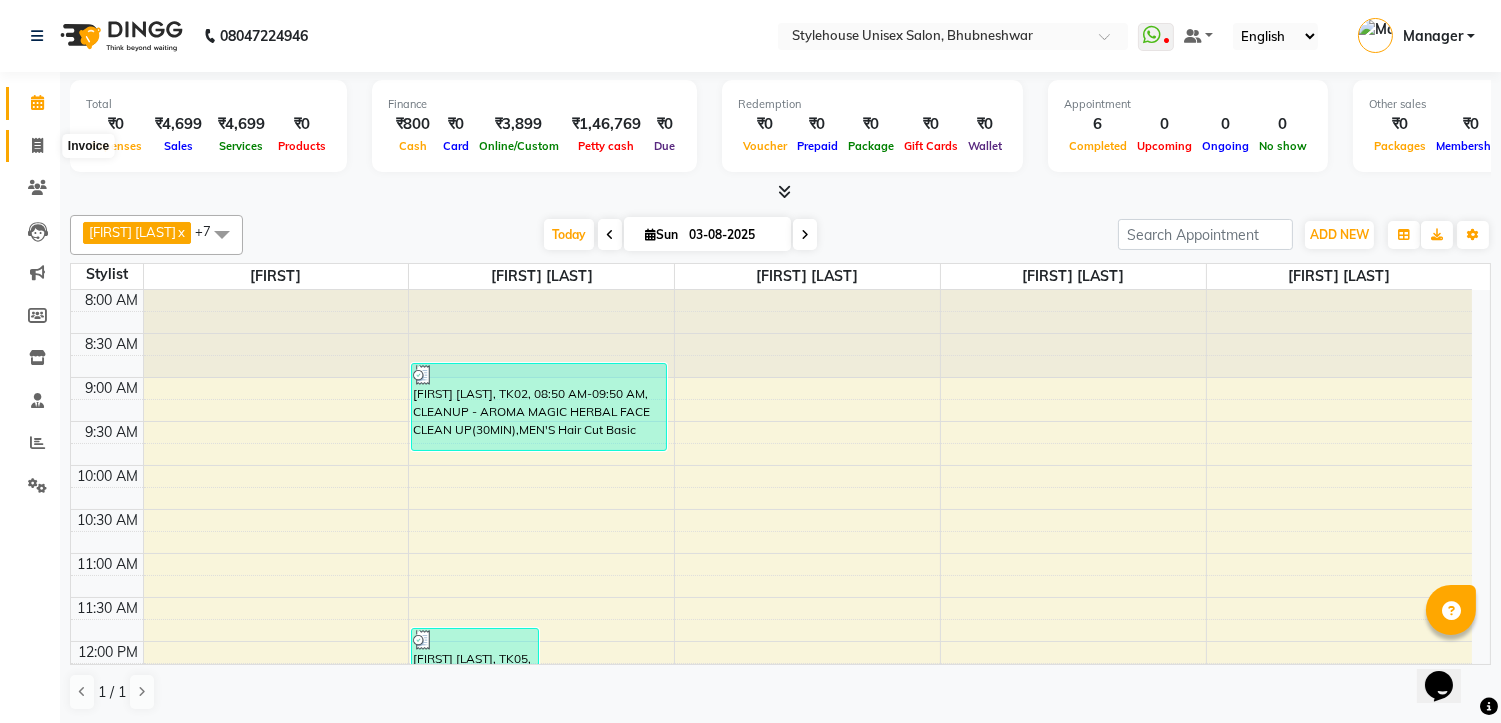 click 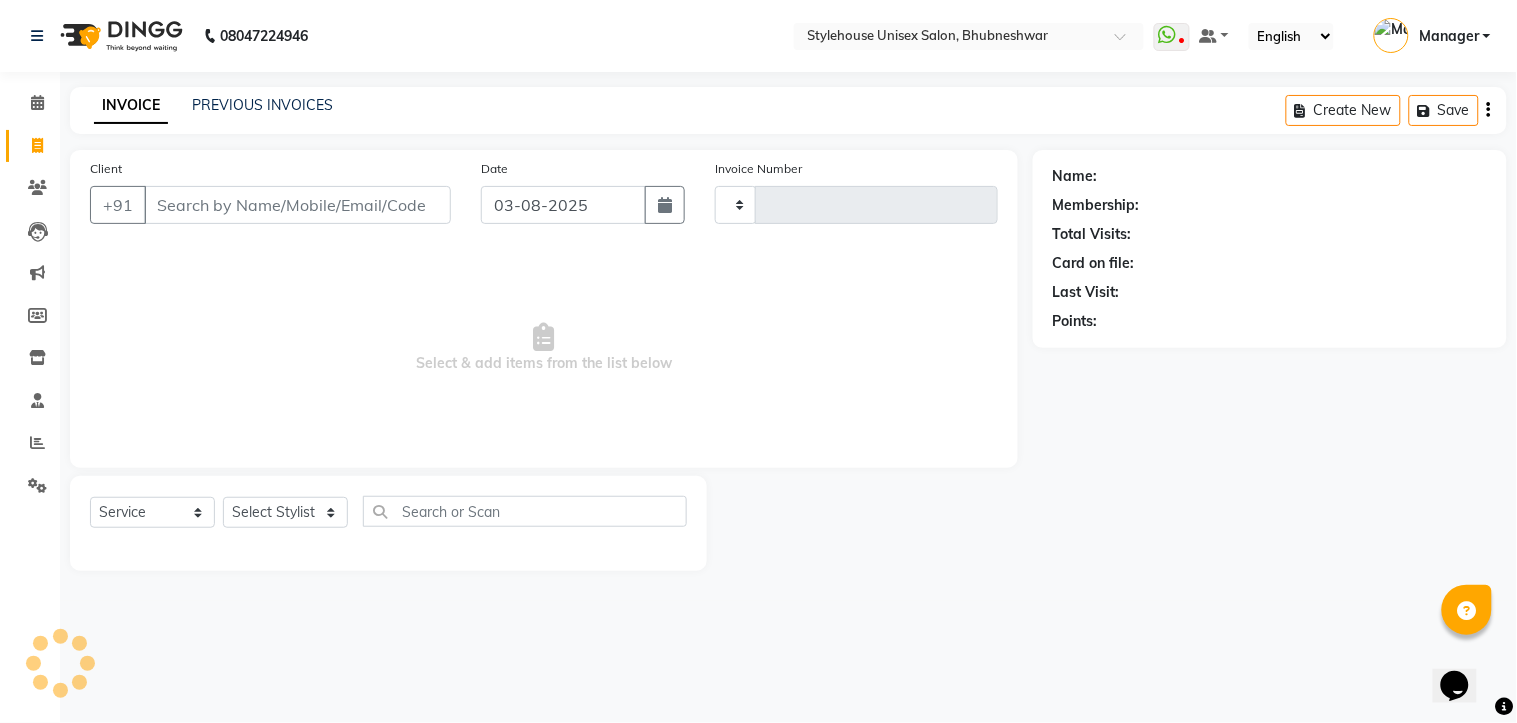 type on "1049" 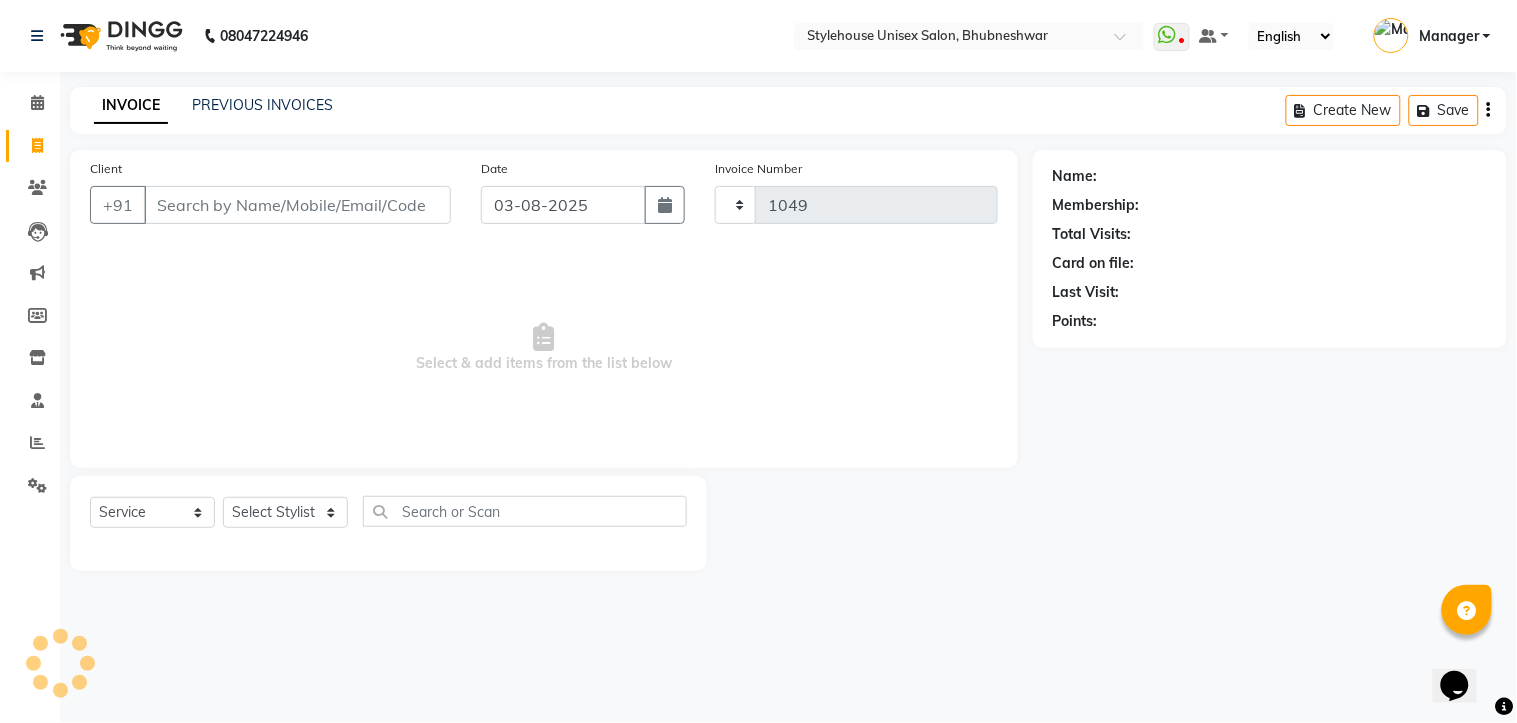 select on "7906" 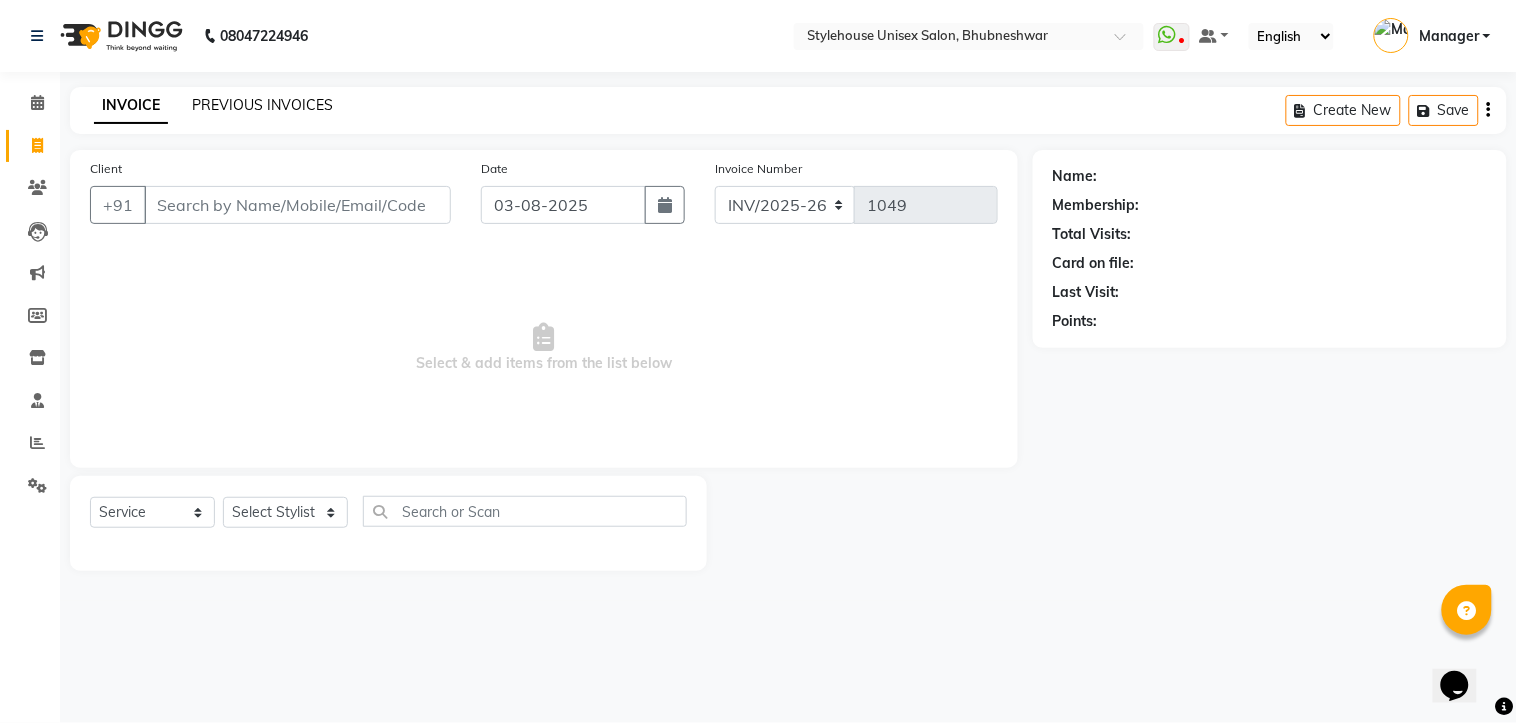 click on "PREVIOUS INVOICES" 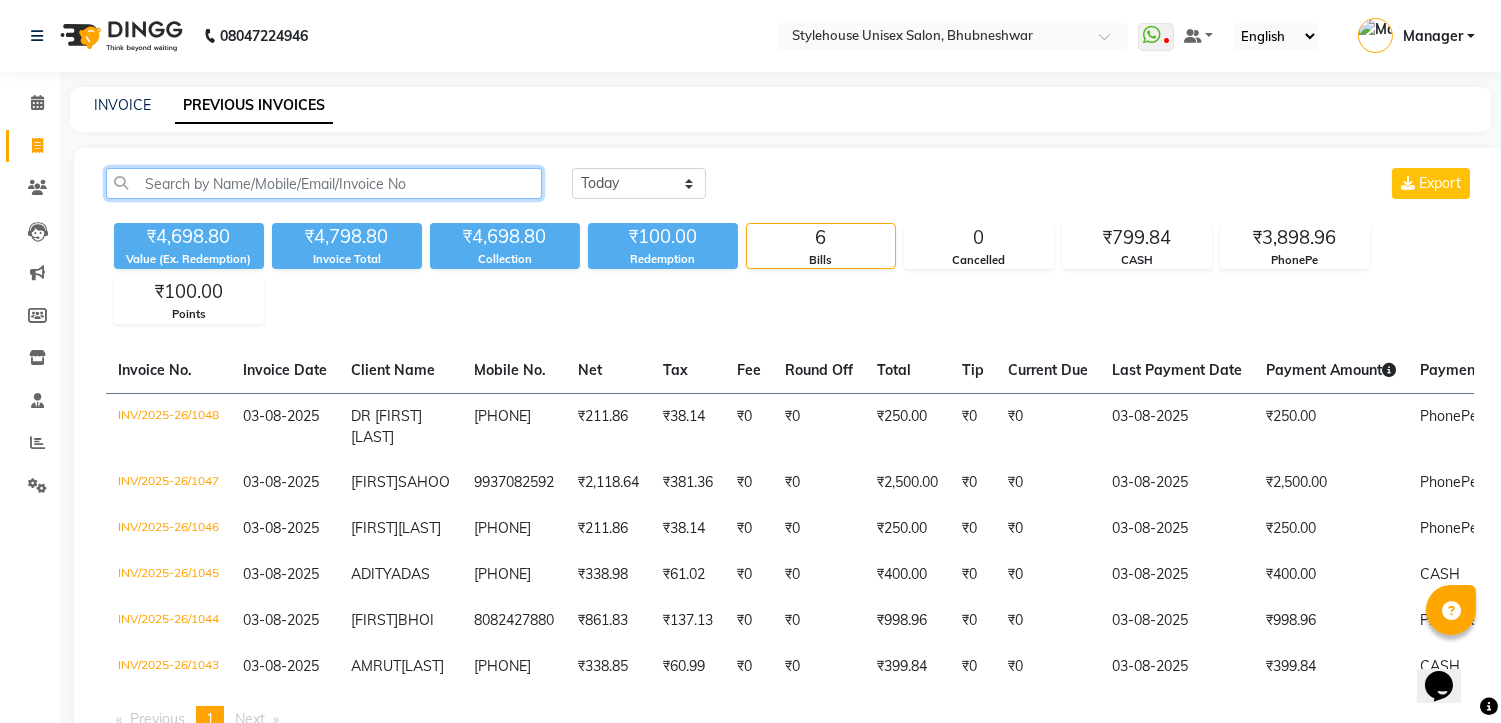 click 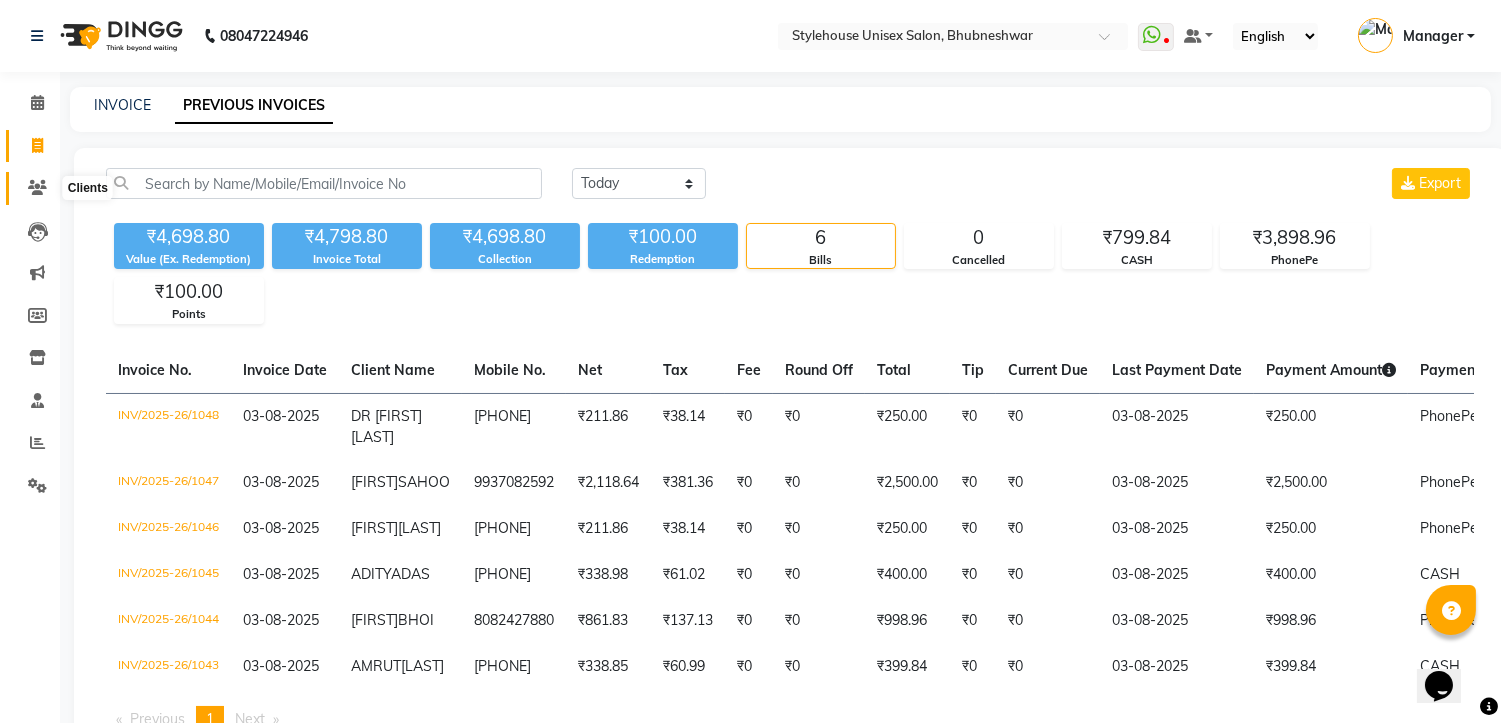 click 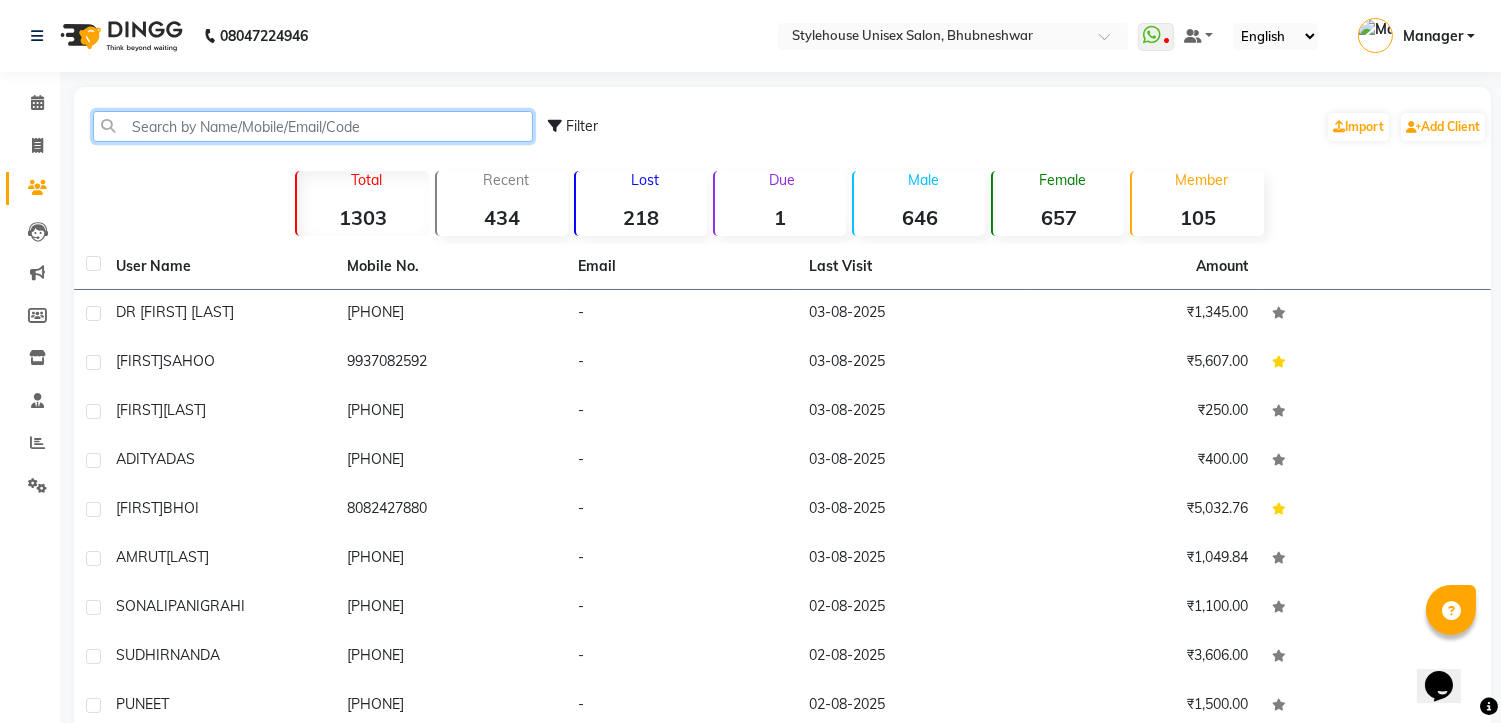 click 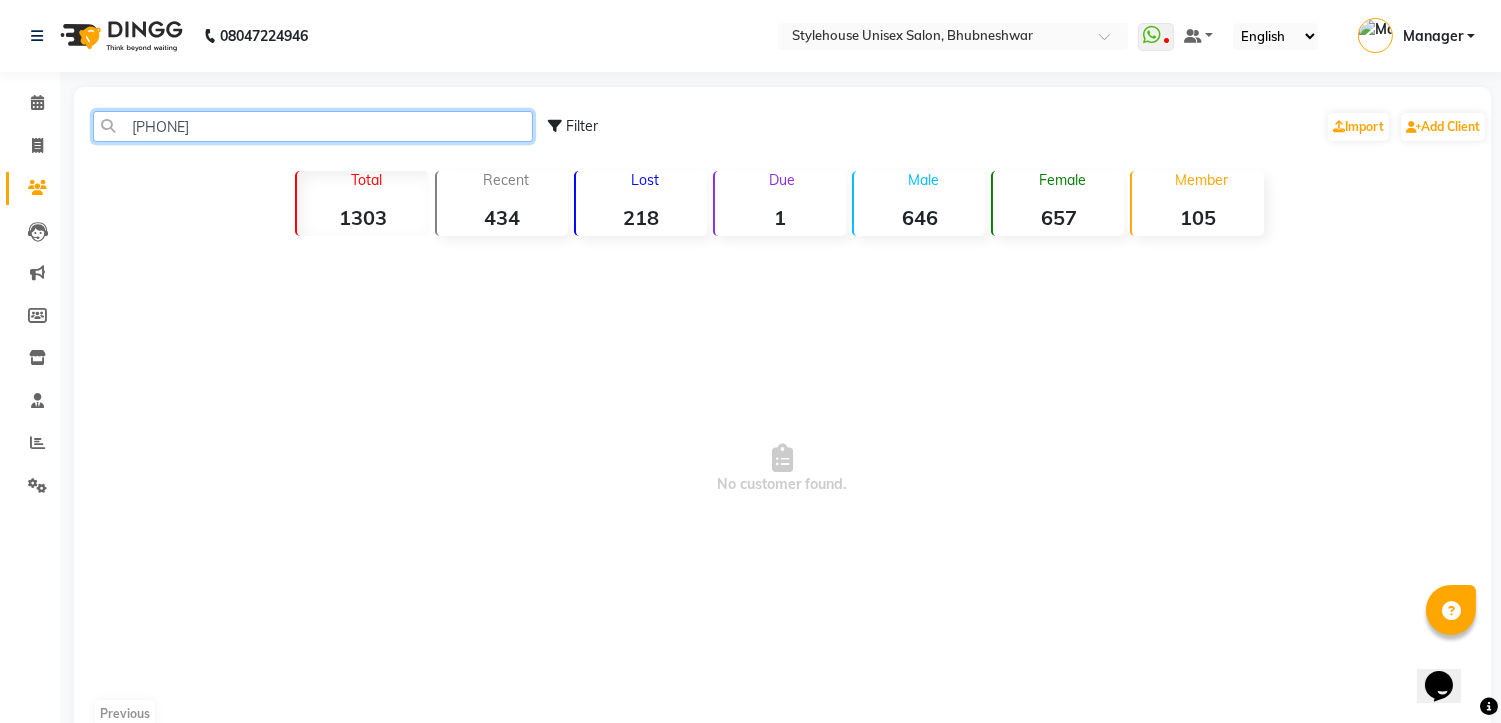 type on "9437094133" 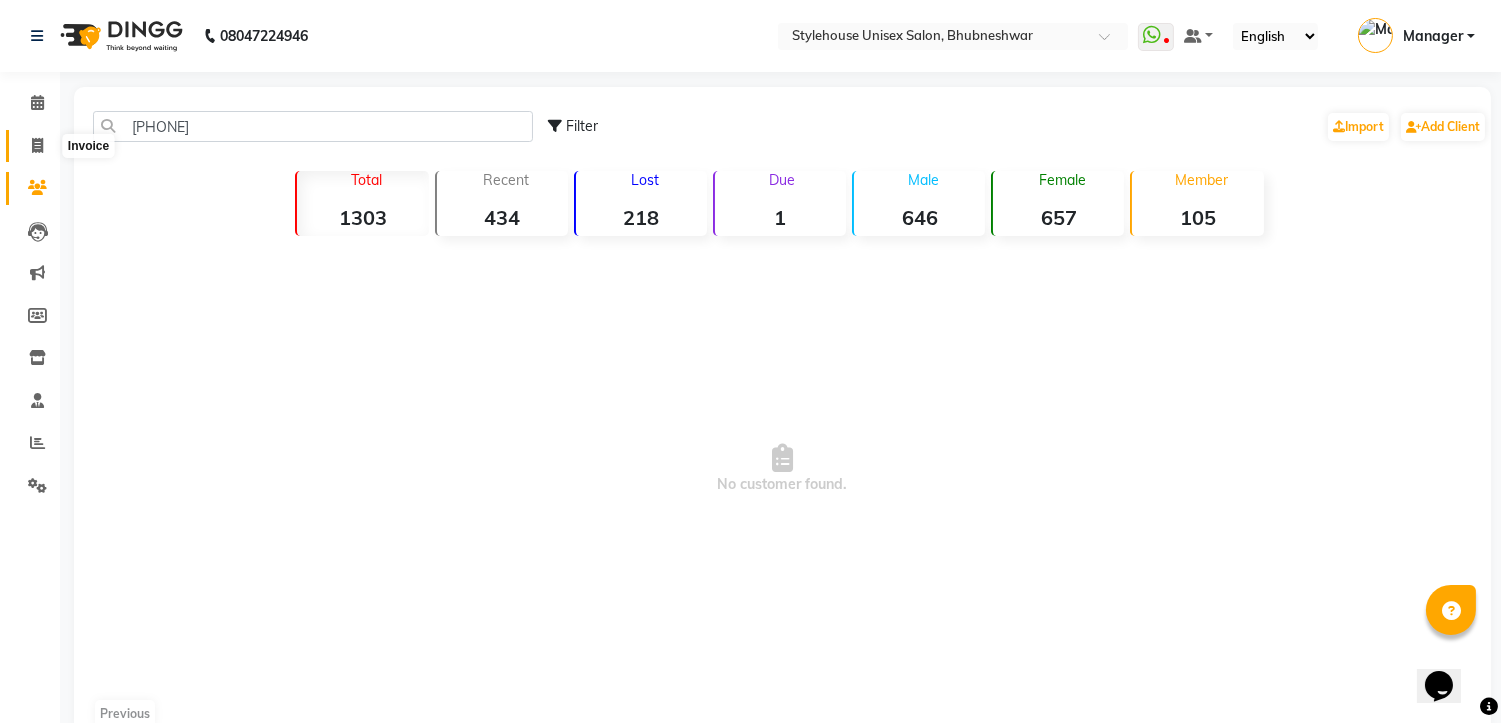 click 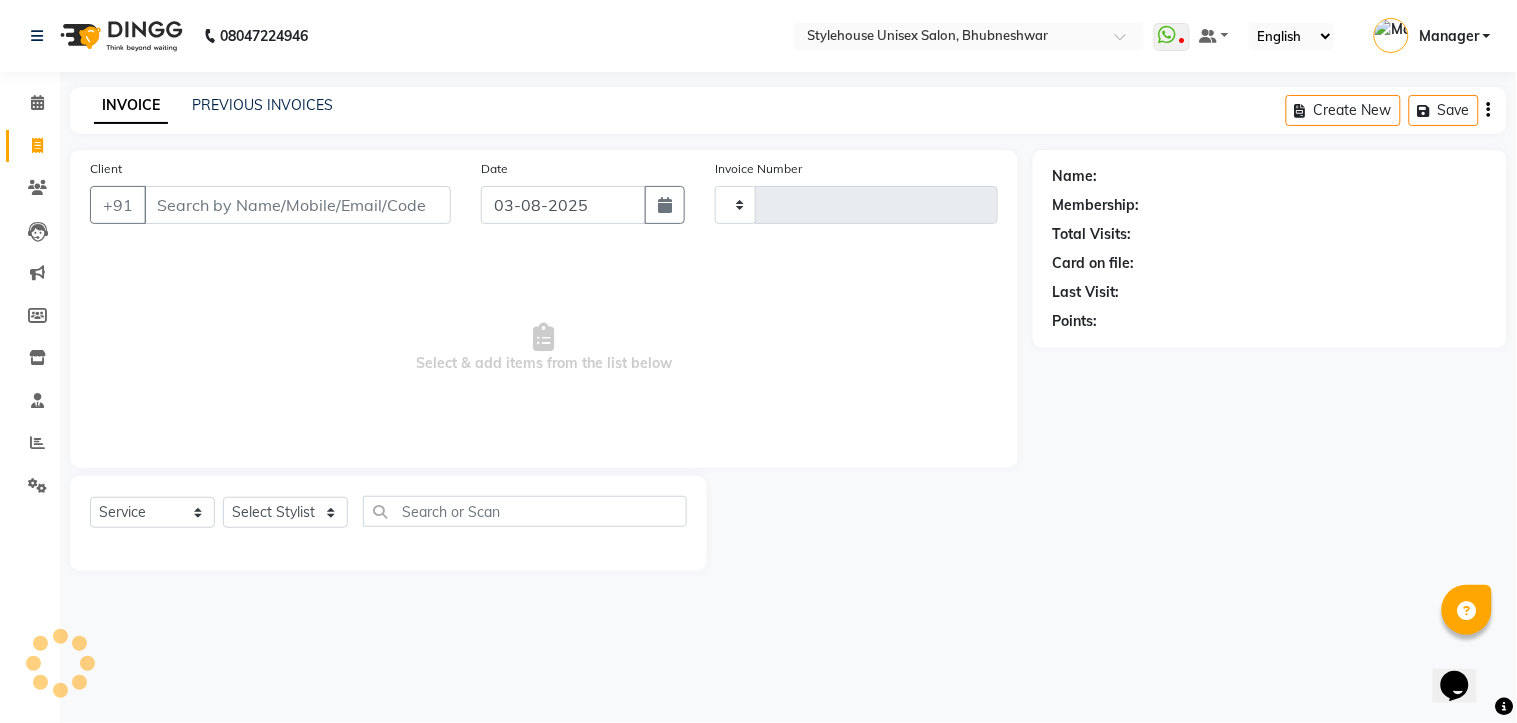 type on "1049" 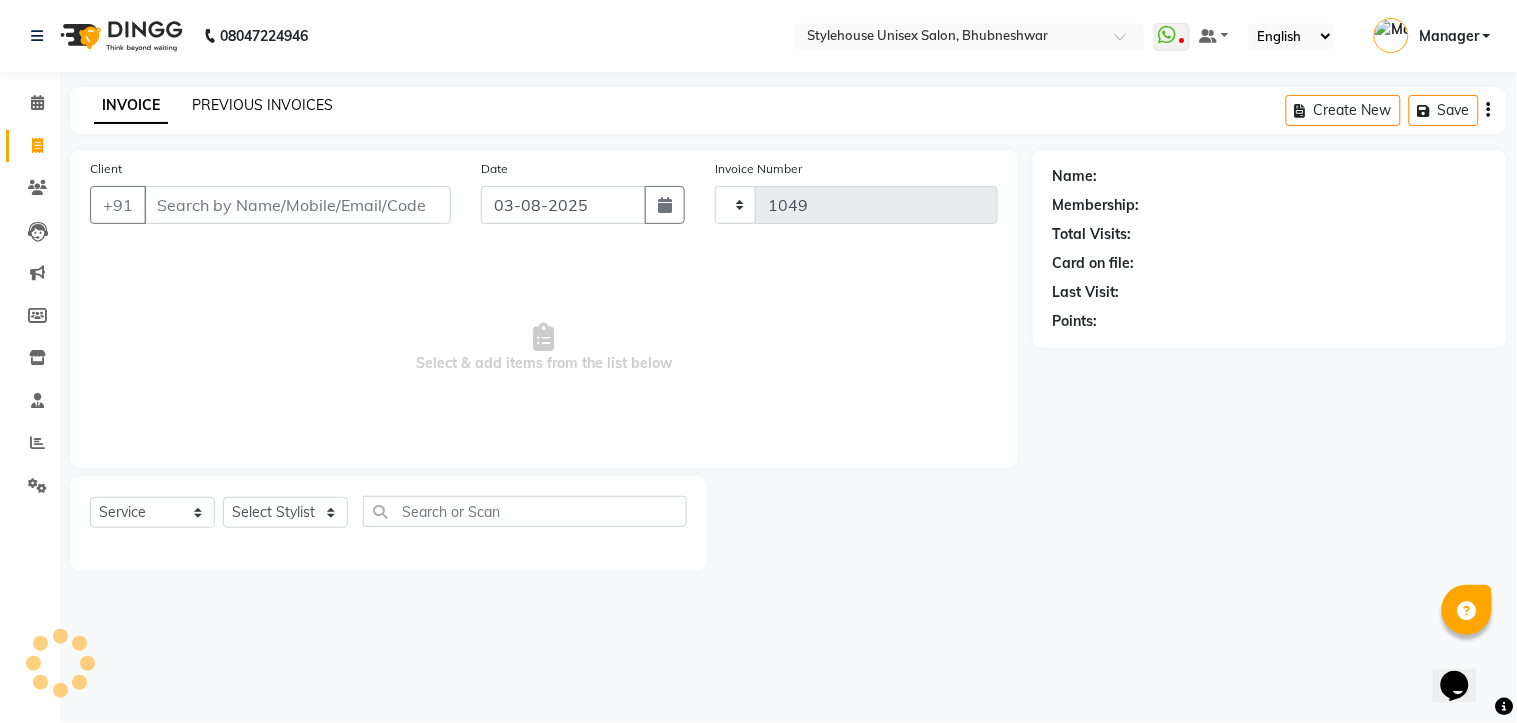 select on "7906" 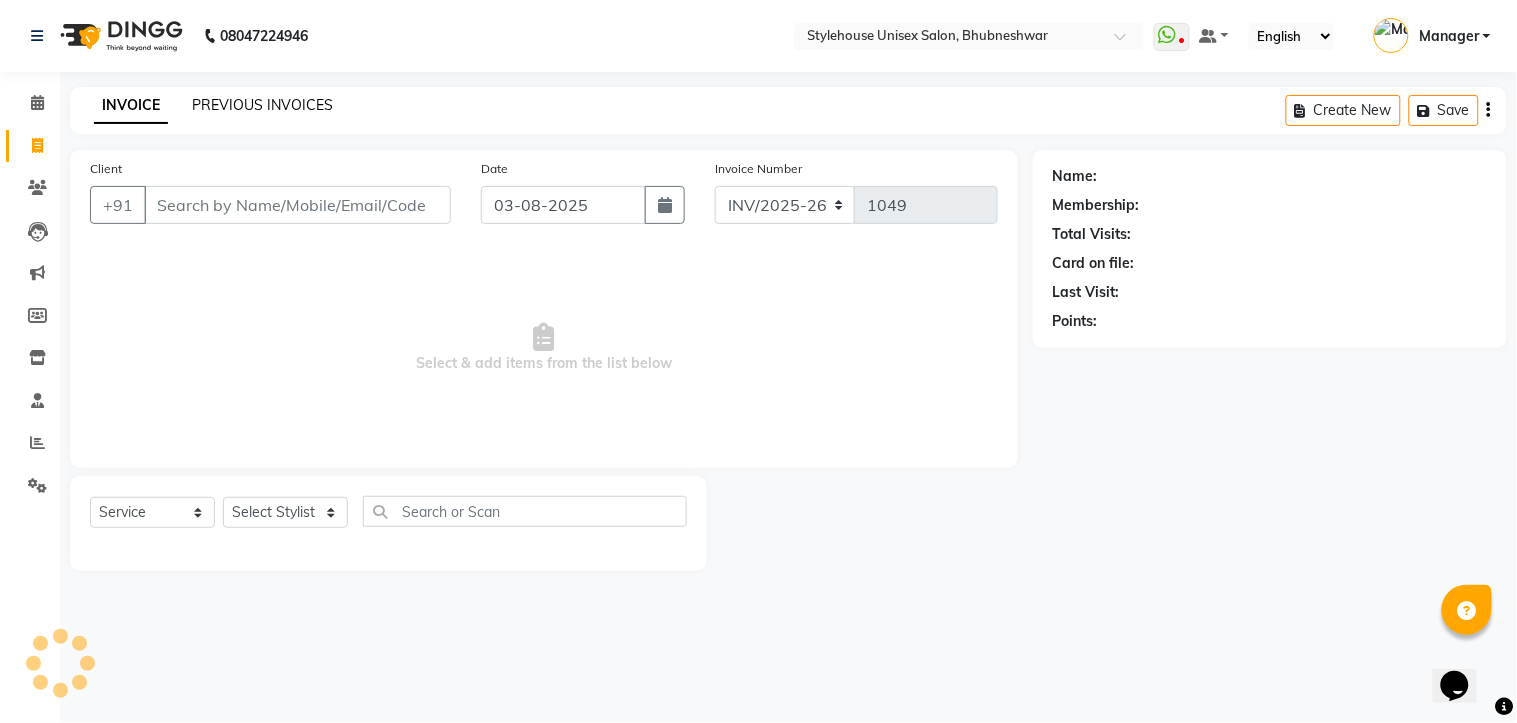 click on "PREVIOUS INVOICES" 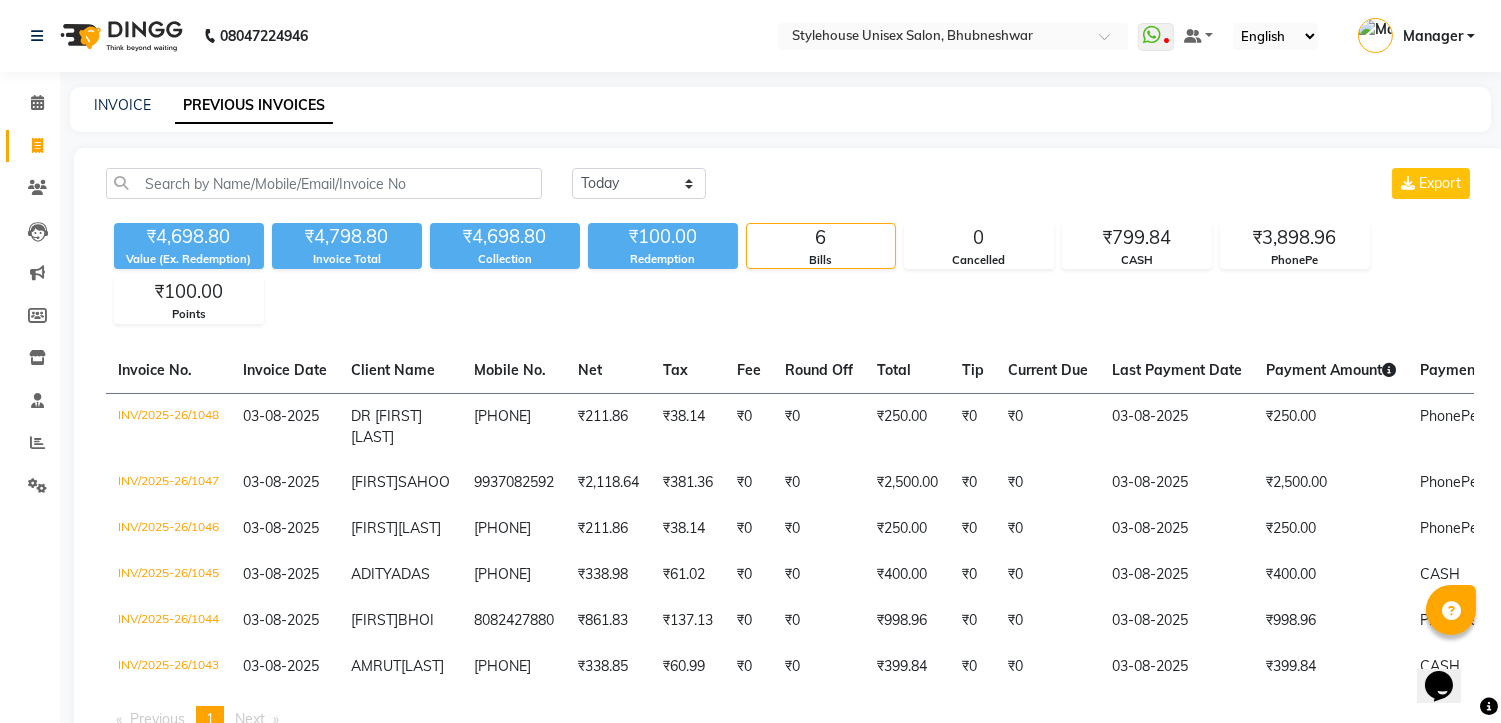 click on "Manager" at bounding box center (1433, 36) 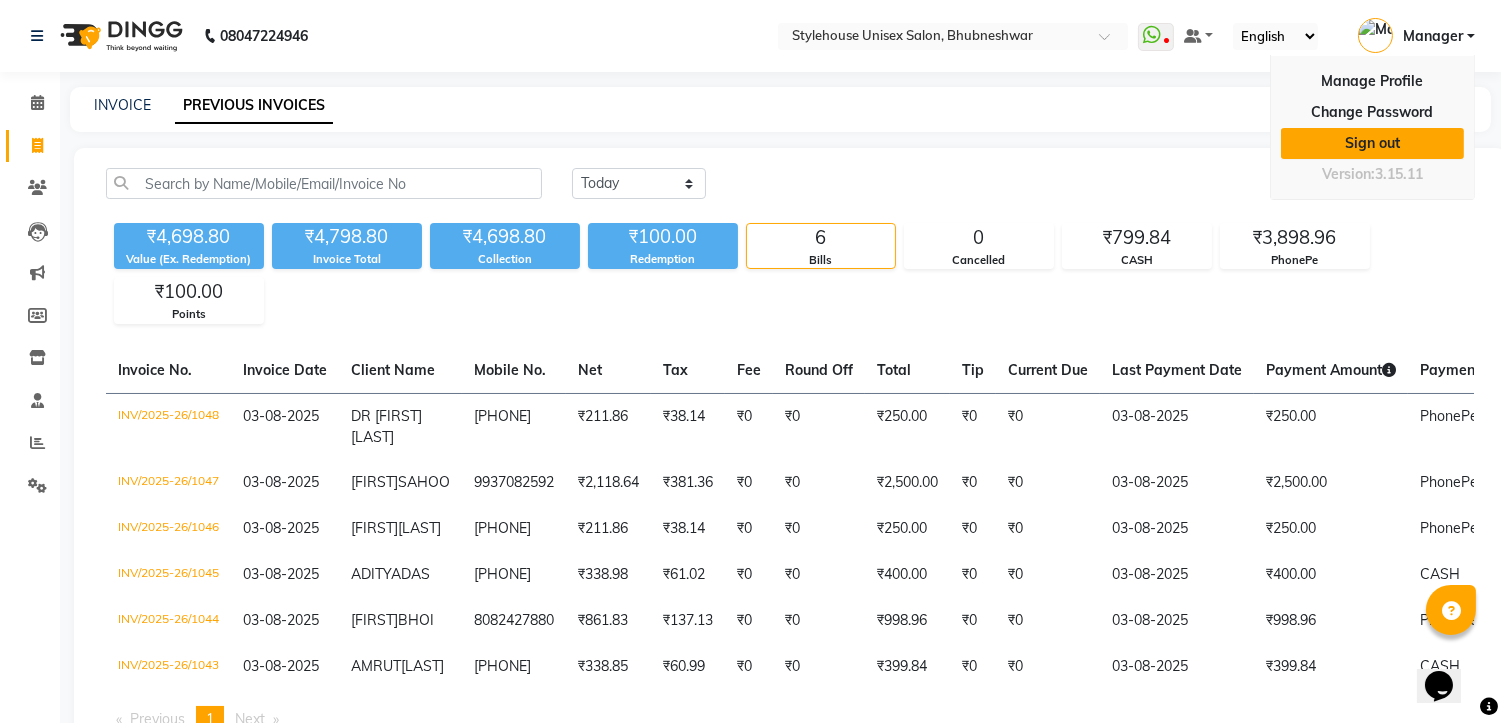click on "Sign out" at bounding box center [1372, 143] 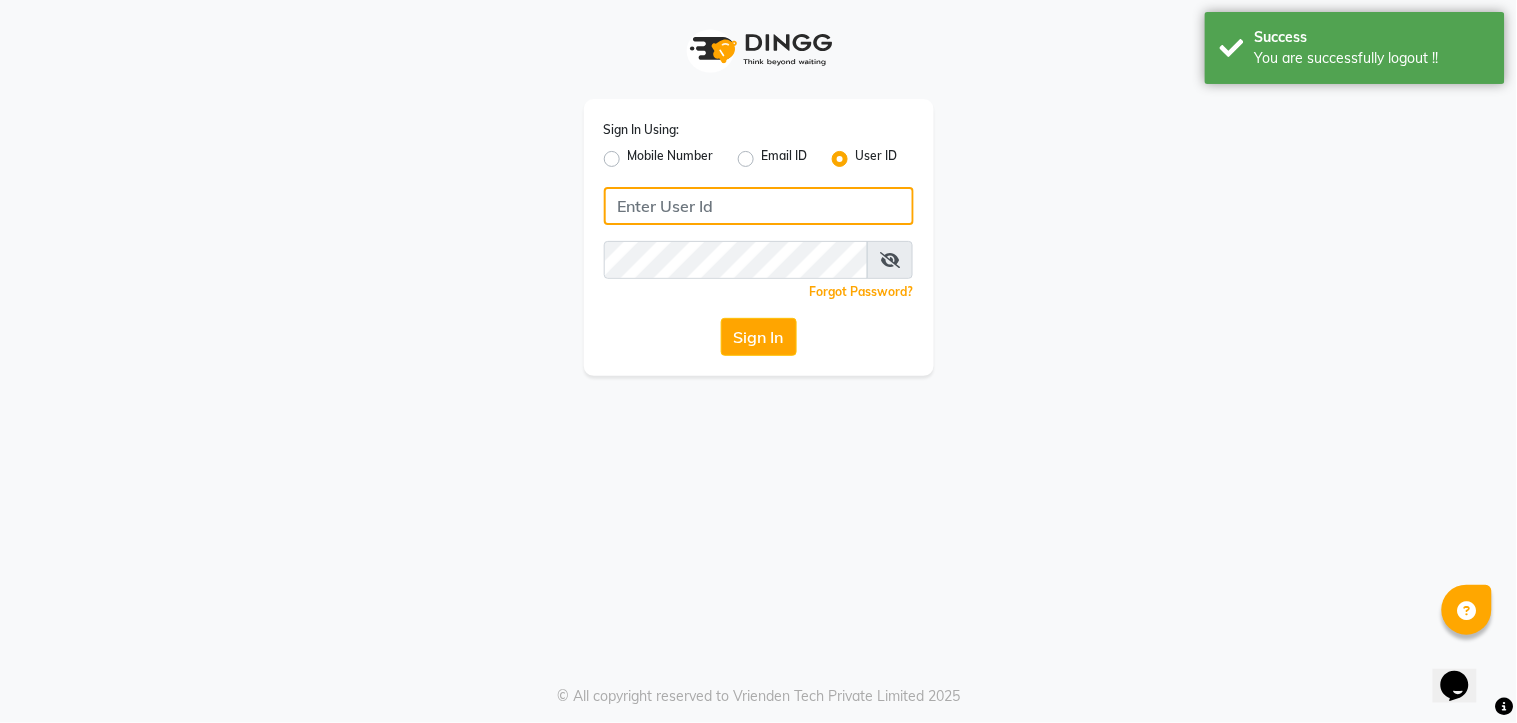 type on "7438832222" 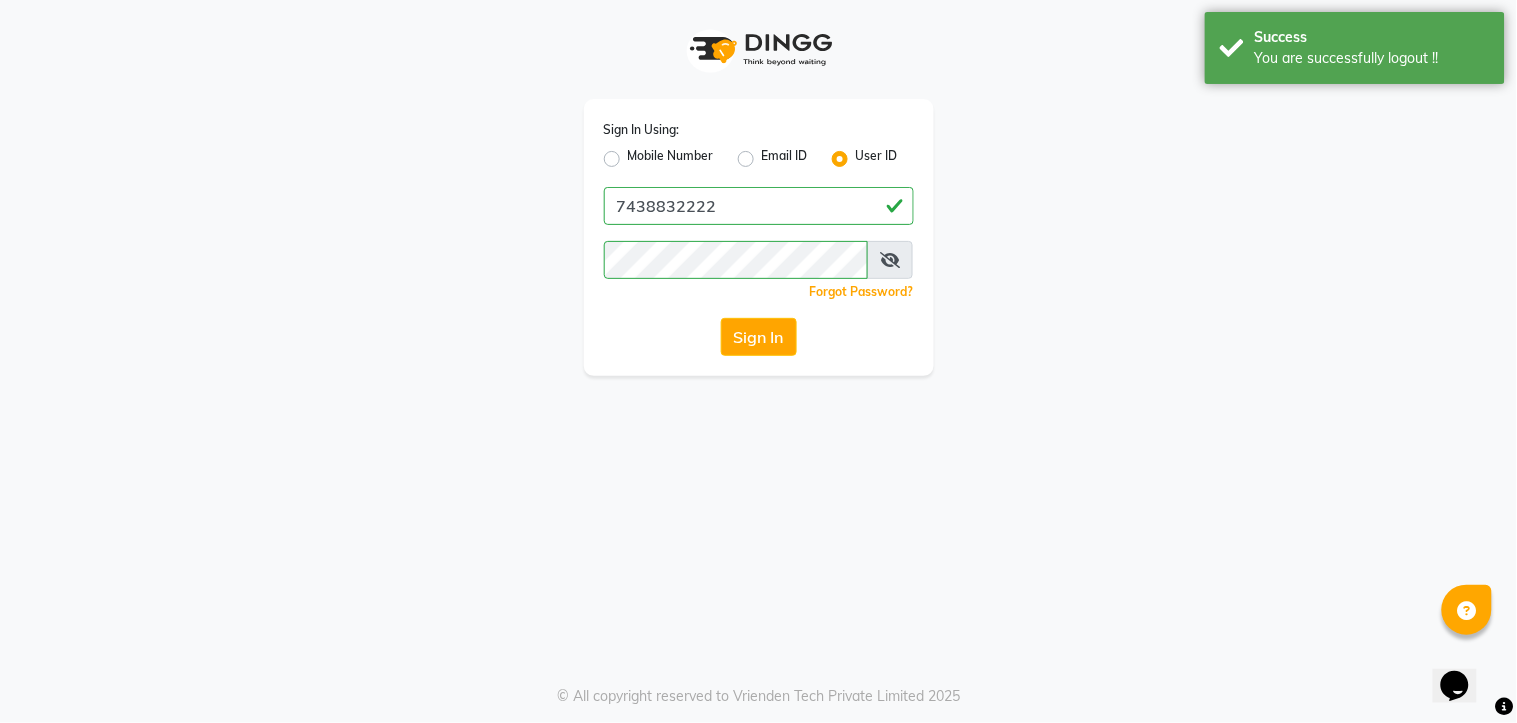 click on "Mobile Number" 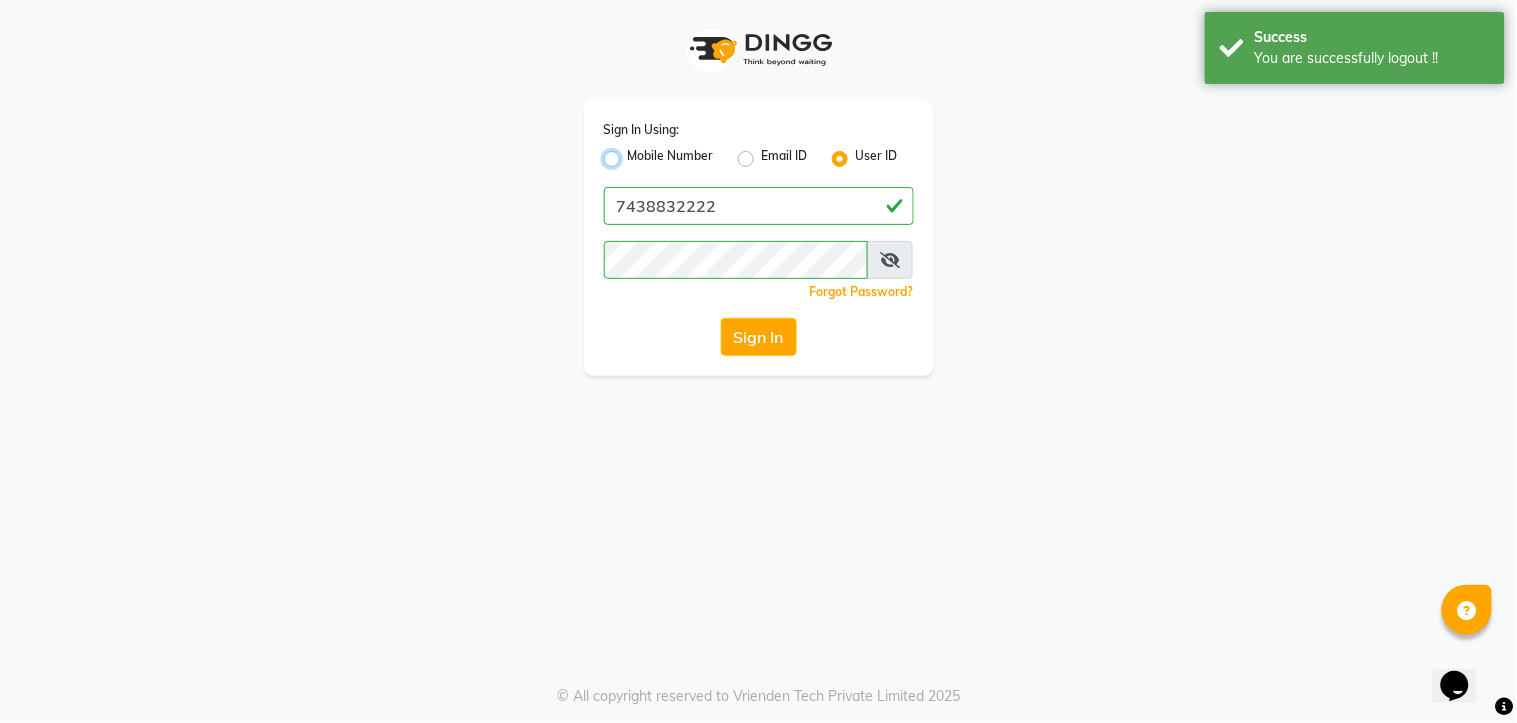 radio on "true" 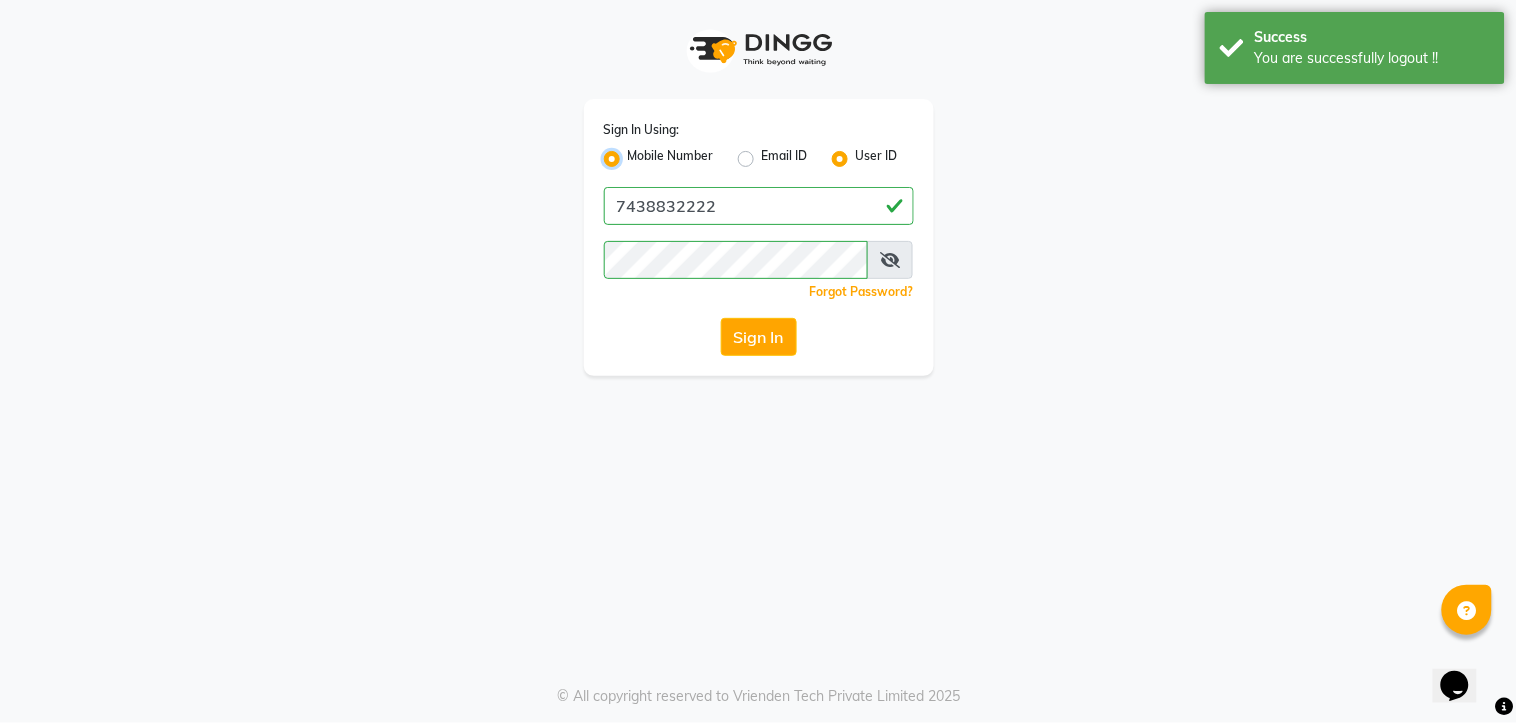radio on "false" 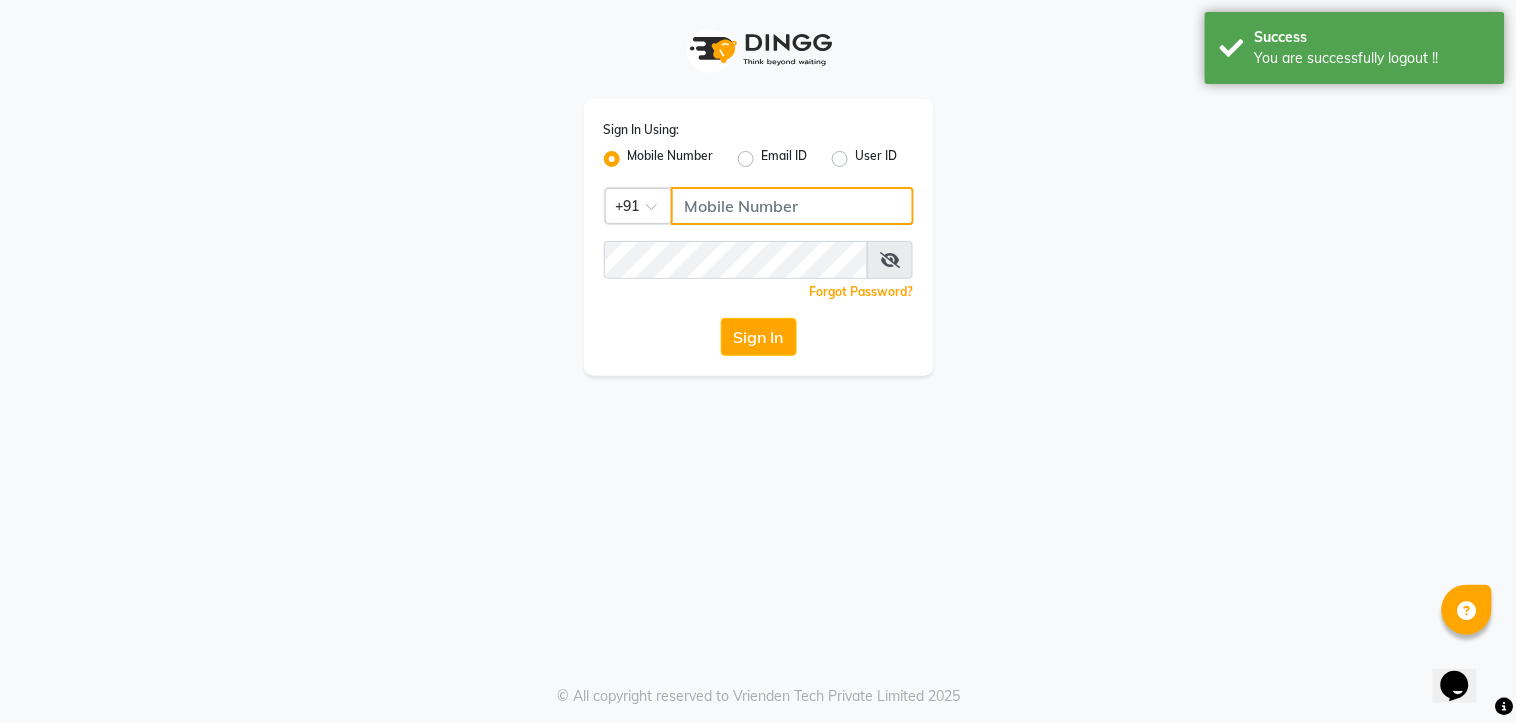 click 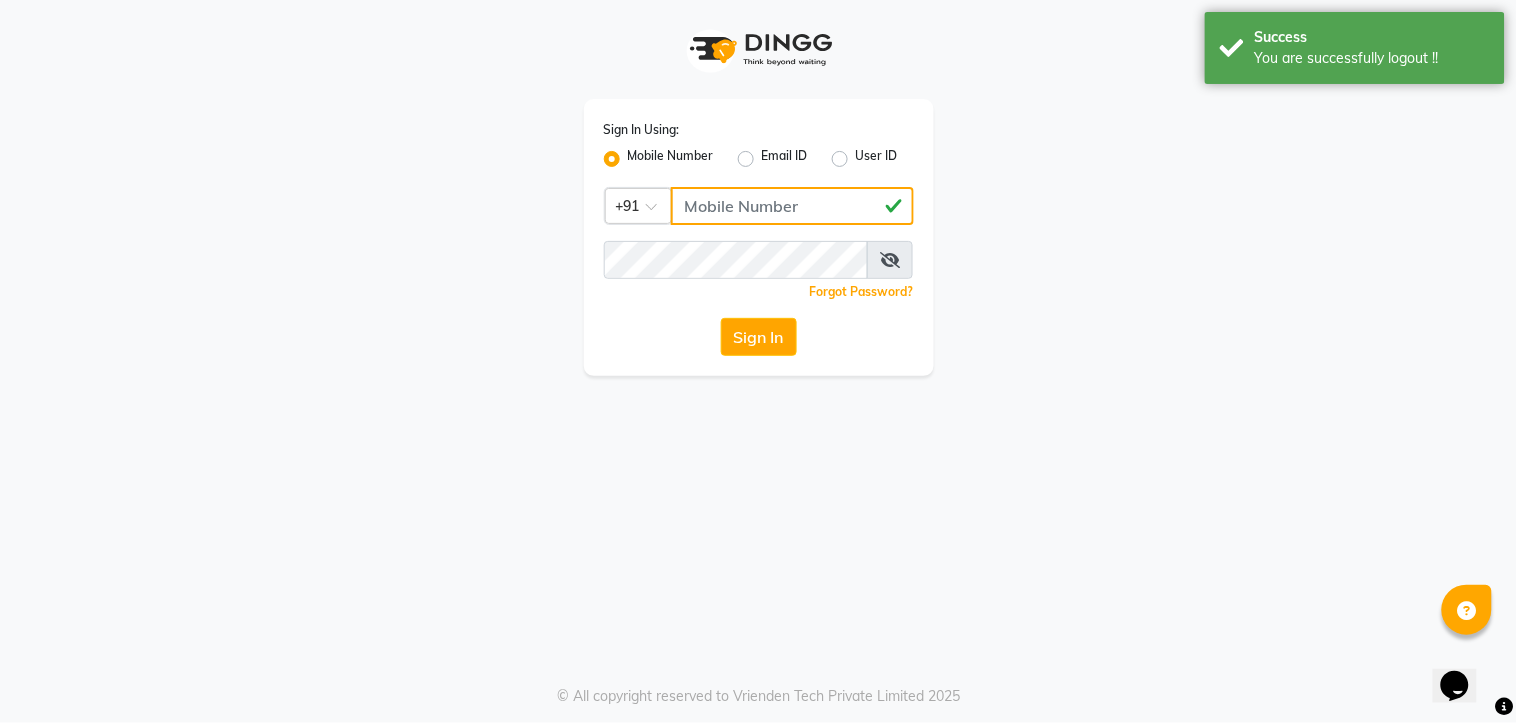 type on "8908110000" 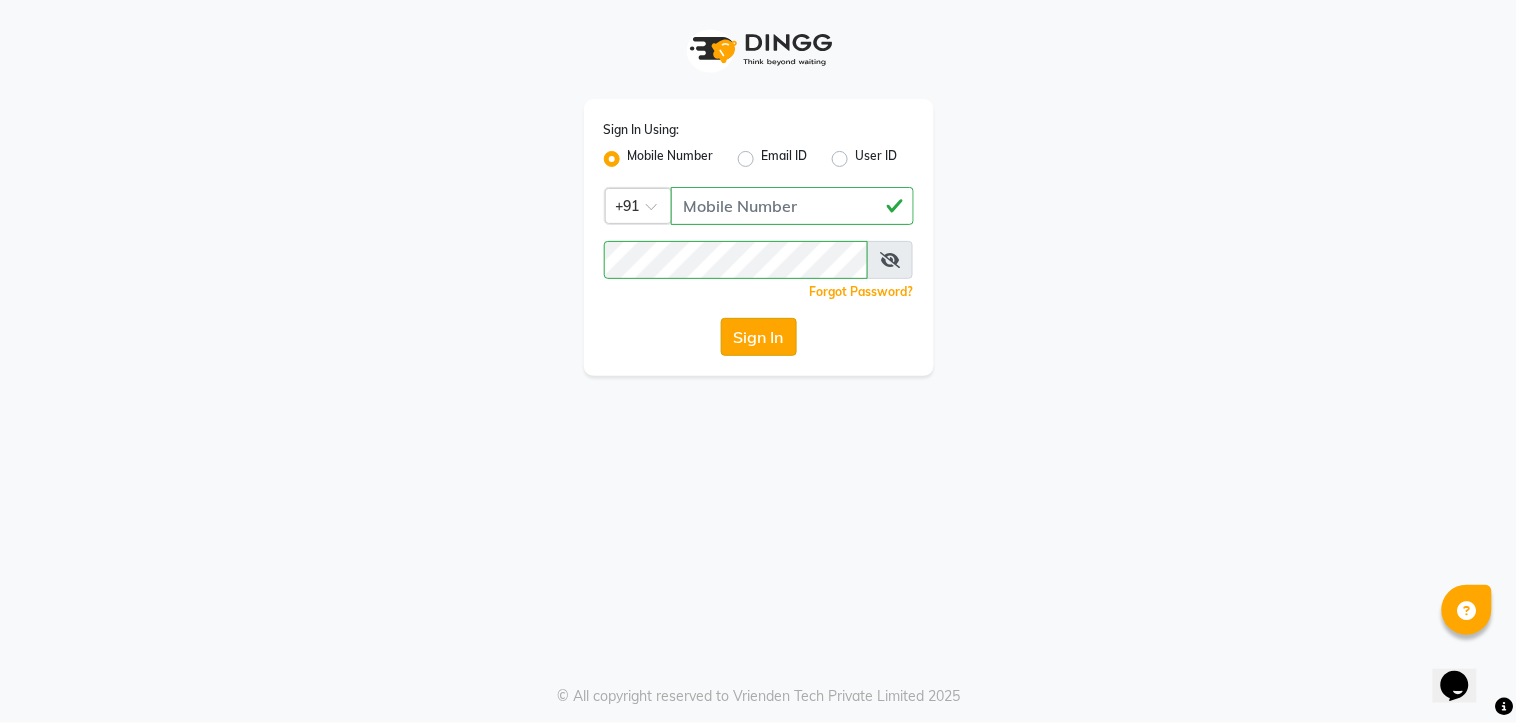 click on "Sign In" 